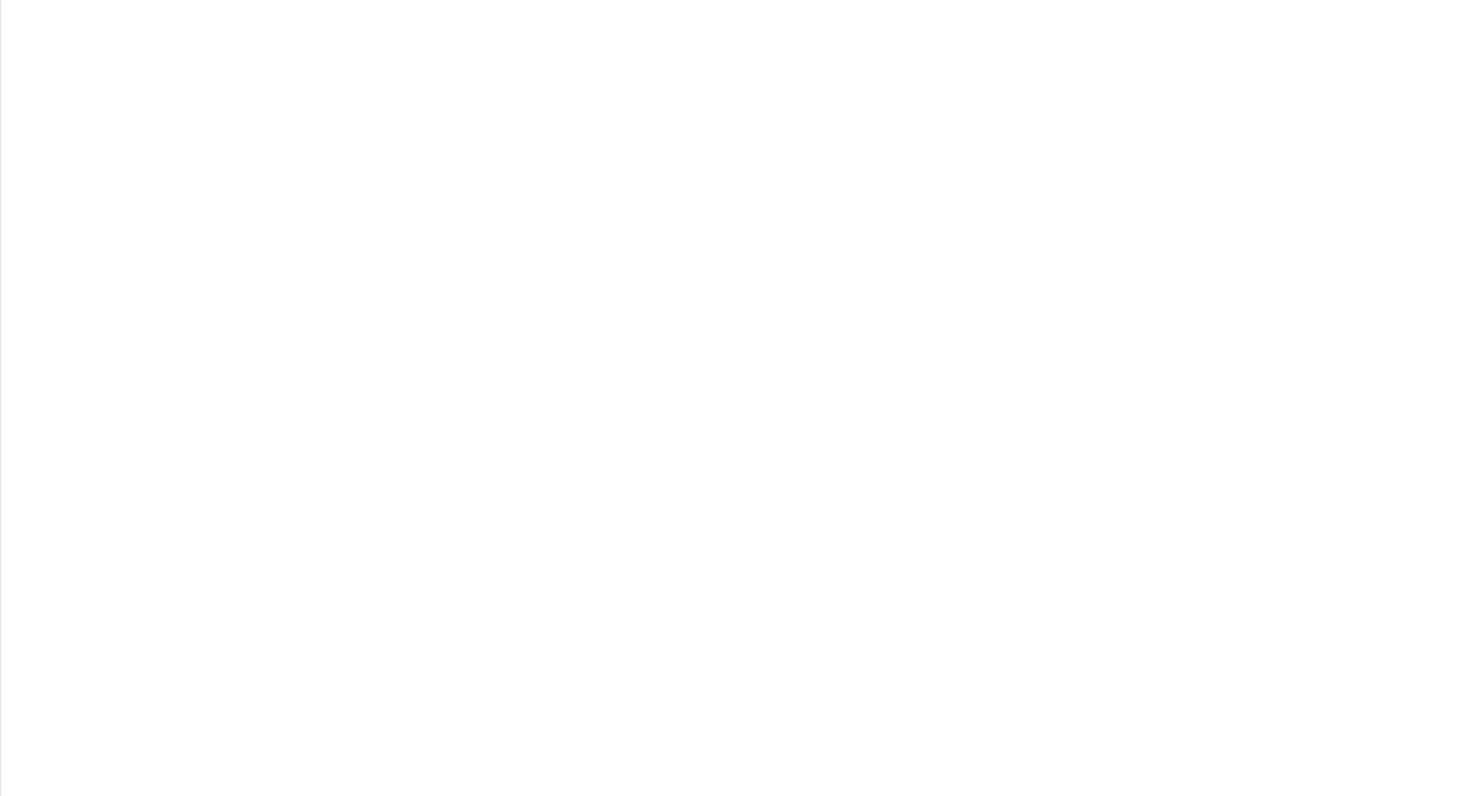 scroll, scrollTop: 0, scrollLeft: 0, axis: both 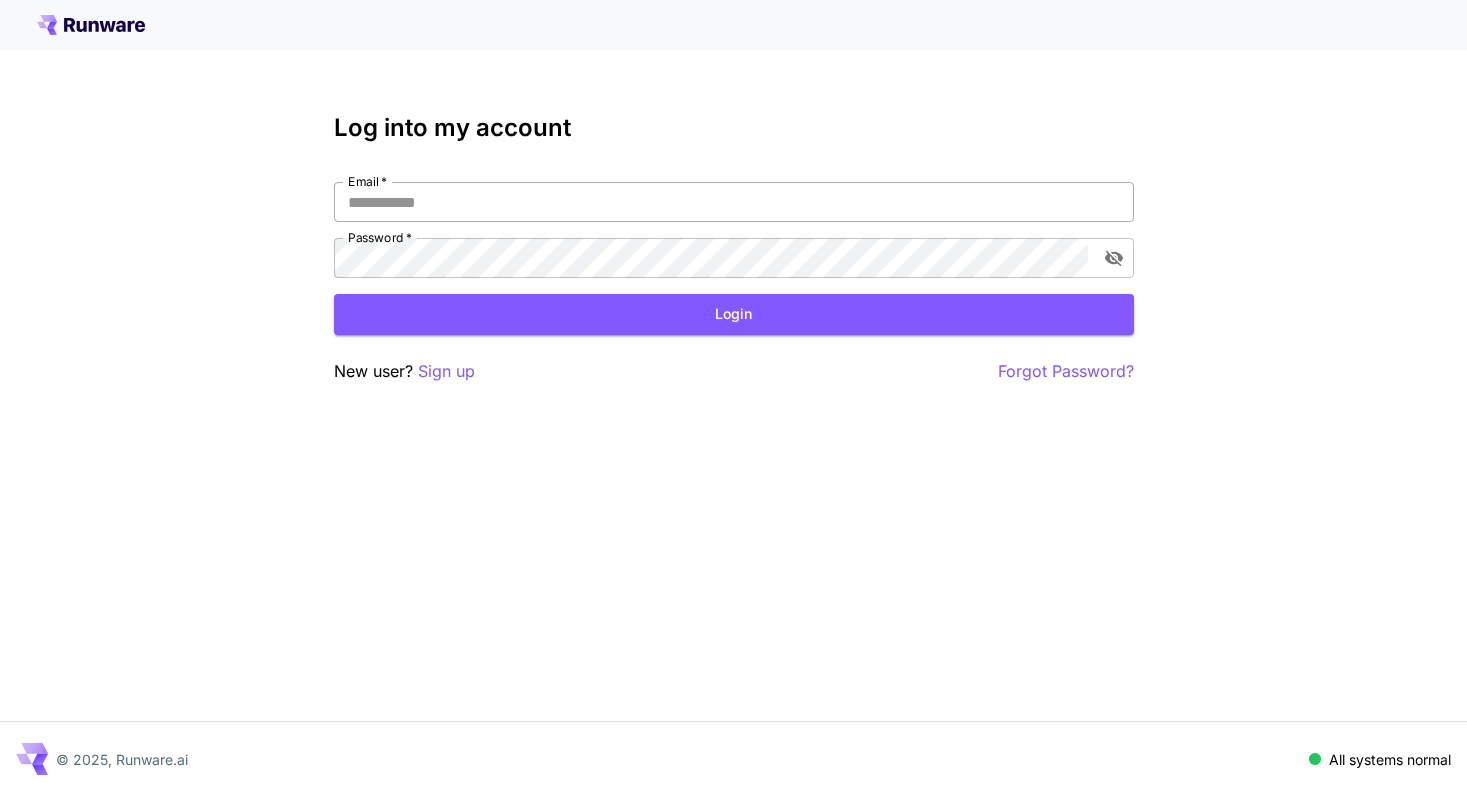 click on "Email   *" at bounding box center [734, 202] 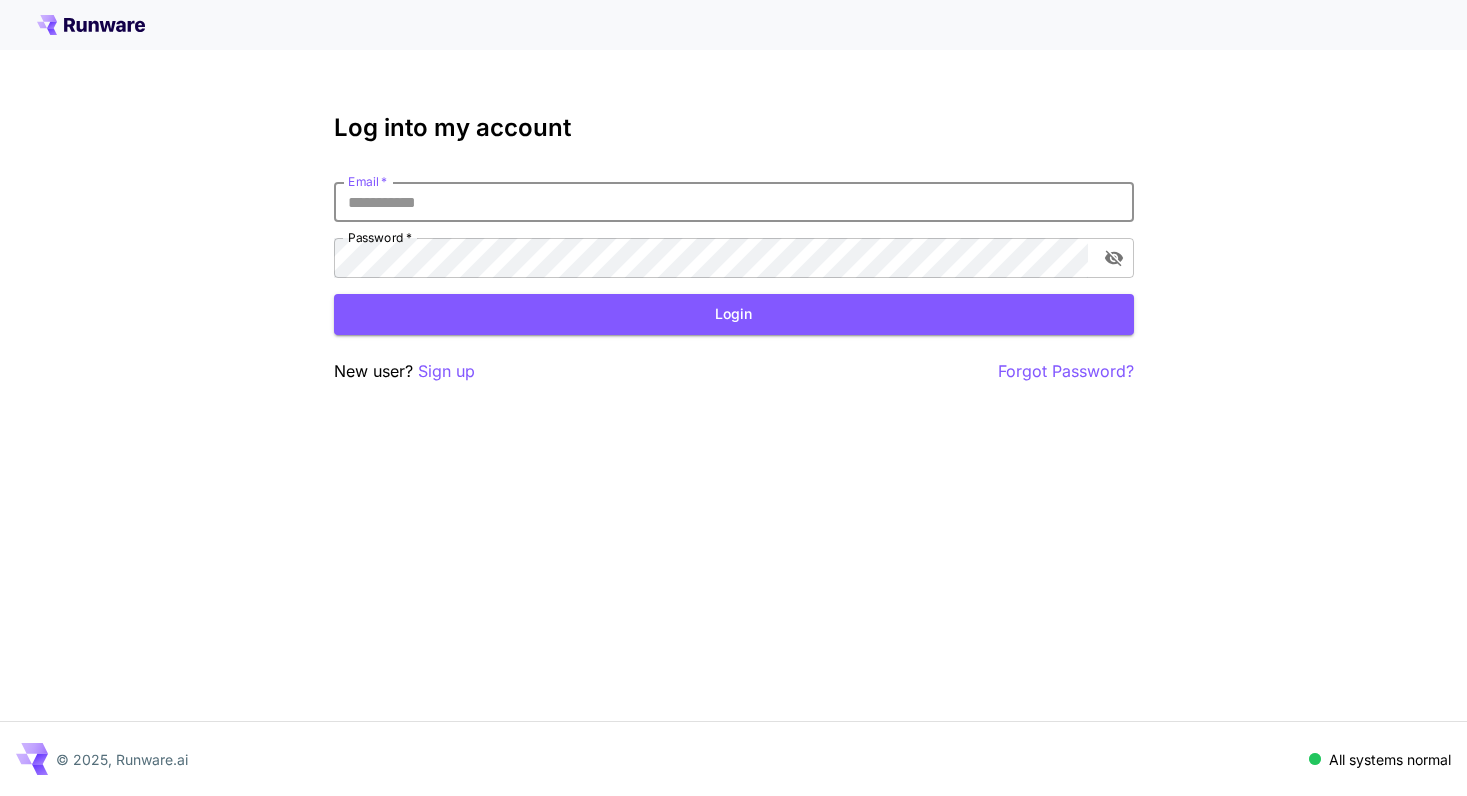 type on "**********" 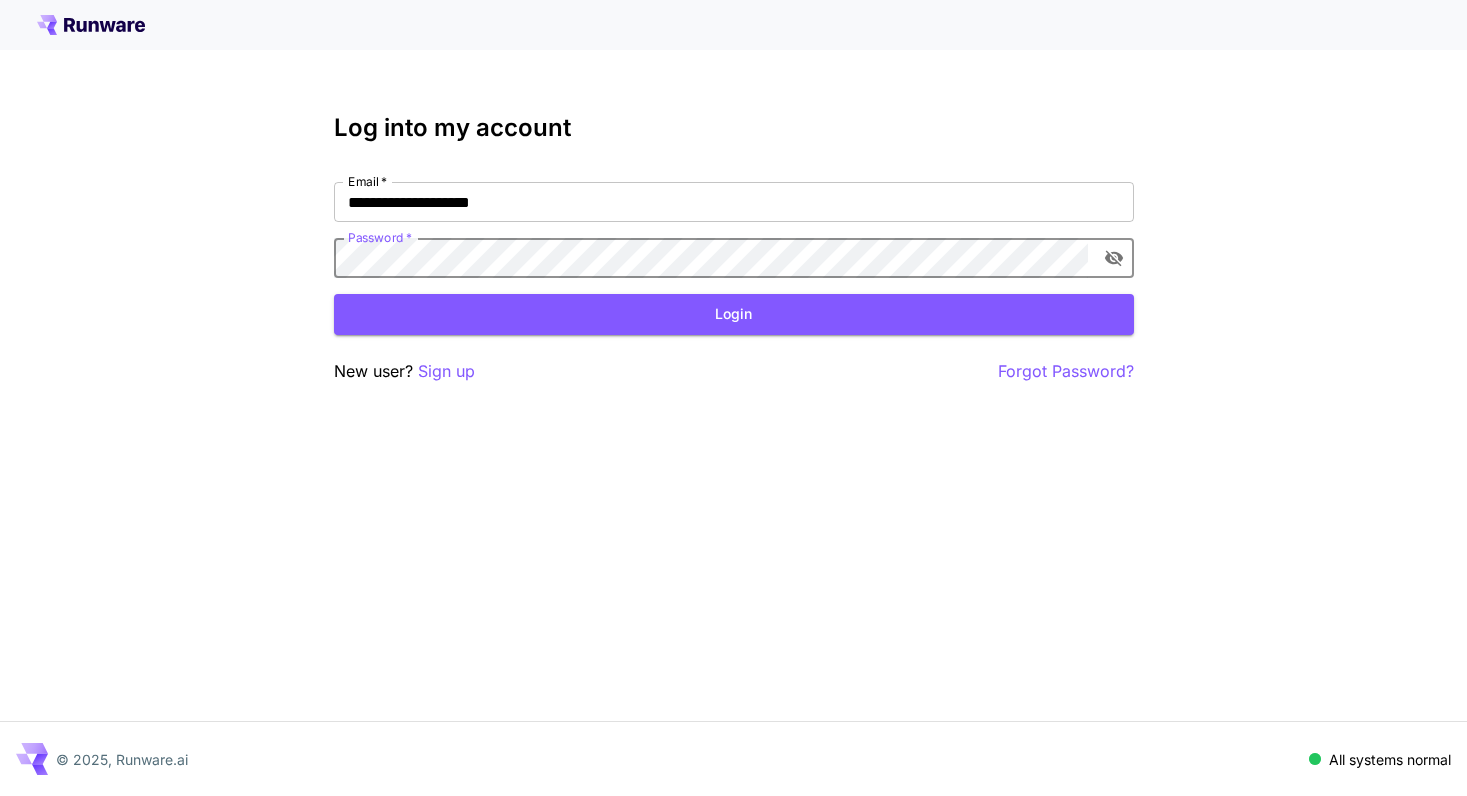 click on "Login" at bounding box center (734, 314) 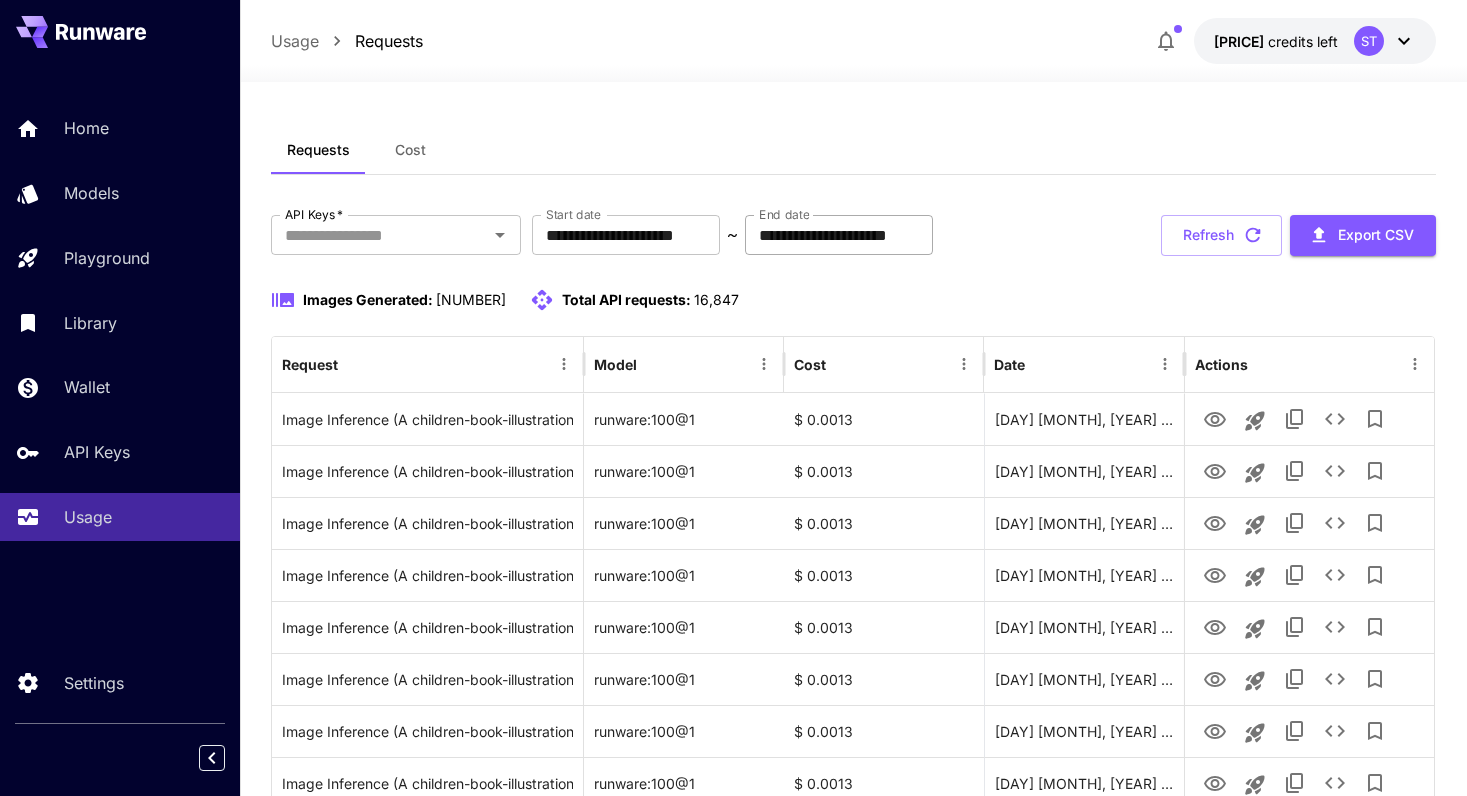 click on "**********" at bounding box center [839, 235] 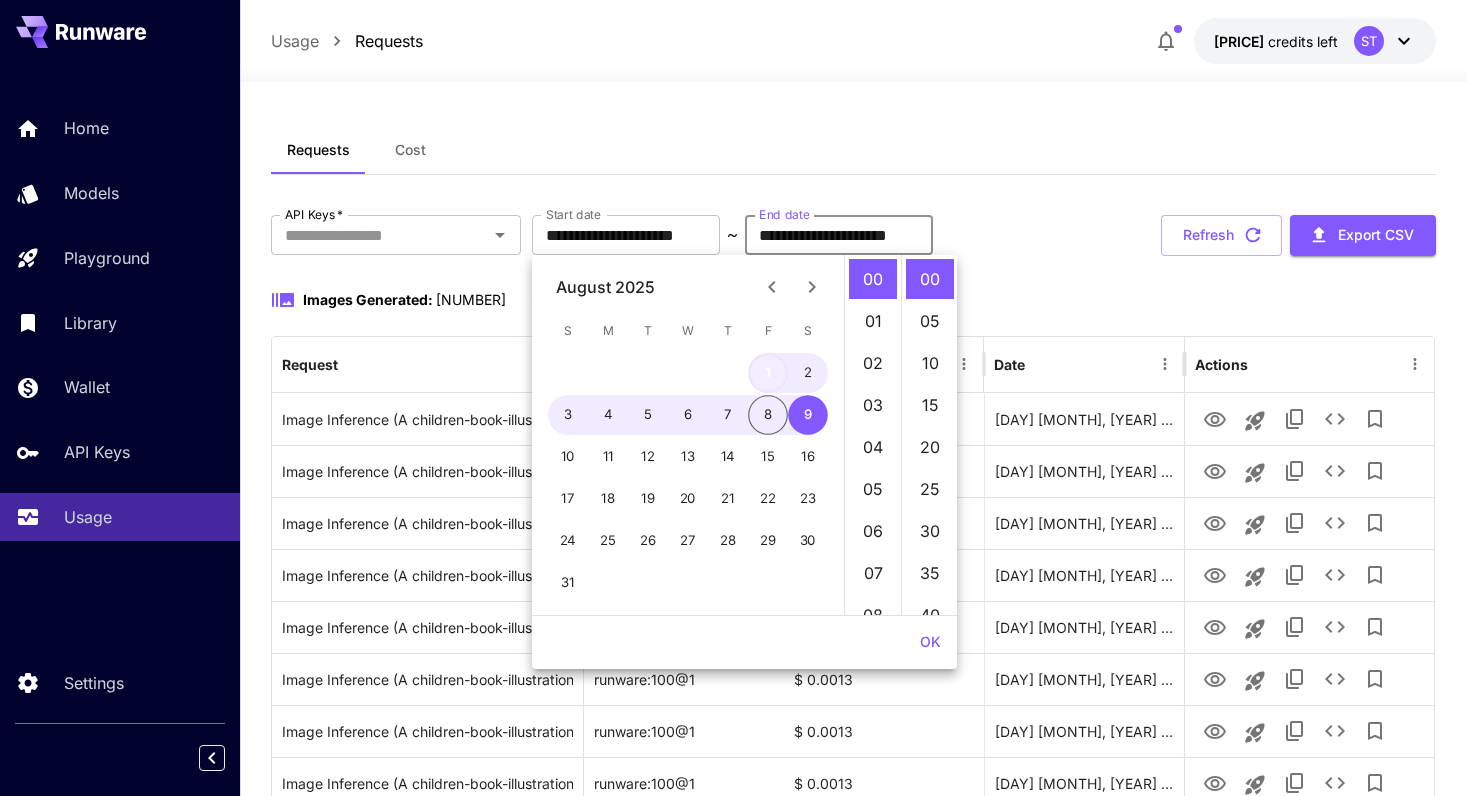 click on "1" at bounding box center (768, 373) 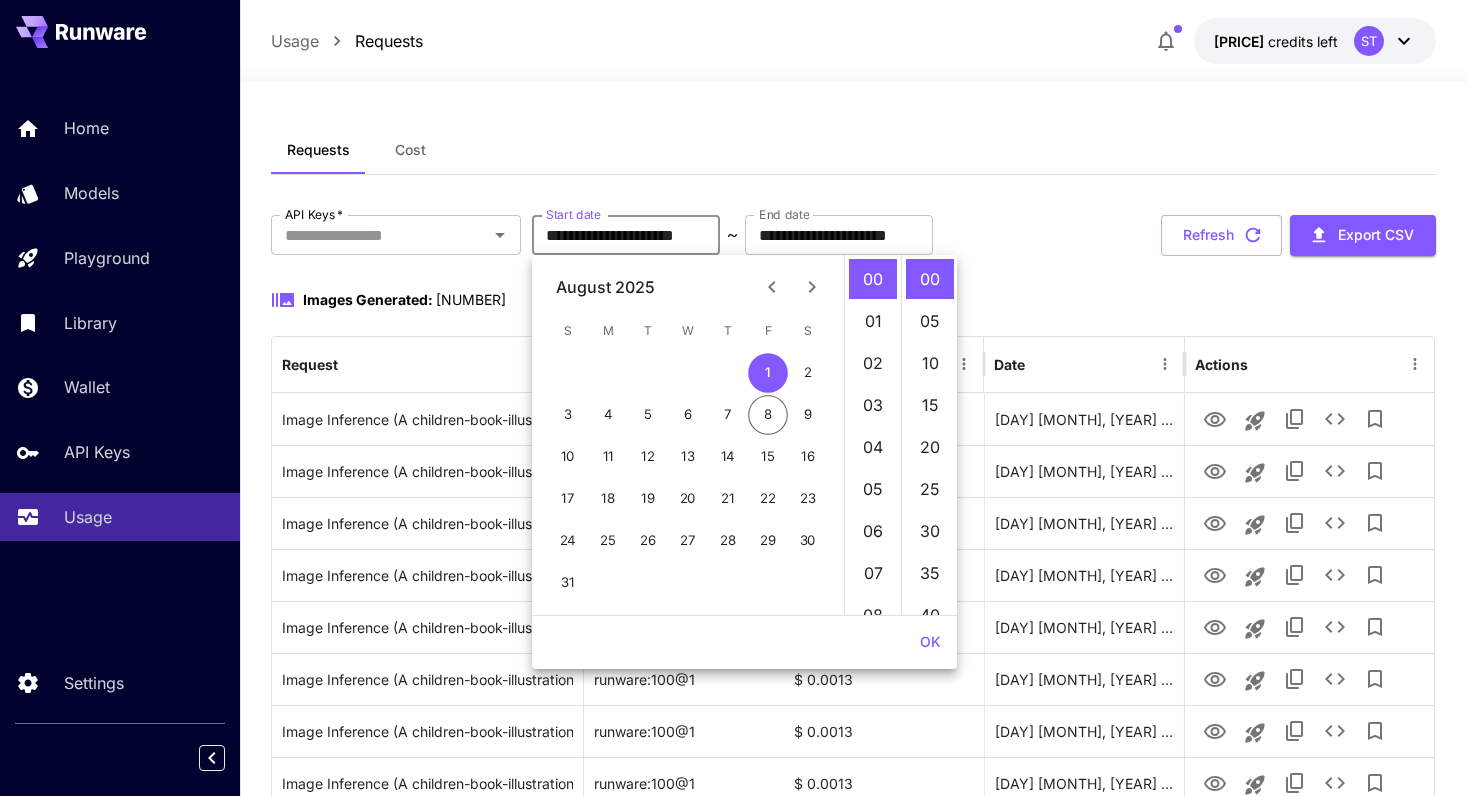 click on "**********" at bounding box center (626, 235) 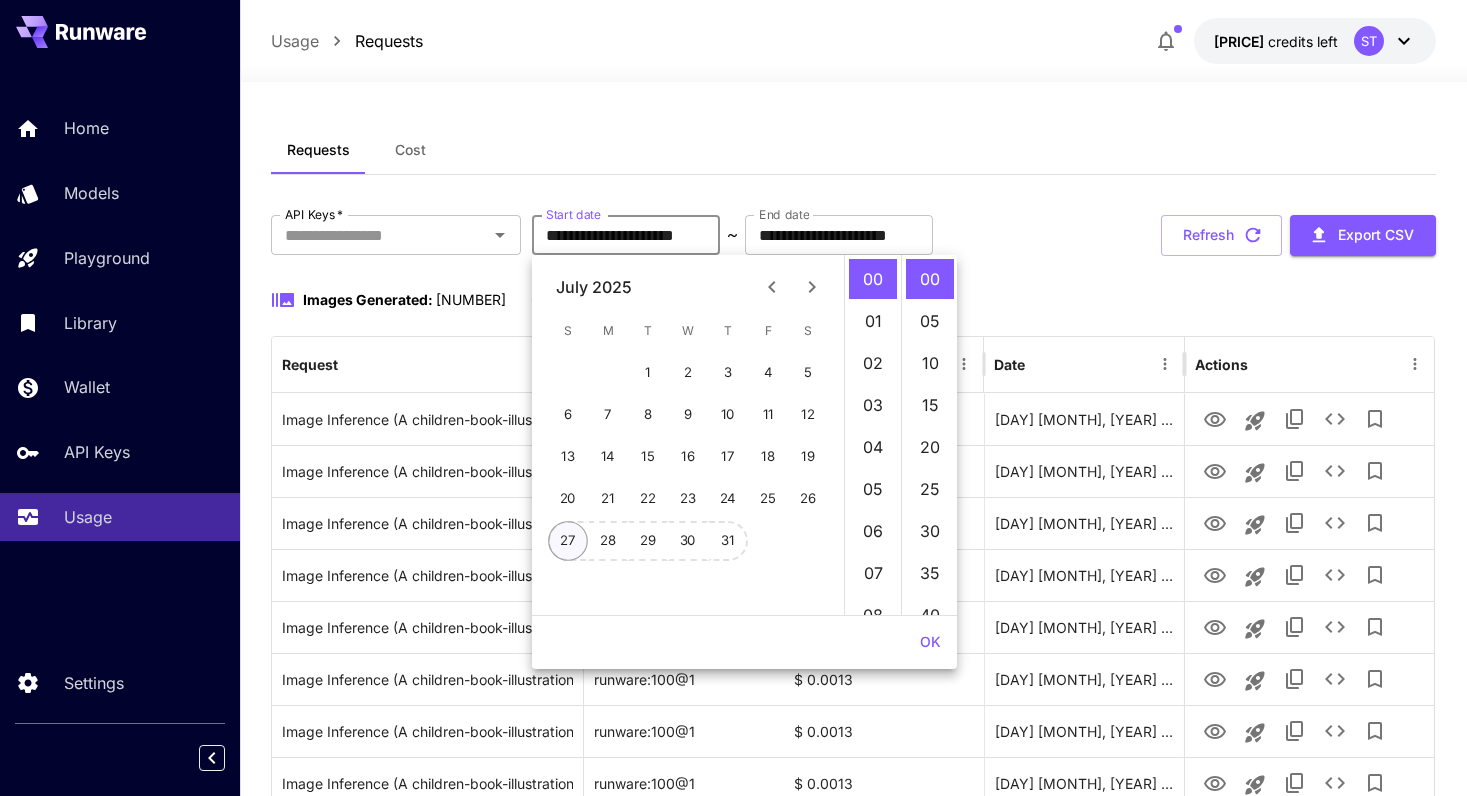 click on "27" at bounding box center [568, 541] 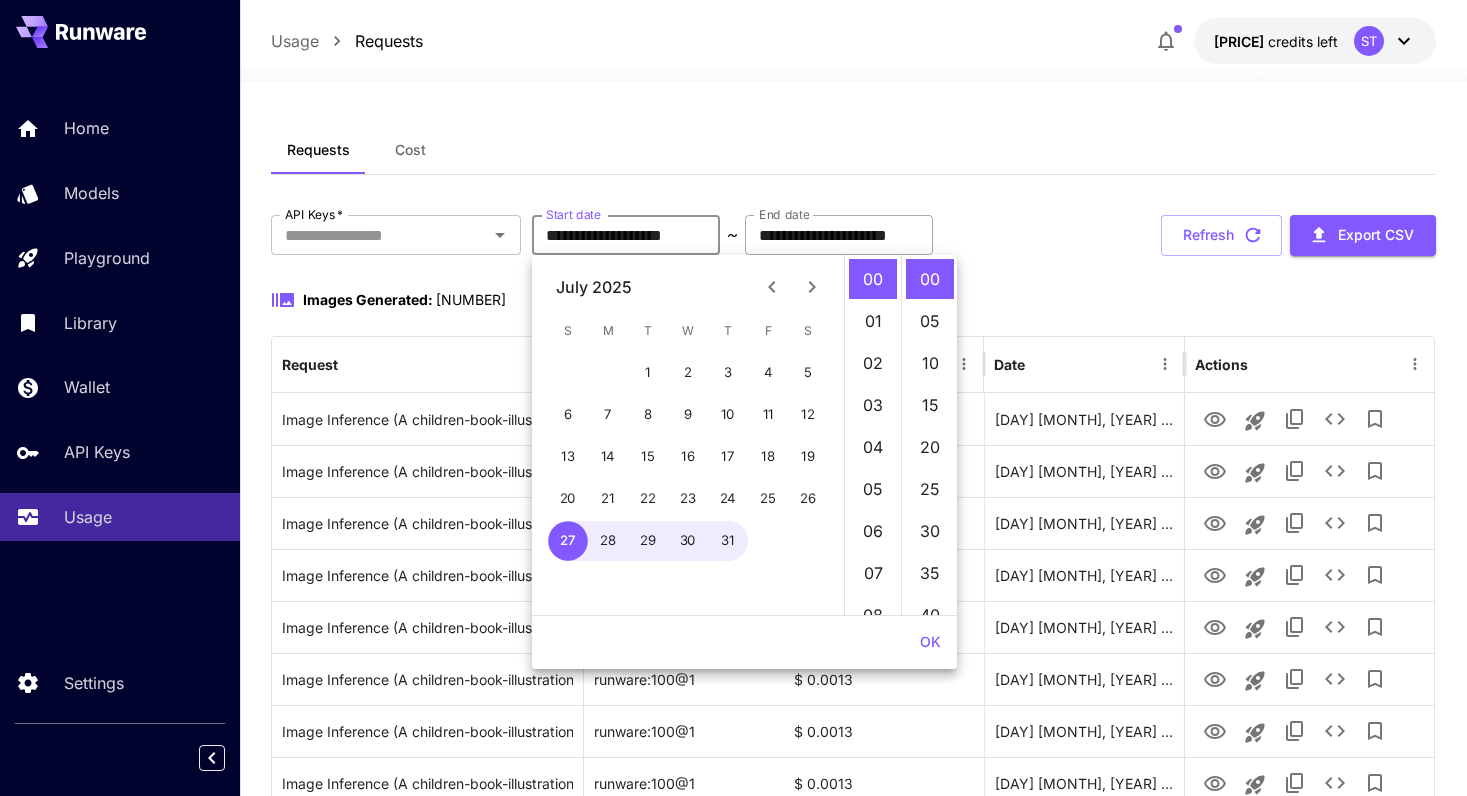 click on "**********" at bounding box center [839, 235] 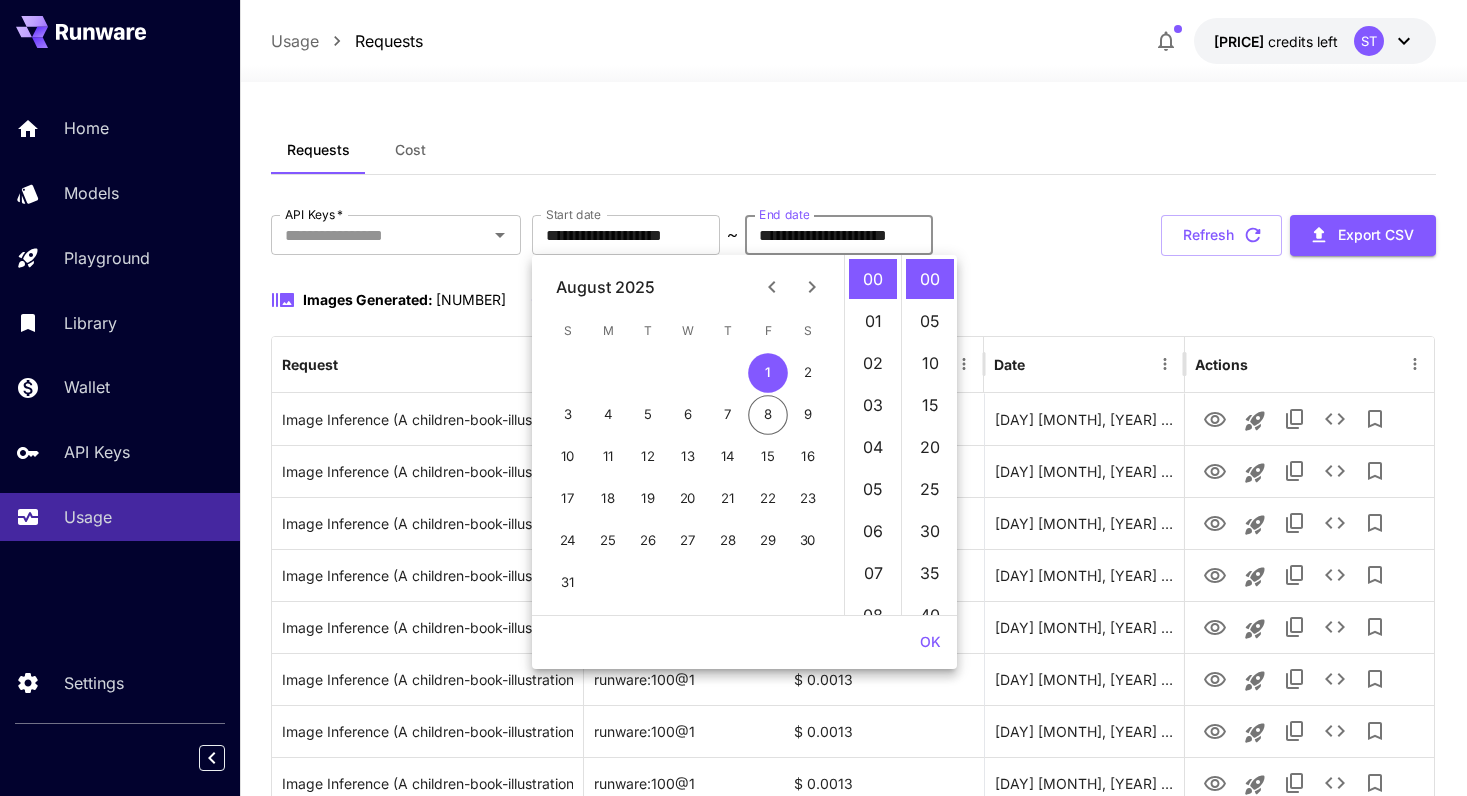 click 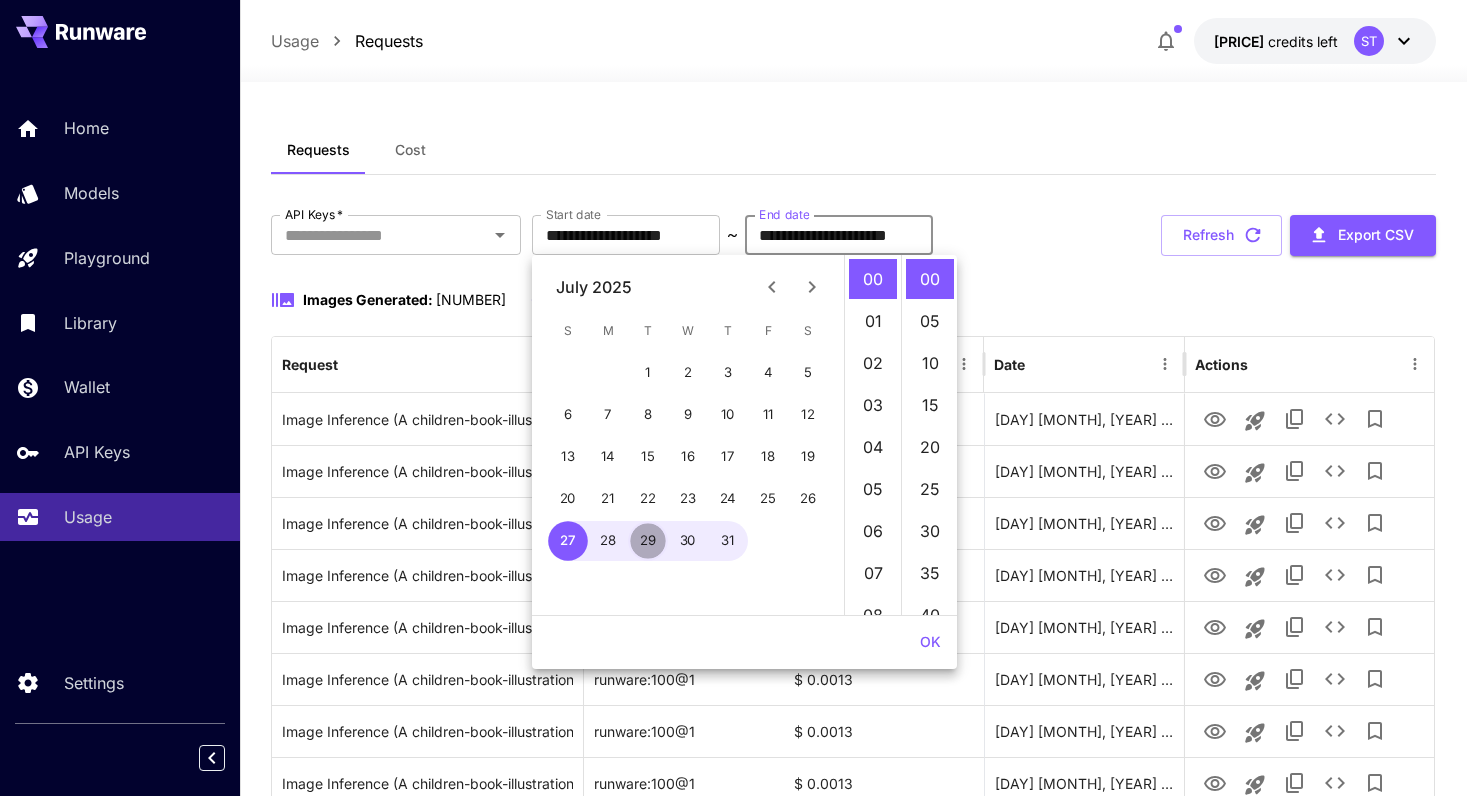 click on "29" at bounding box center [648, 541] 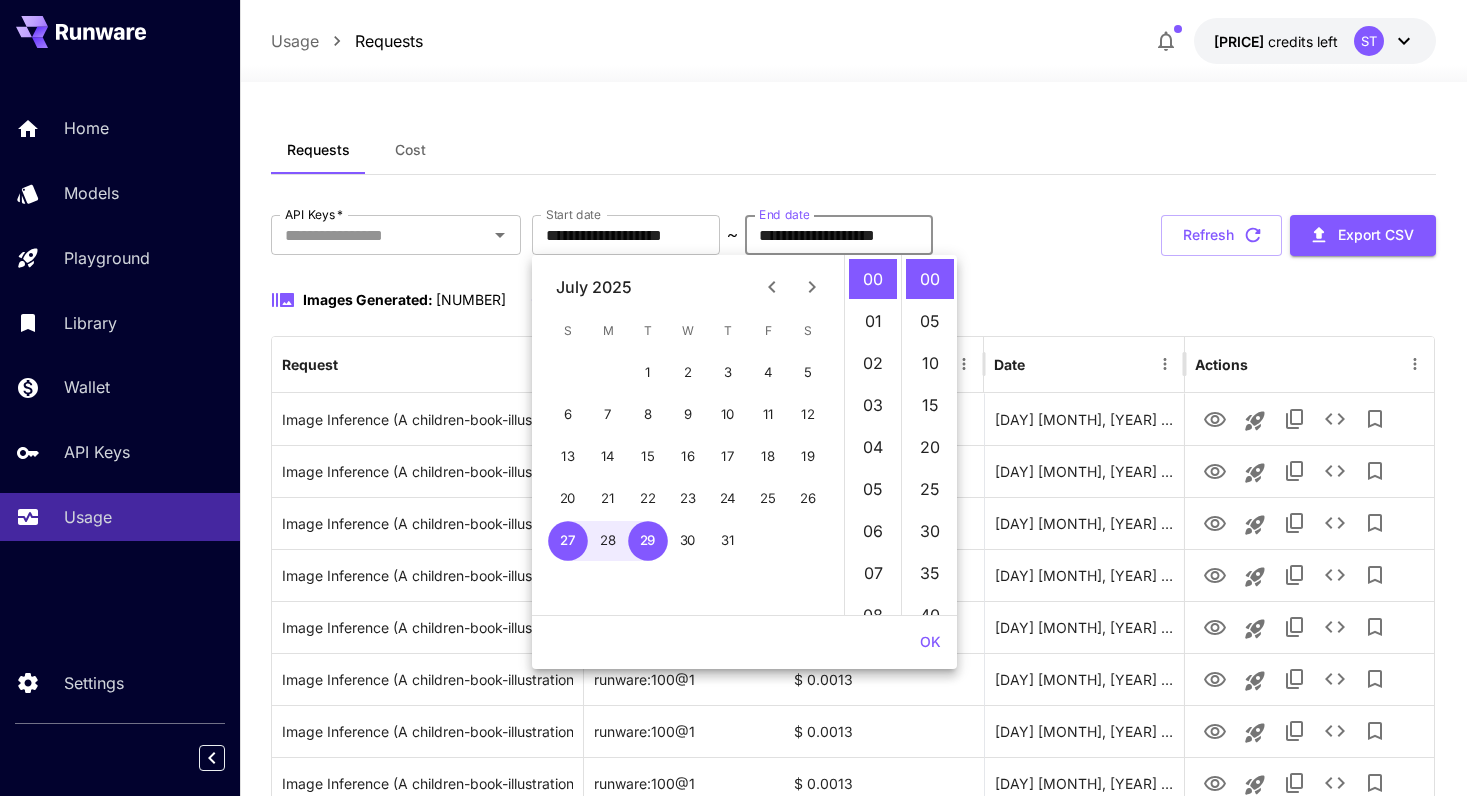 click on "Requests Cost" at bounding box center (854, 150) 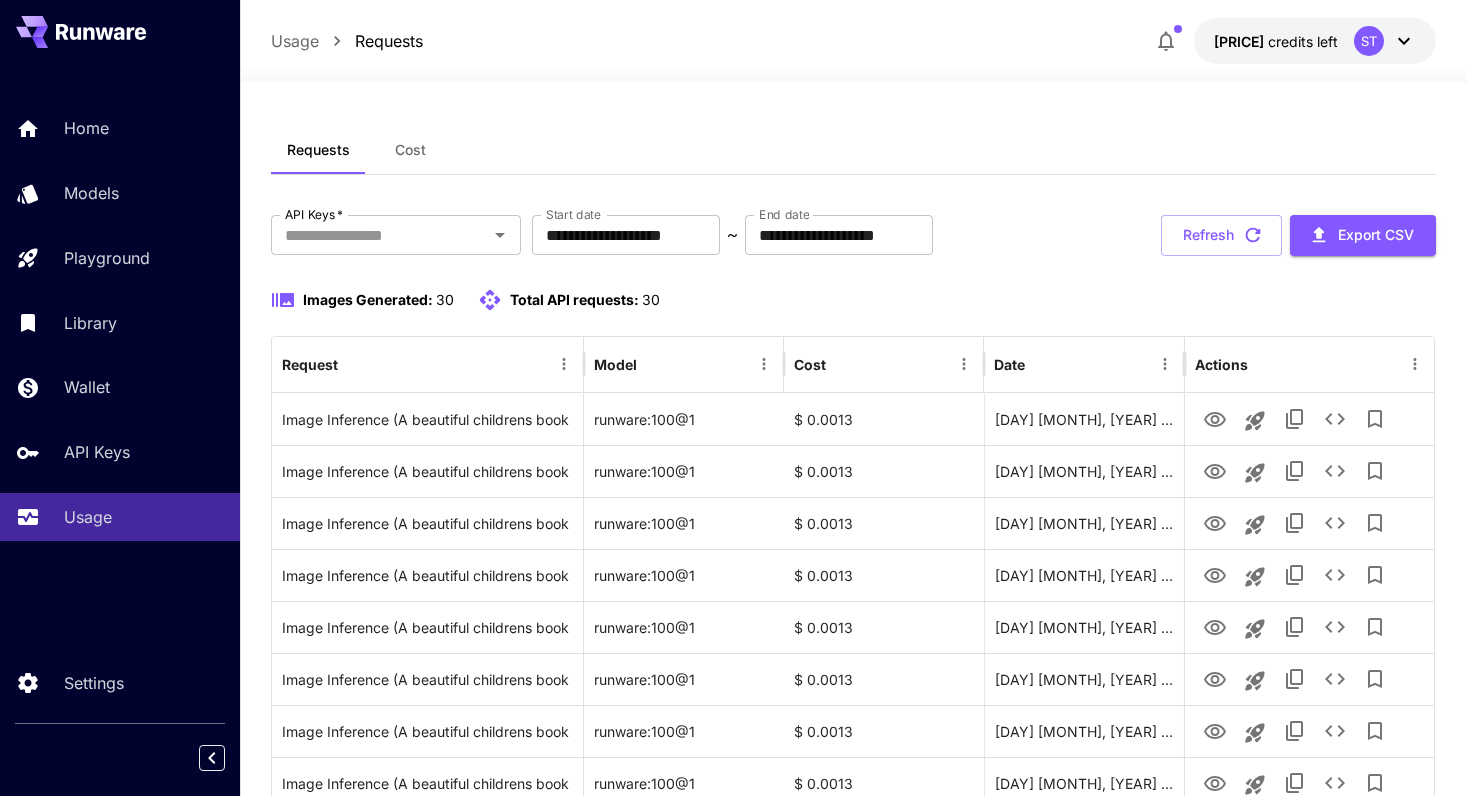scroll, scrollTop: 8, scrollLeft: 0, axis: vertical 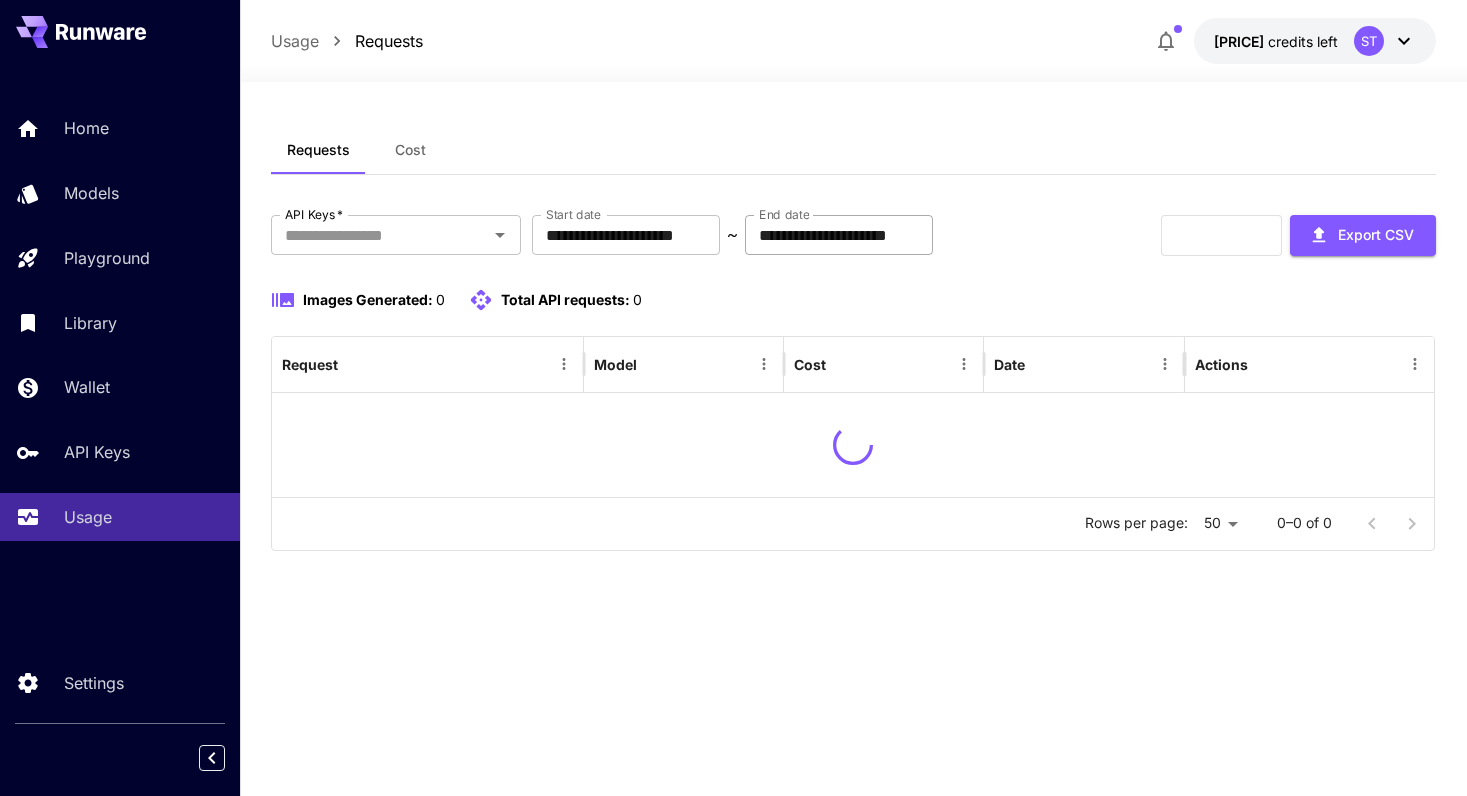 click on "**********" at bounding box center [839, 235] 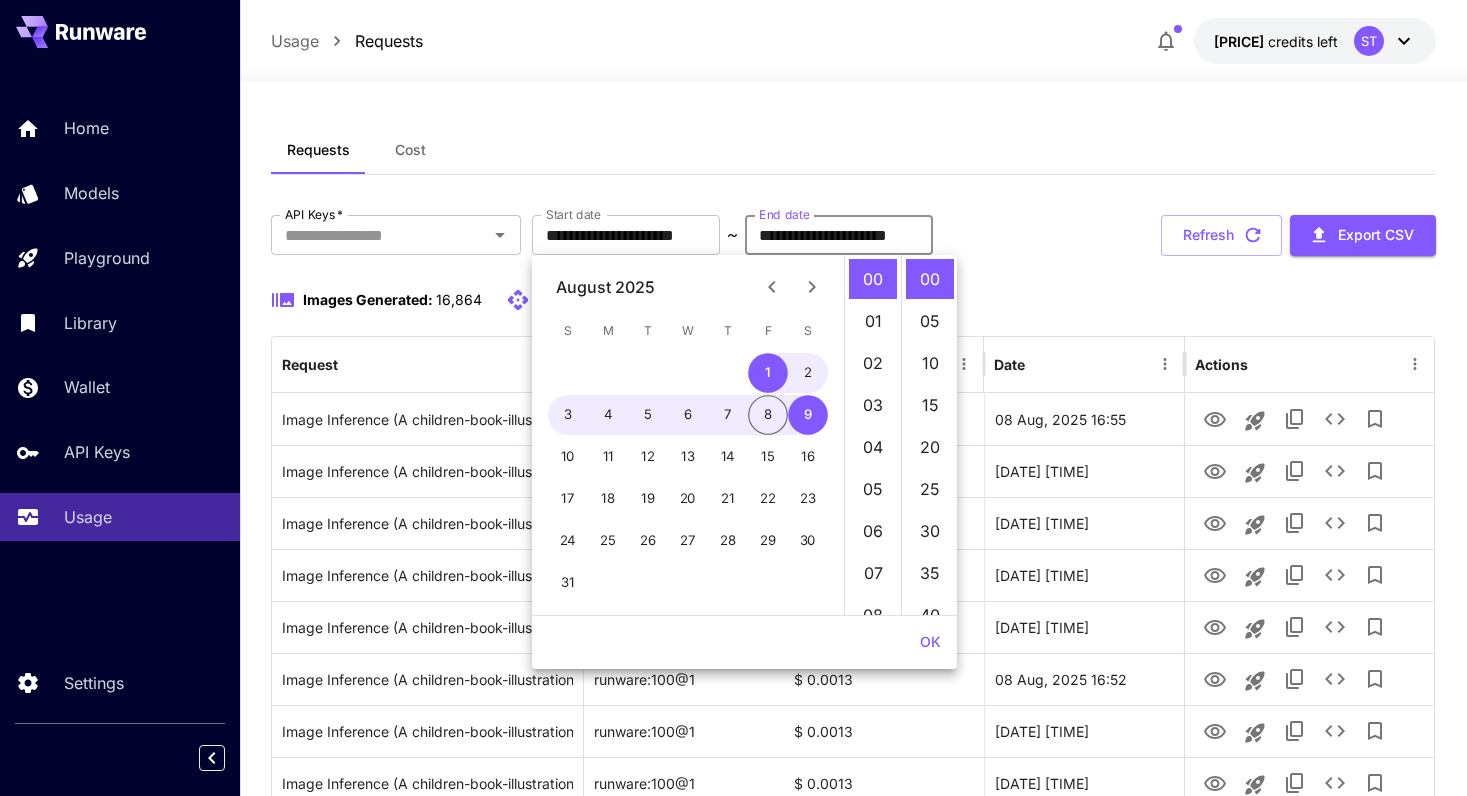 click 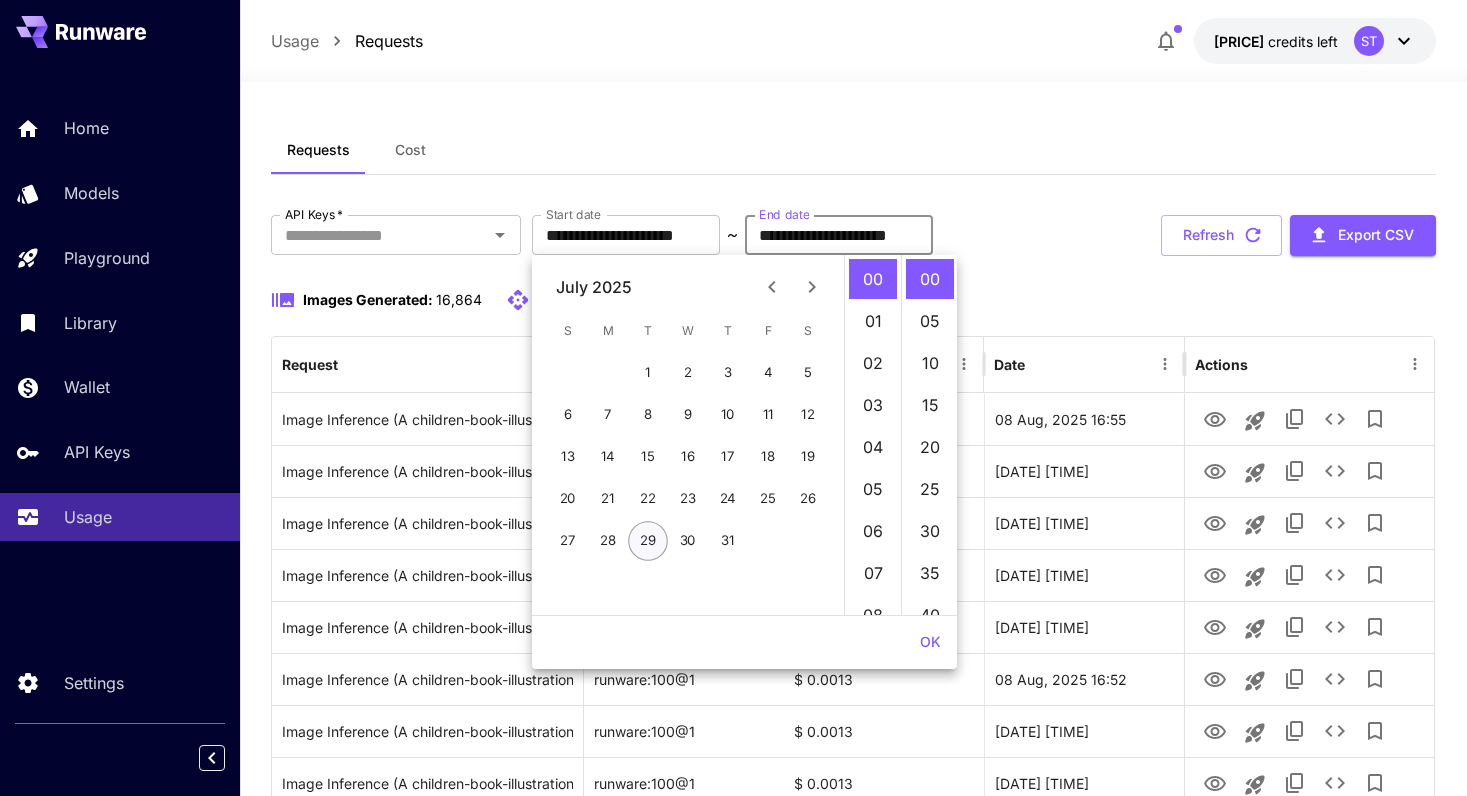 click on "29" at bounding box center [648, 541] 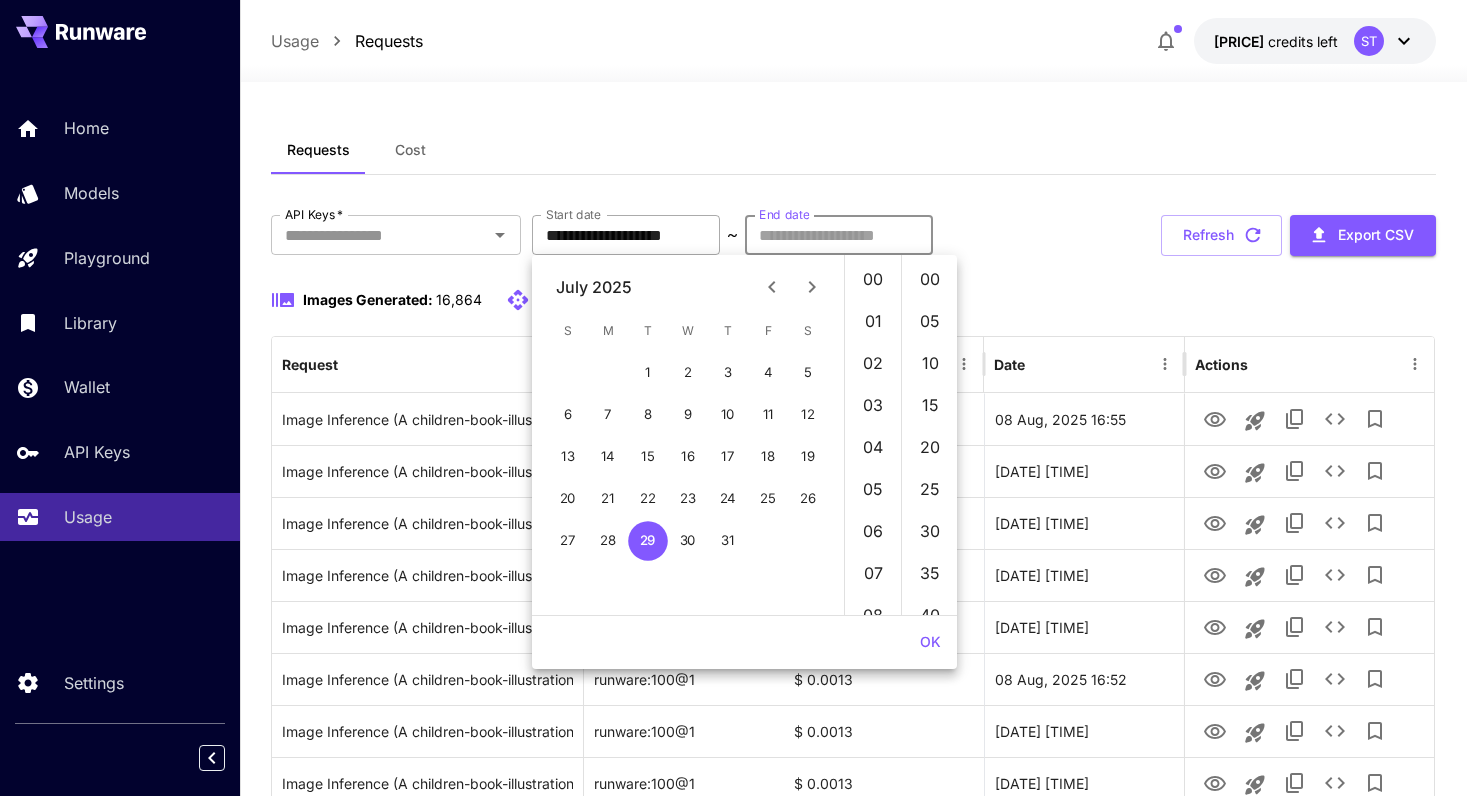 click on "**********" at bounding box center (626, 235) 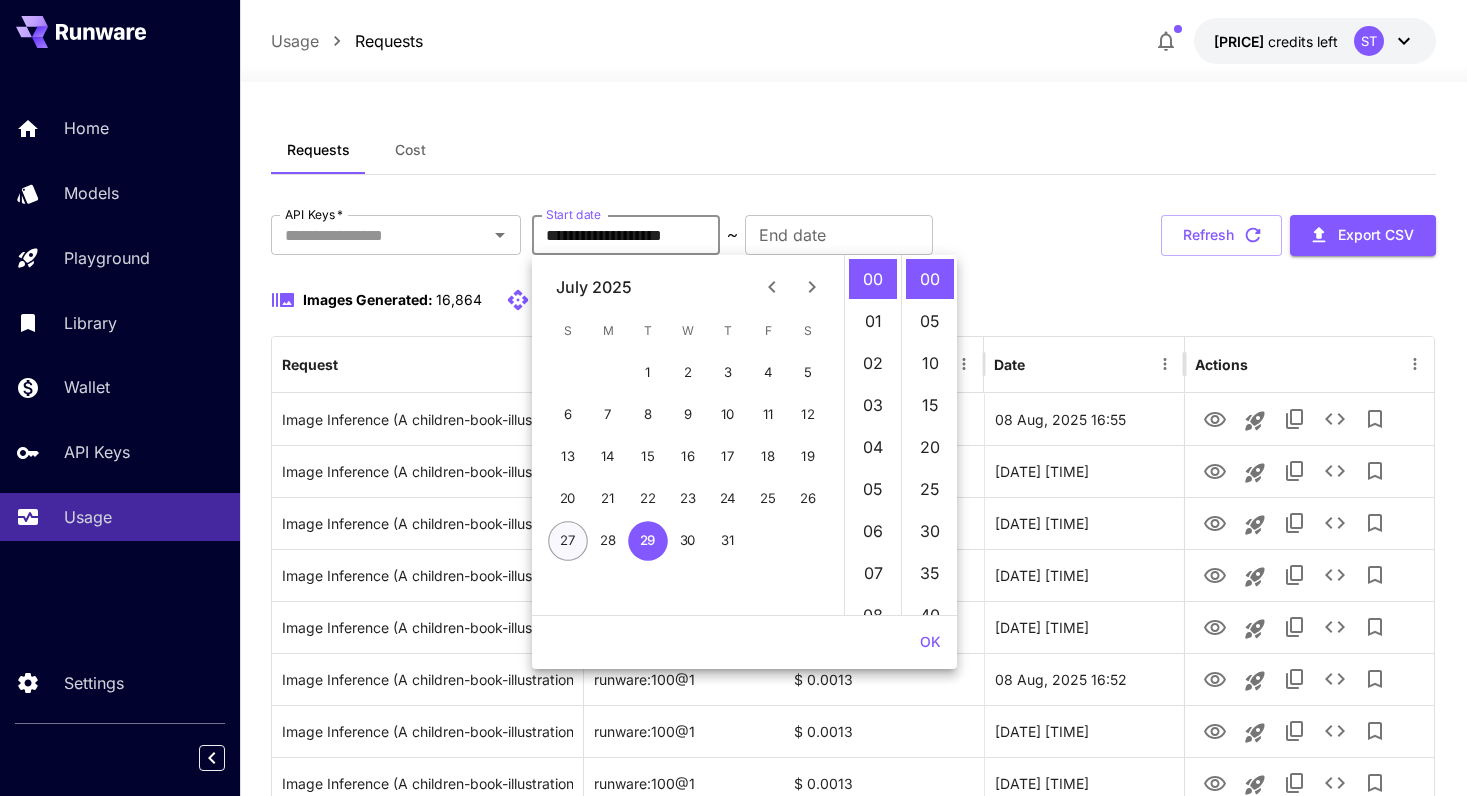 click on "27" at bounding box center [568, 541] 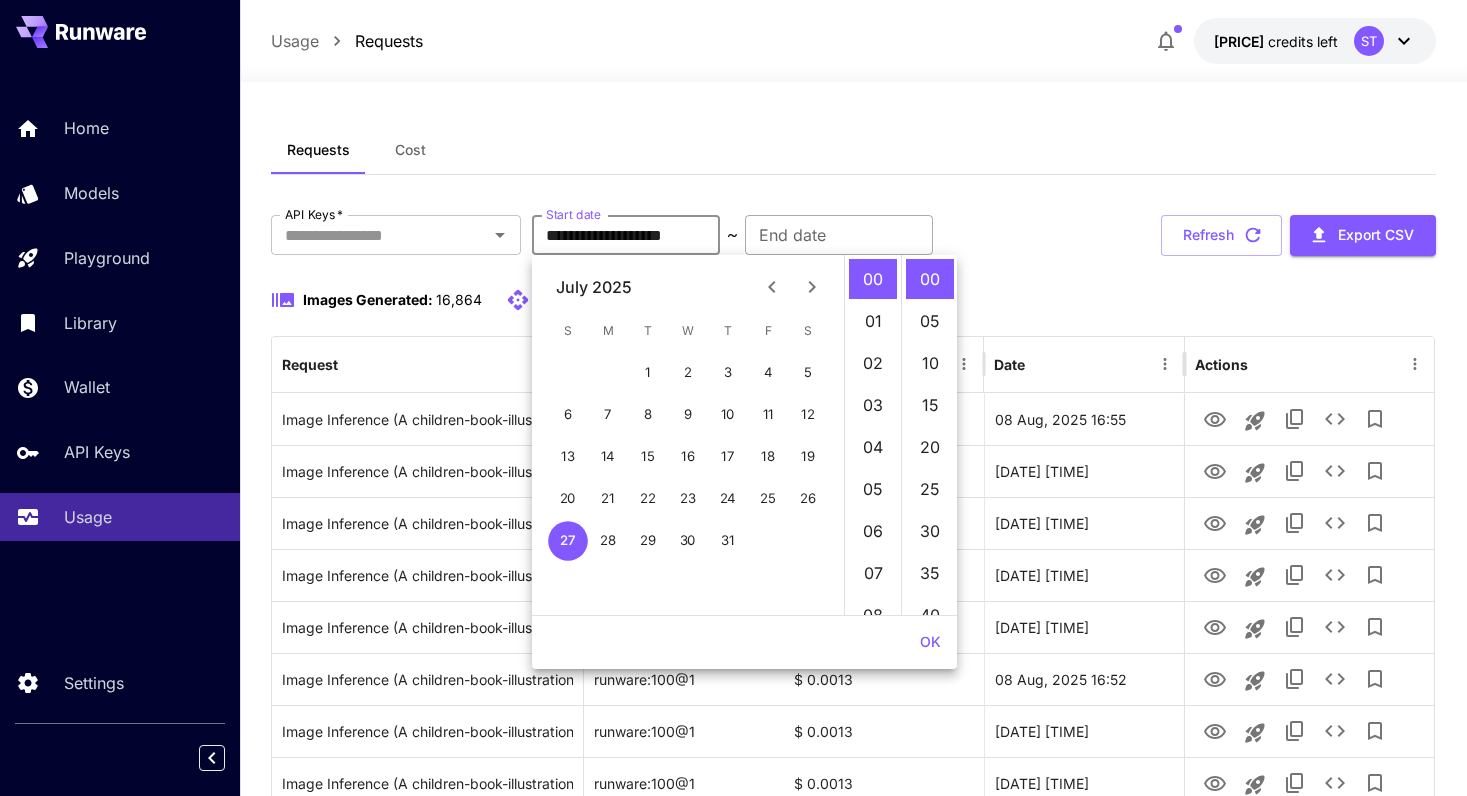 type on "**********" 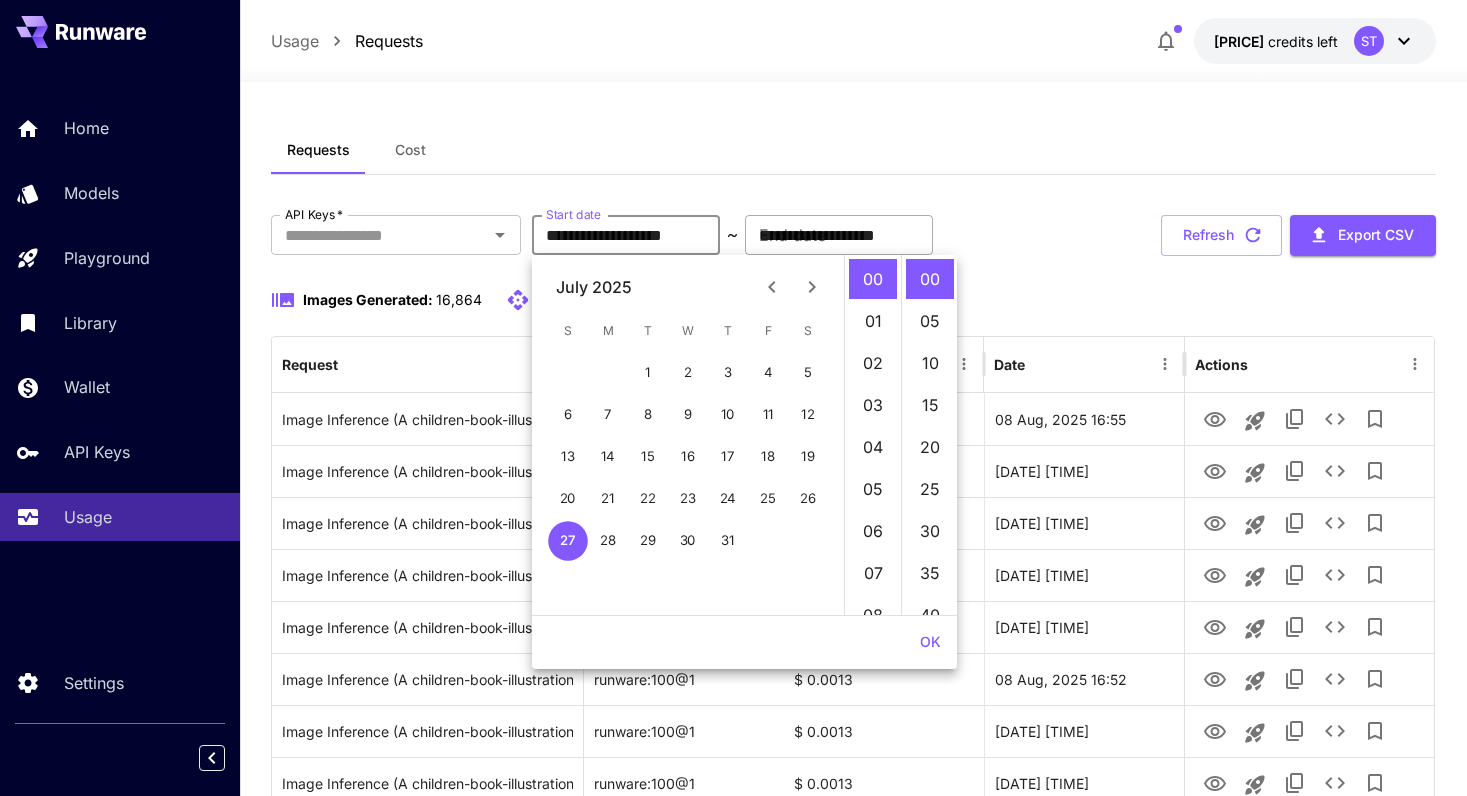 click on "**********" at bounding box center [839, 235] 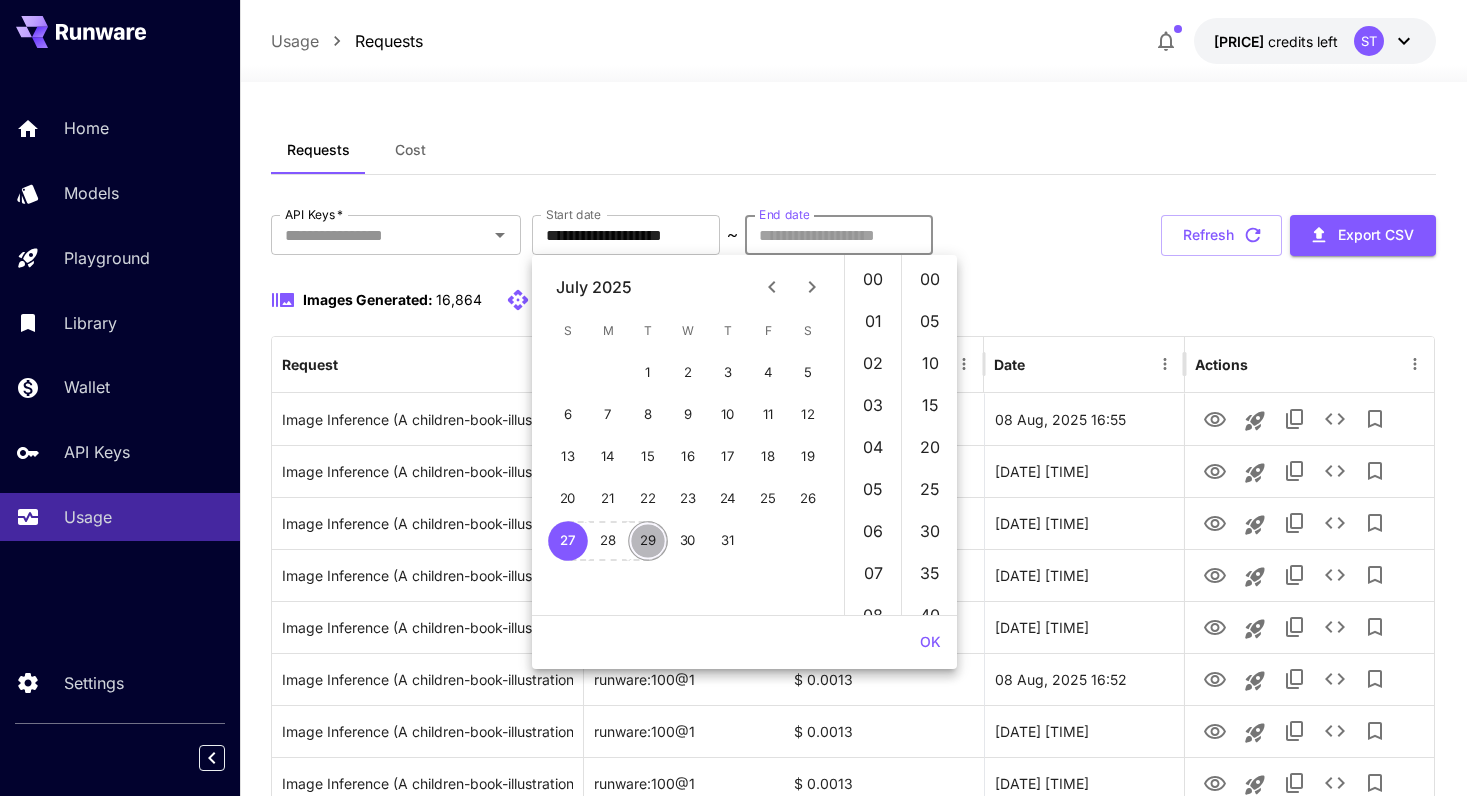 click on "29" at bounding box center (648, 541) 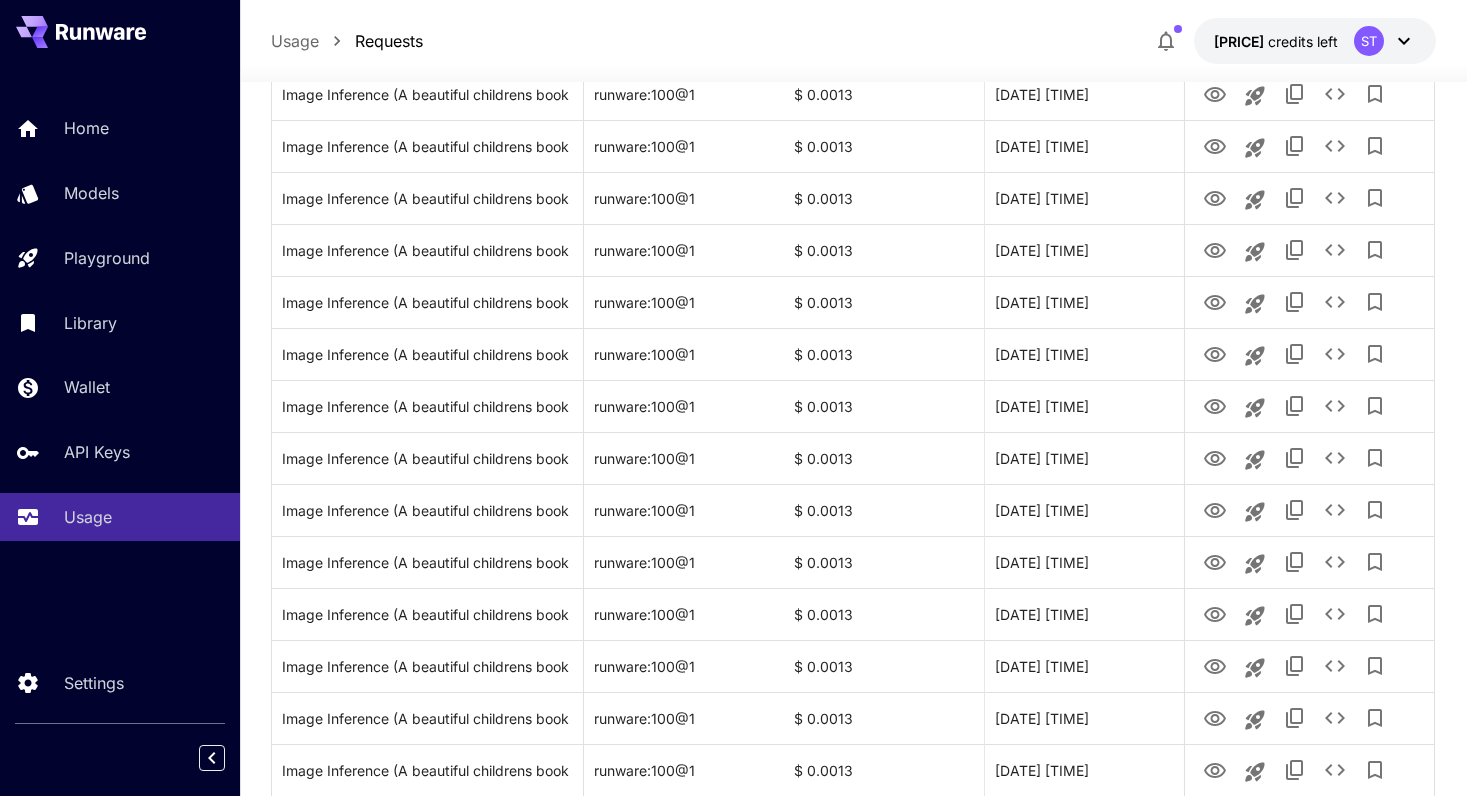 scroll, scrollTop: 1270, scrollLeft: 0, axis: vertical 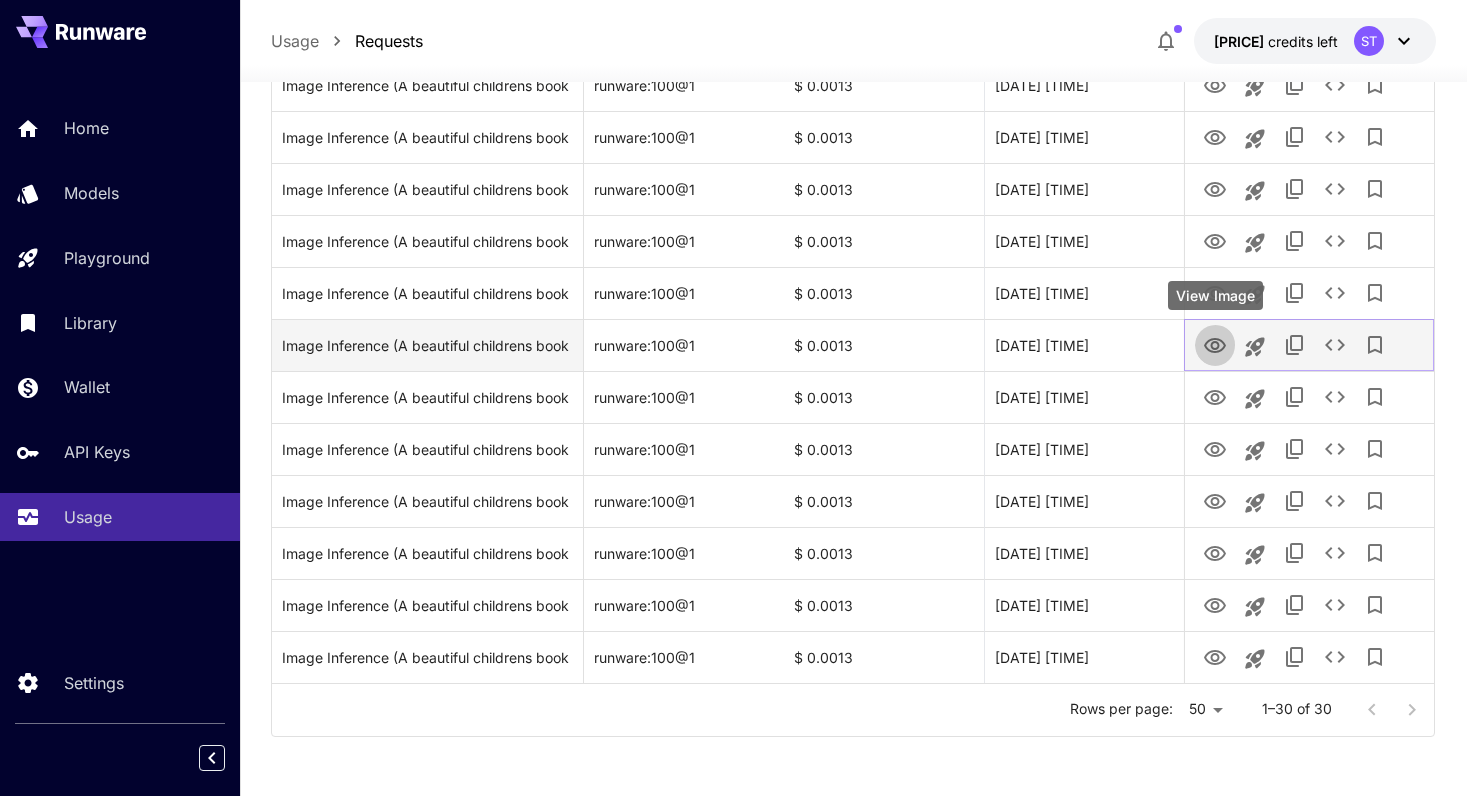 click 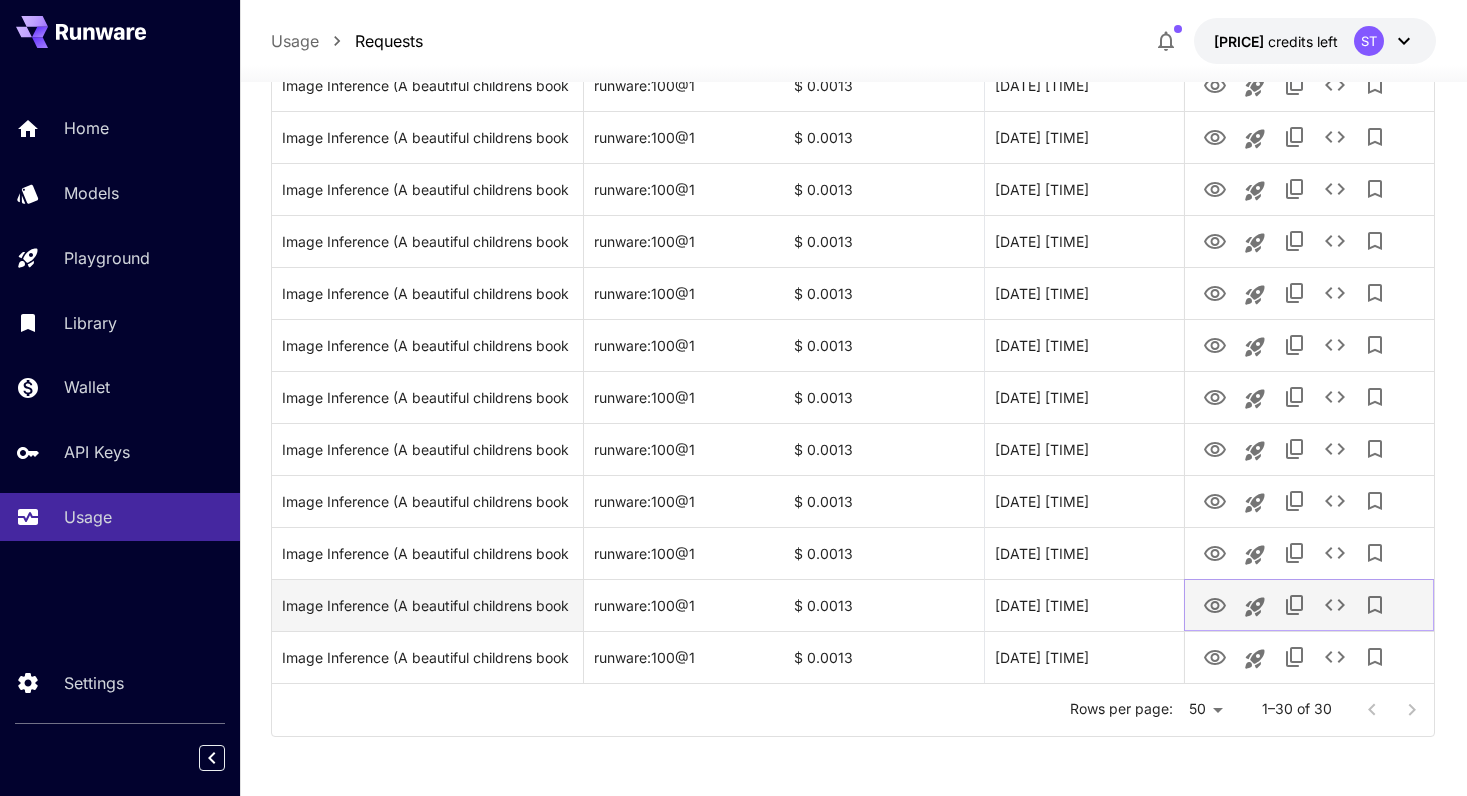 click 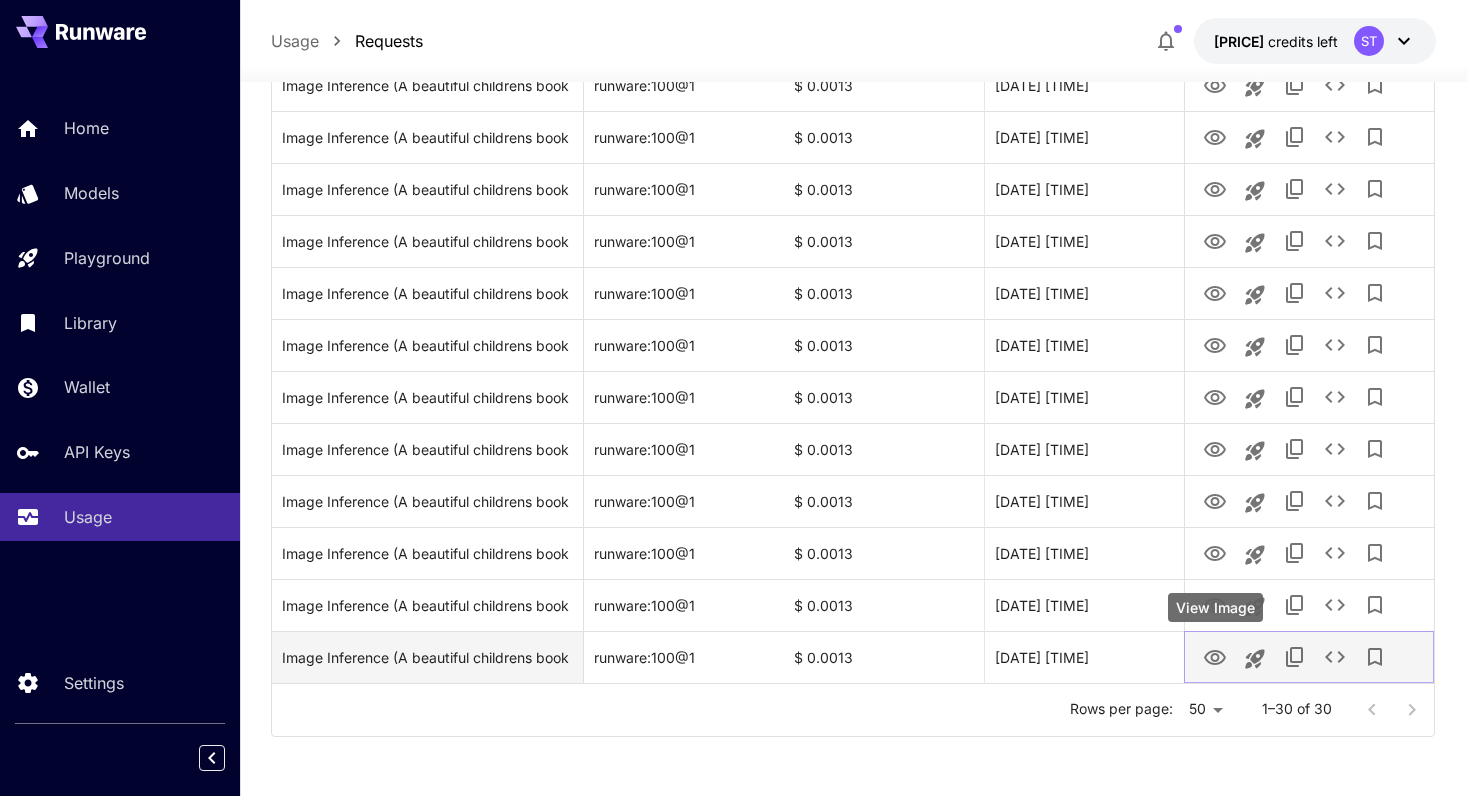 click 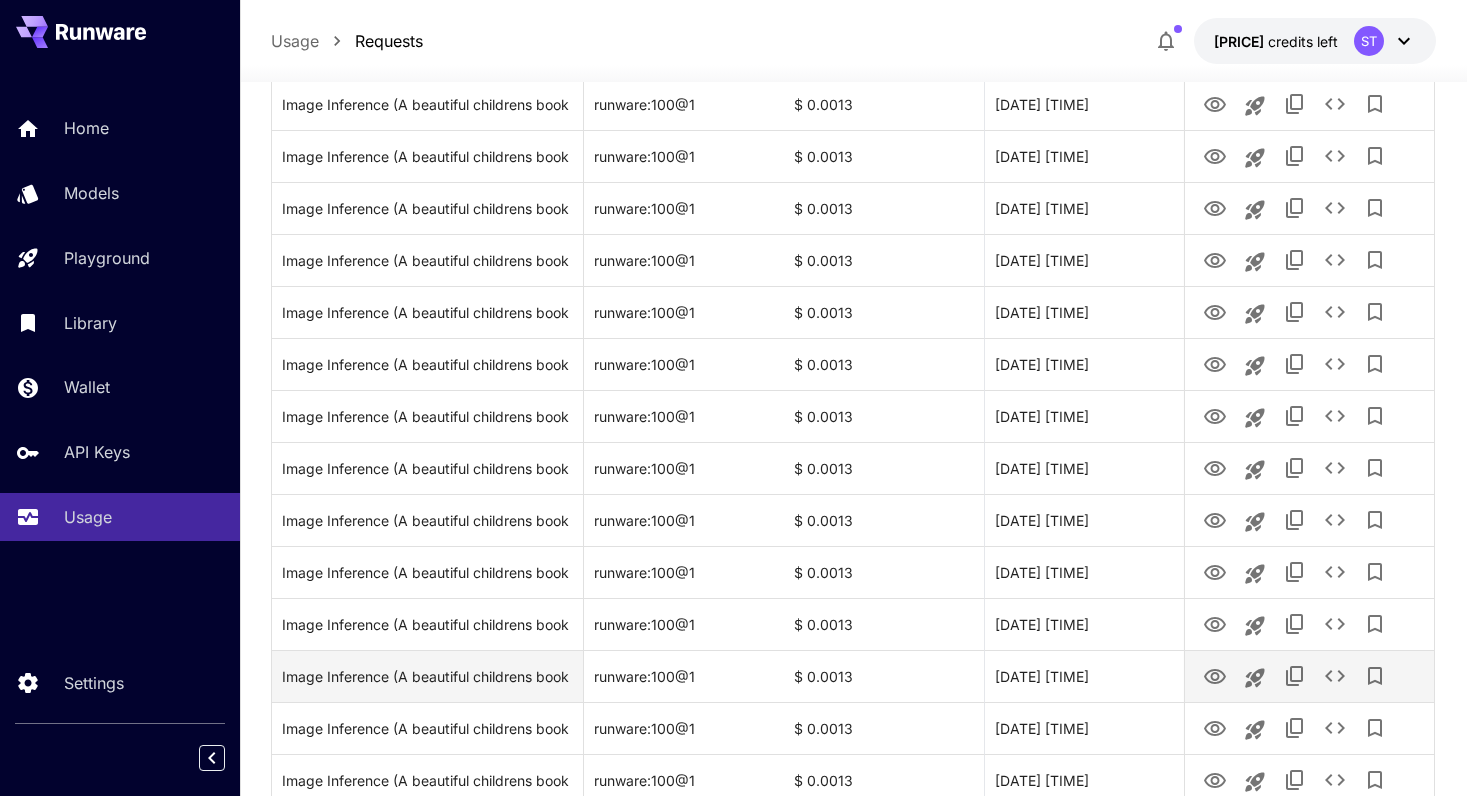 scroll, scrollTop: 777, scrollLeft: 0, axis: vertical 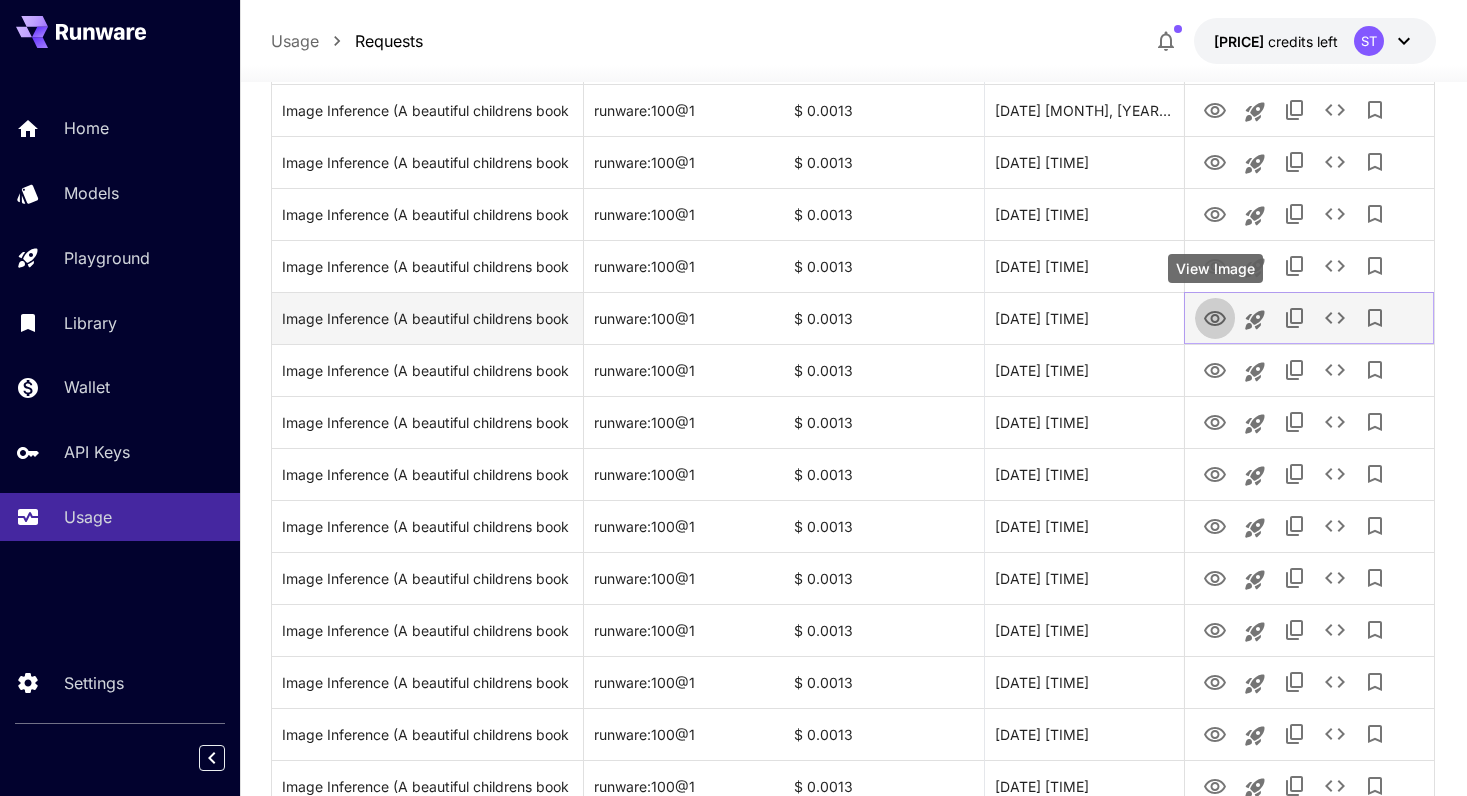 click 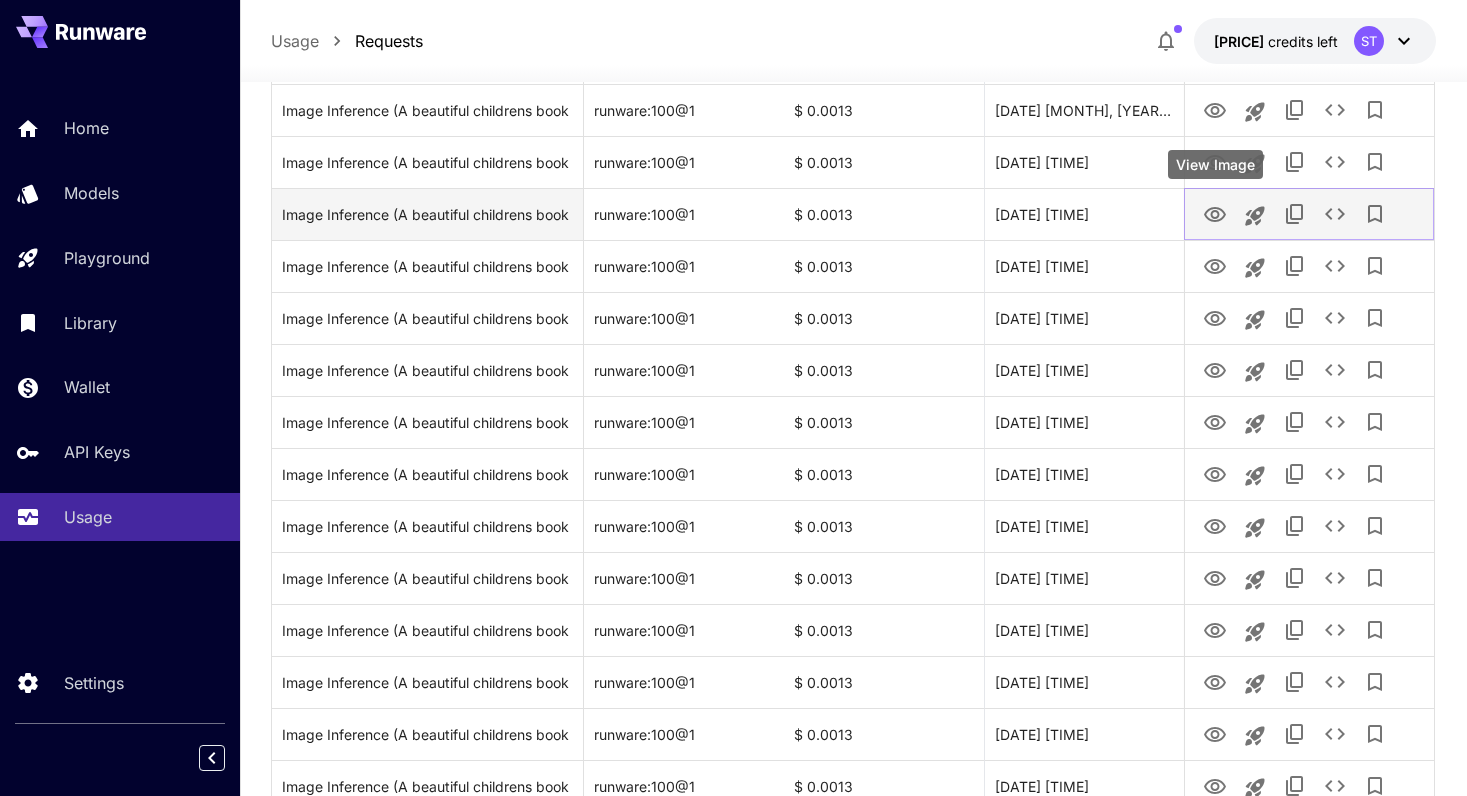 click 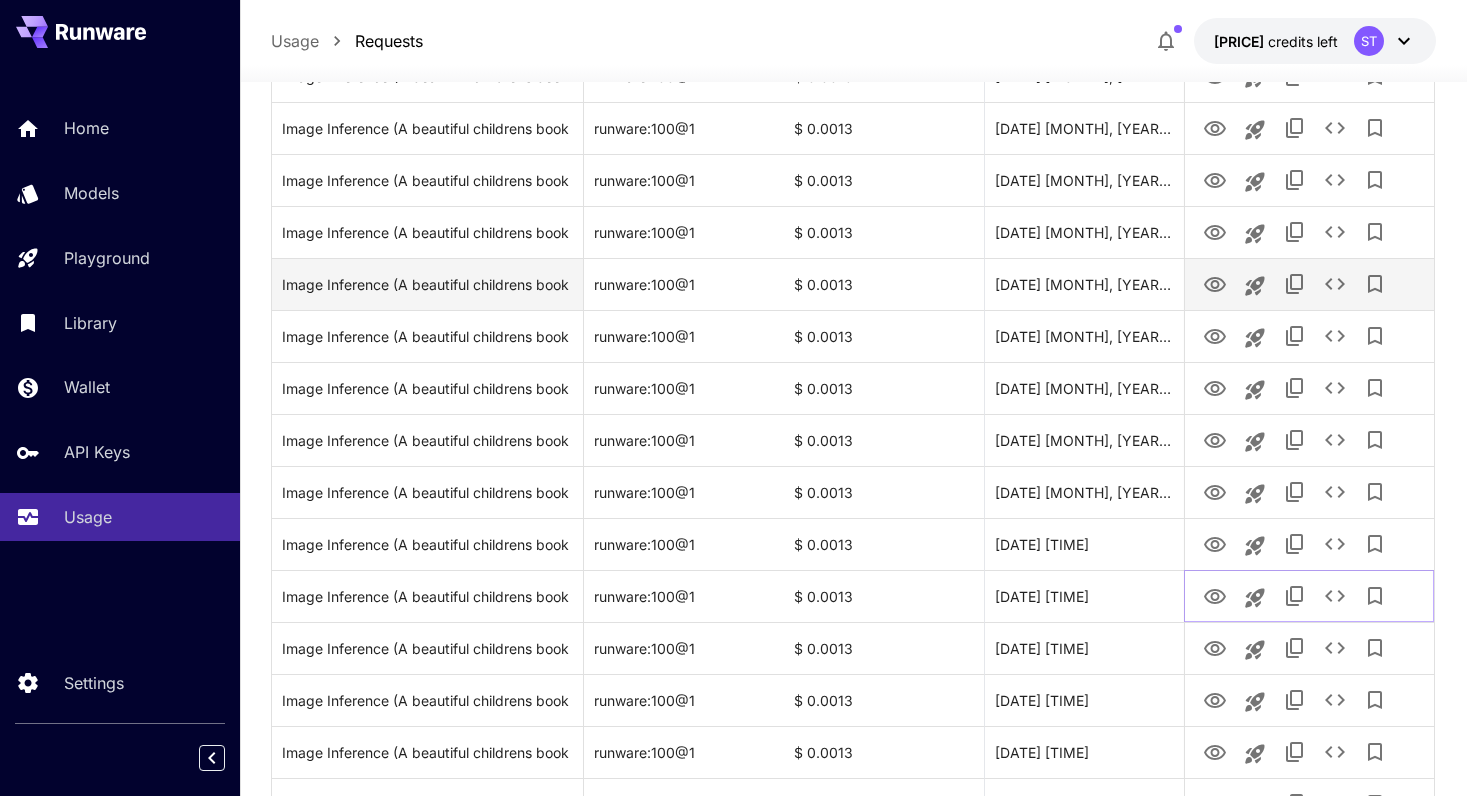 scroll, scrollTop: 0, scrollLeft: 0, axis: both 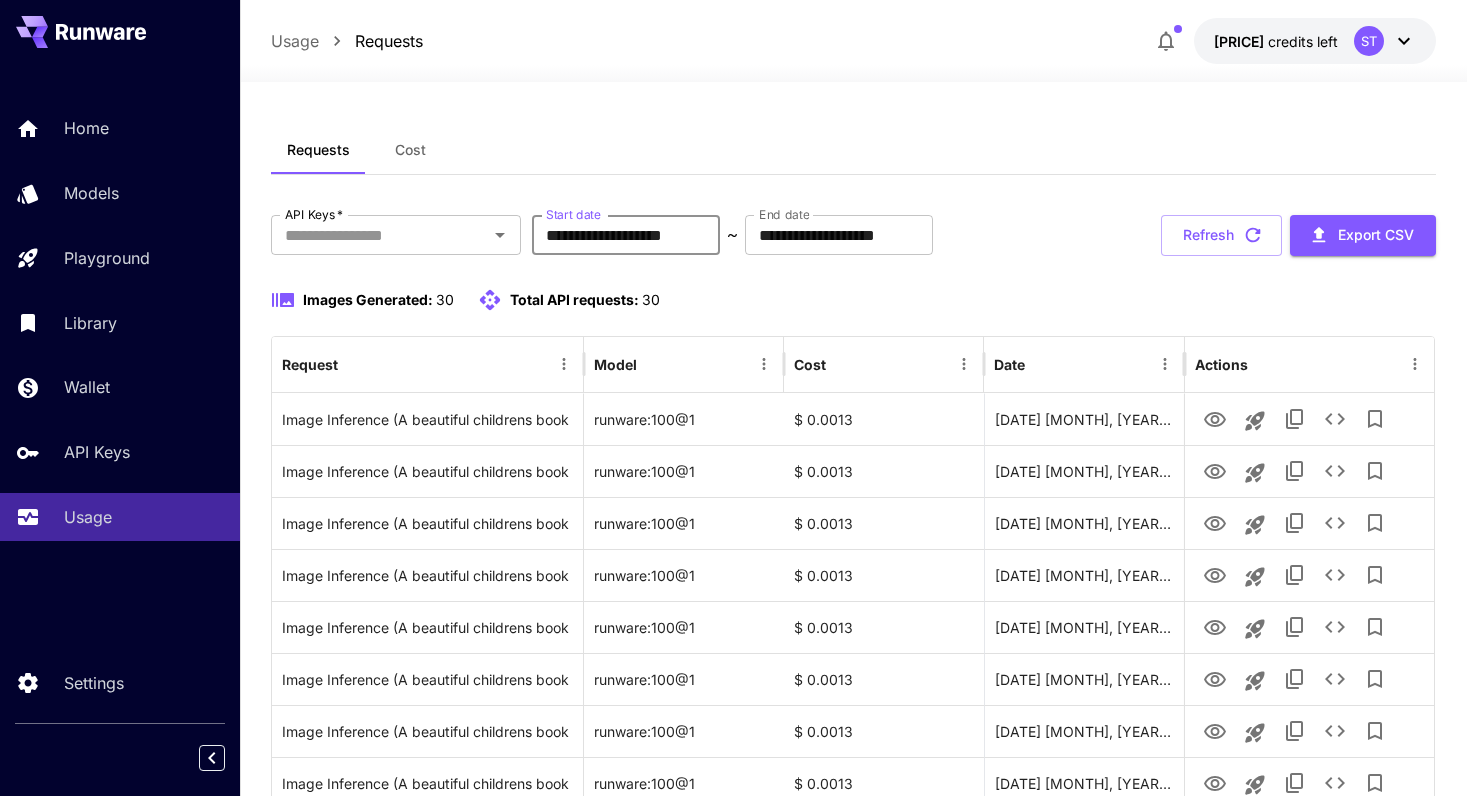 click on "**********" at bounding box center (626, 235) 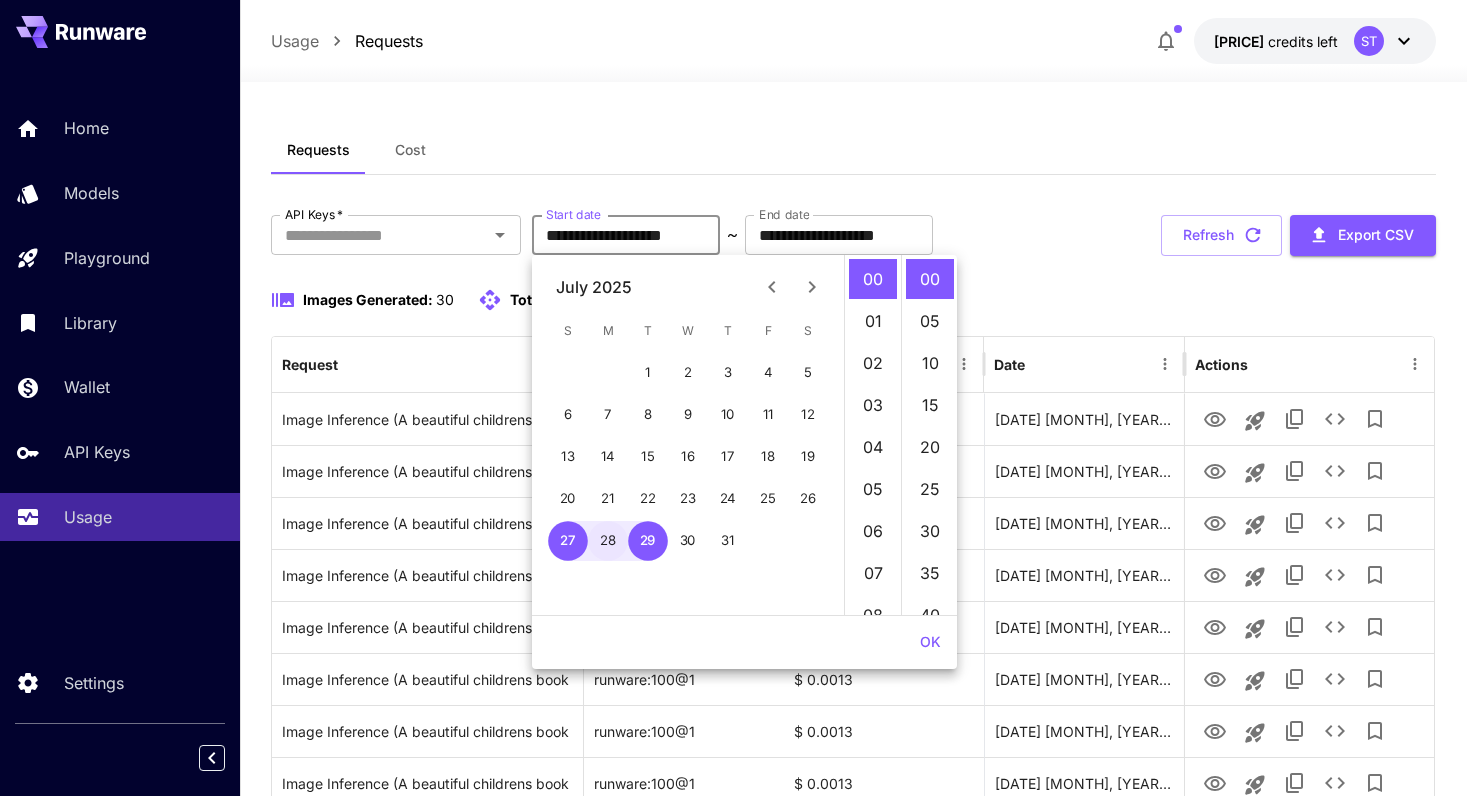 click on "28" at bounding box center (608, 541) 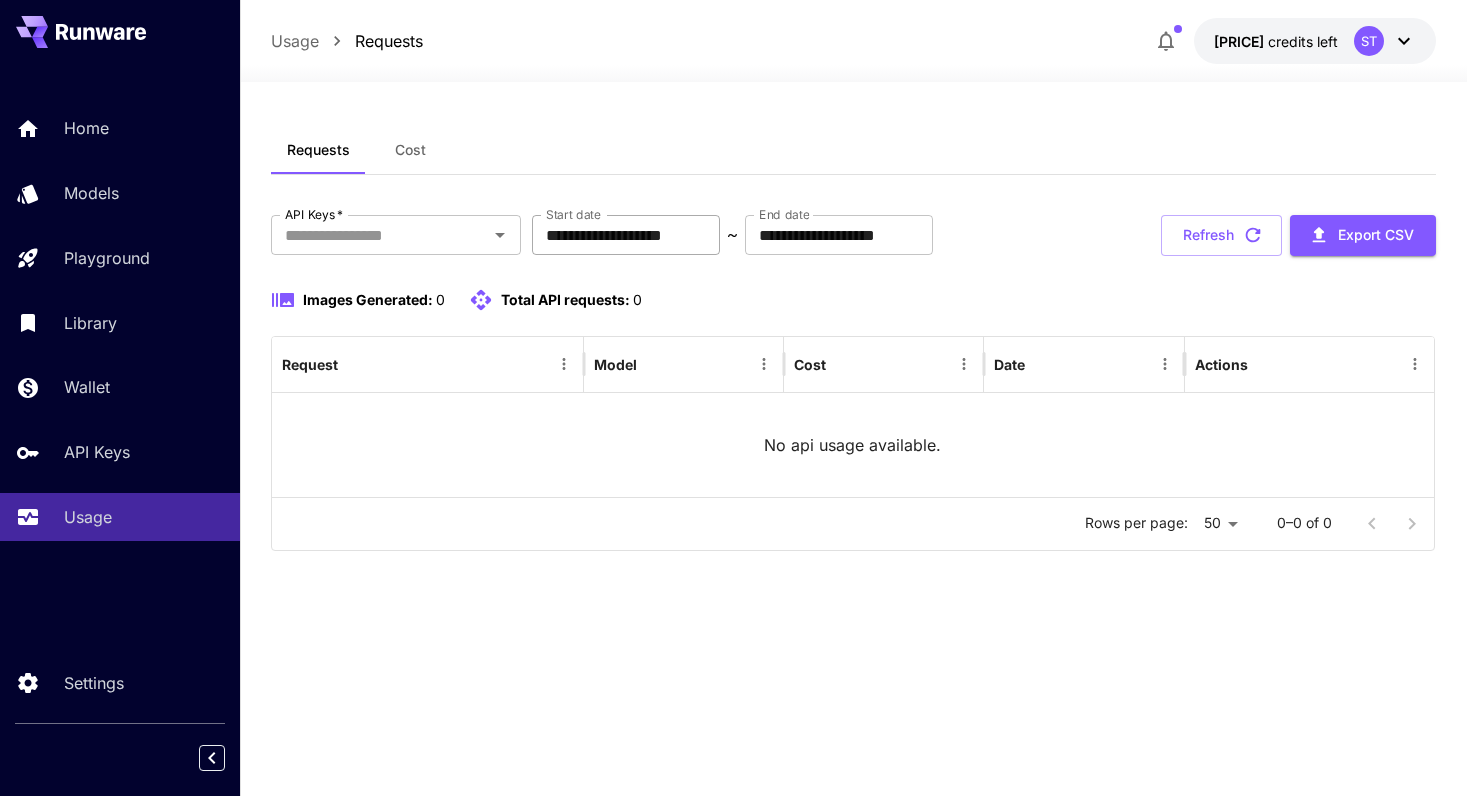 click on "**********" at bounding box center (626, 235) 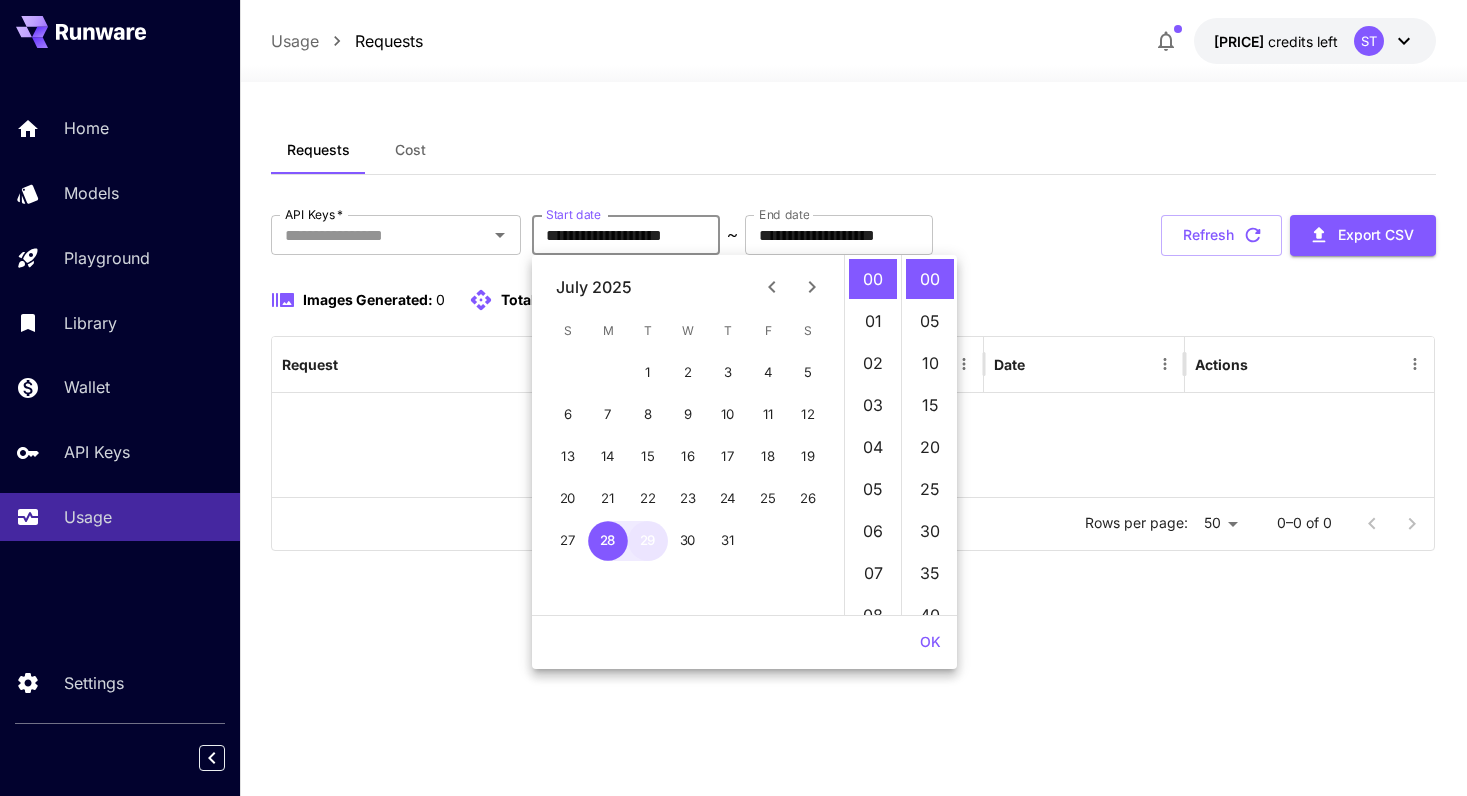 click on "29" at bounding box center (648, 541) 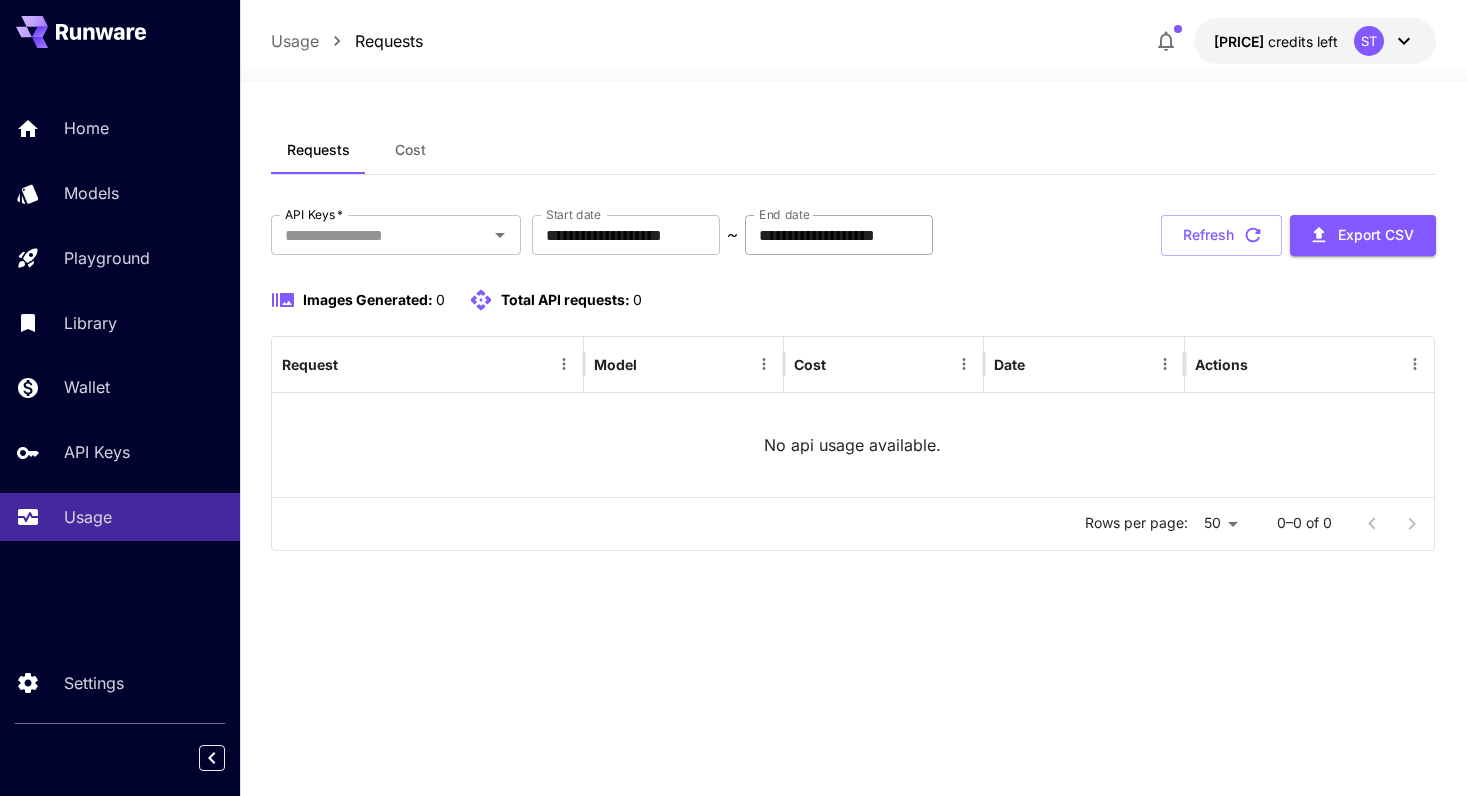 click on "**********" at bounding box center [839, 235] 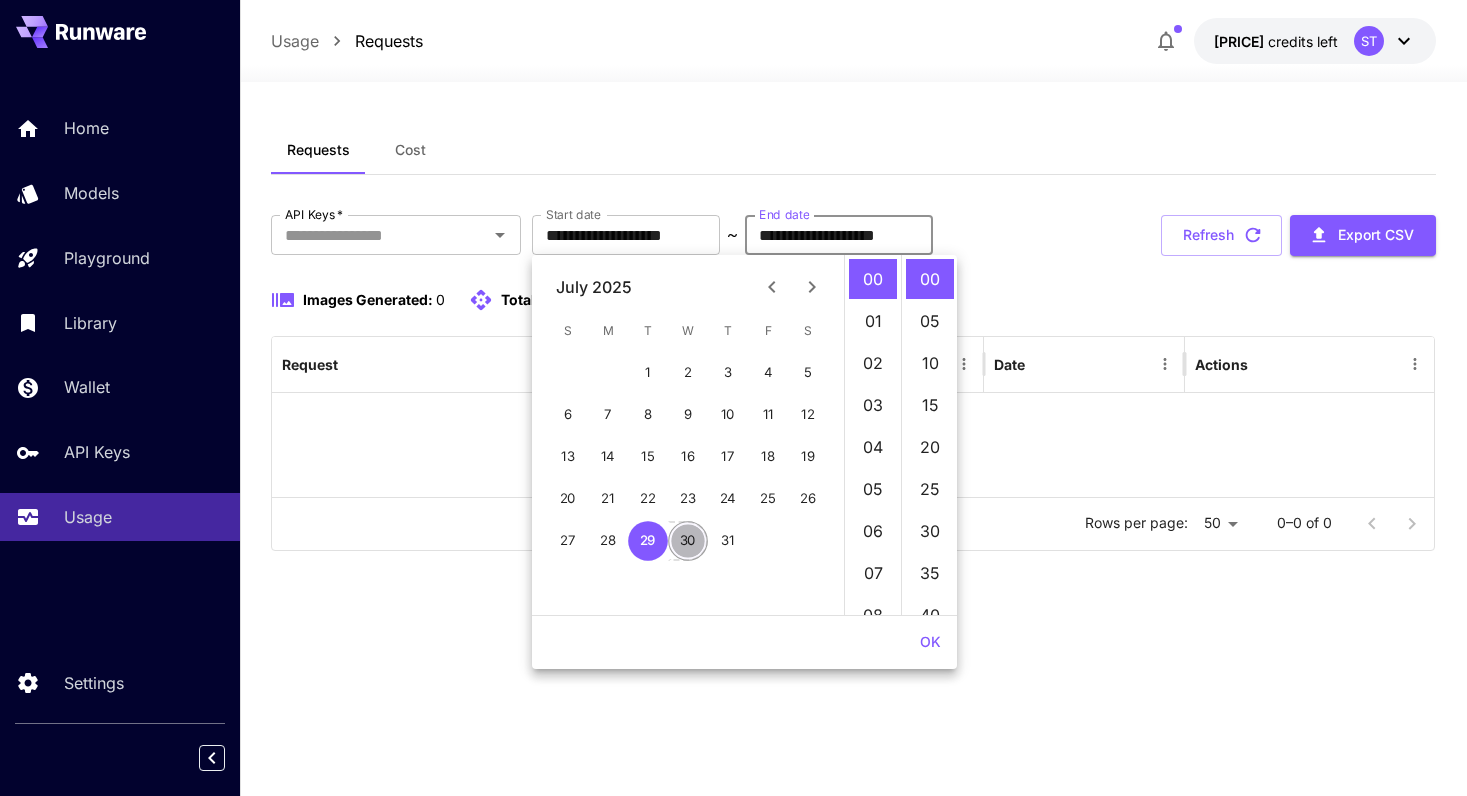 click on "30" at bounding box center [688, 541] 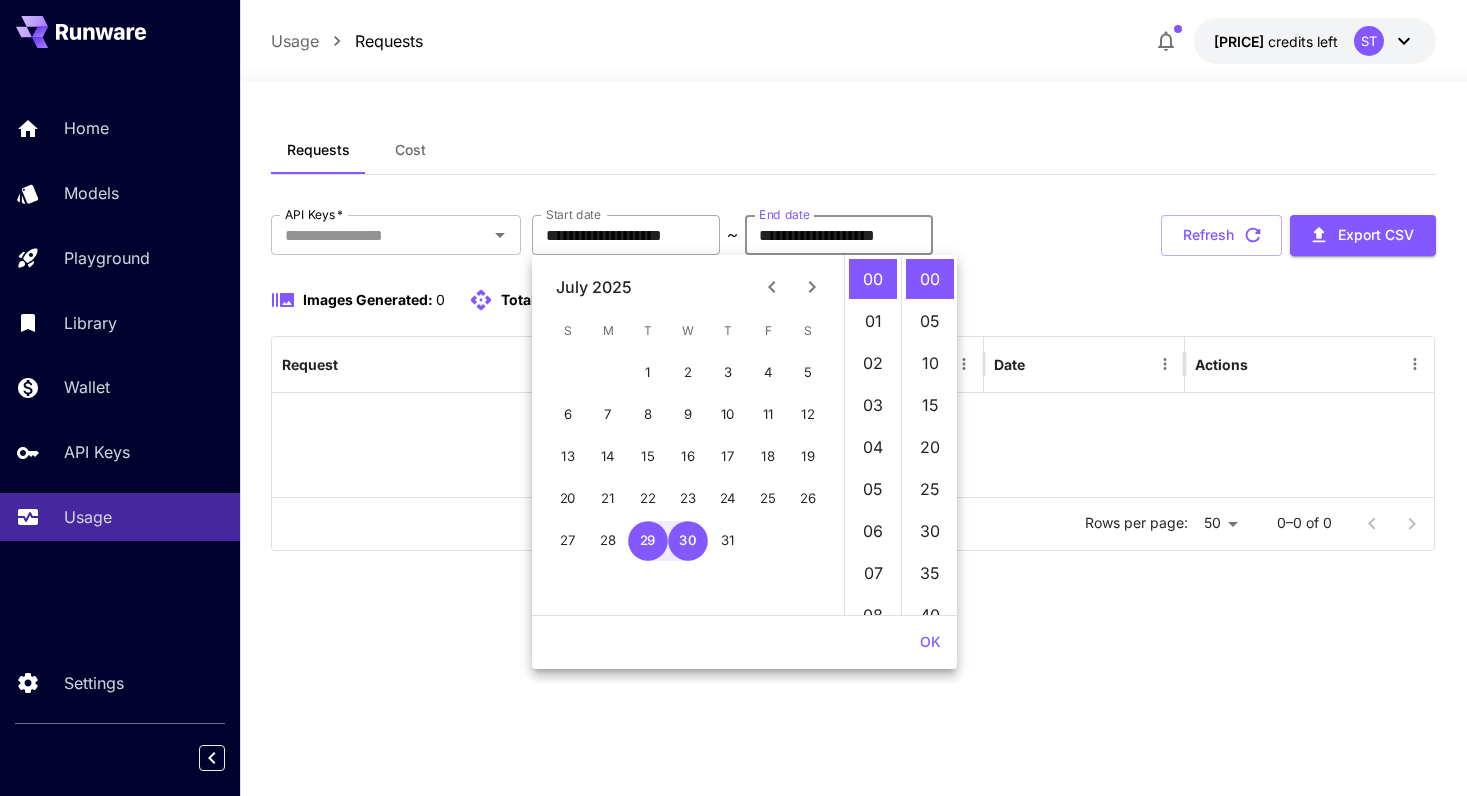 click on "**********" at bounding box center [626, 235] 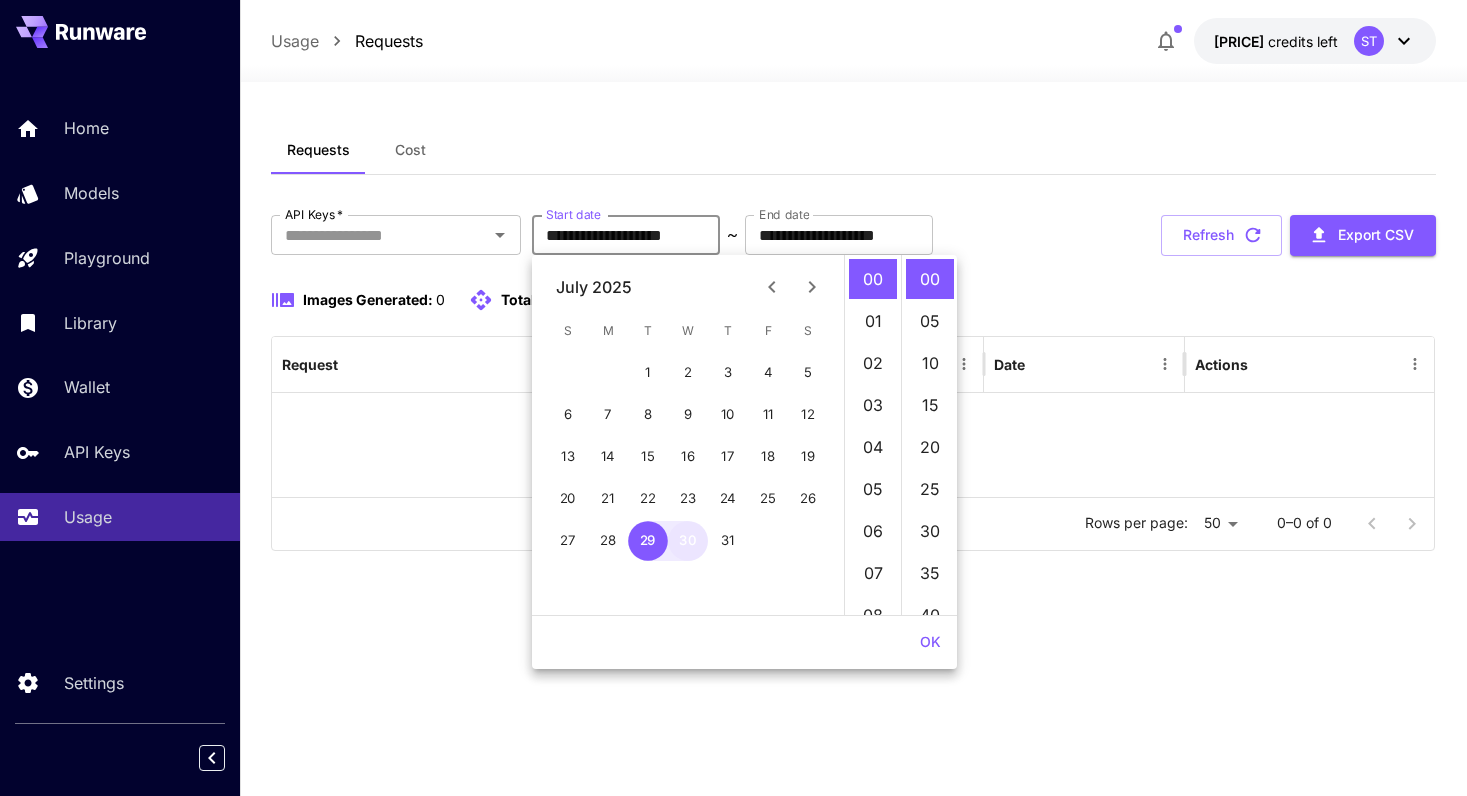click on "30" at bounding box center (688, 541) 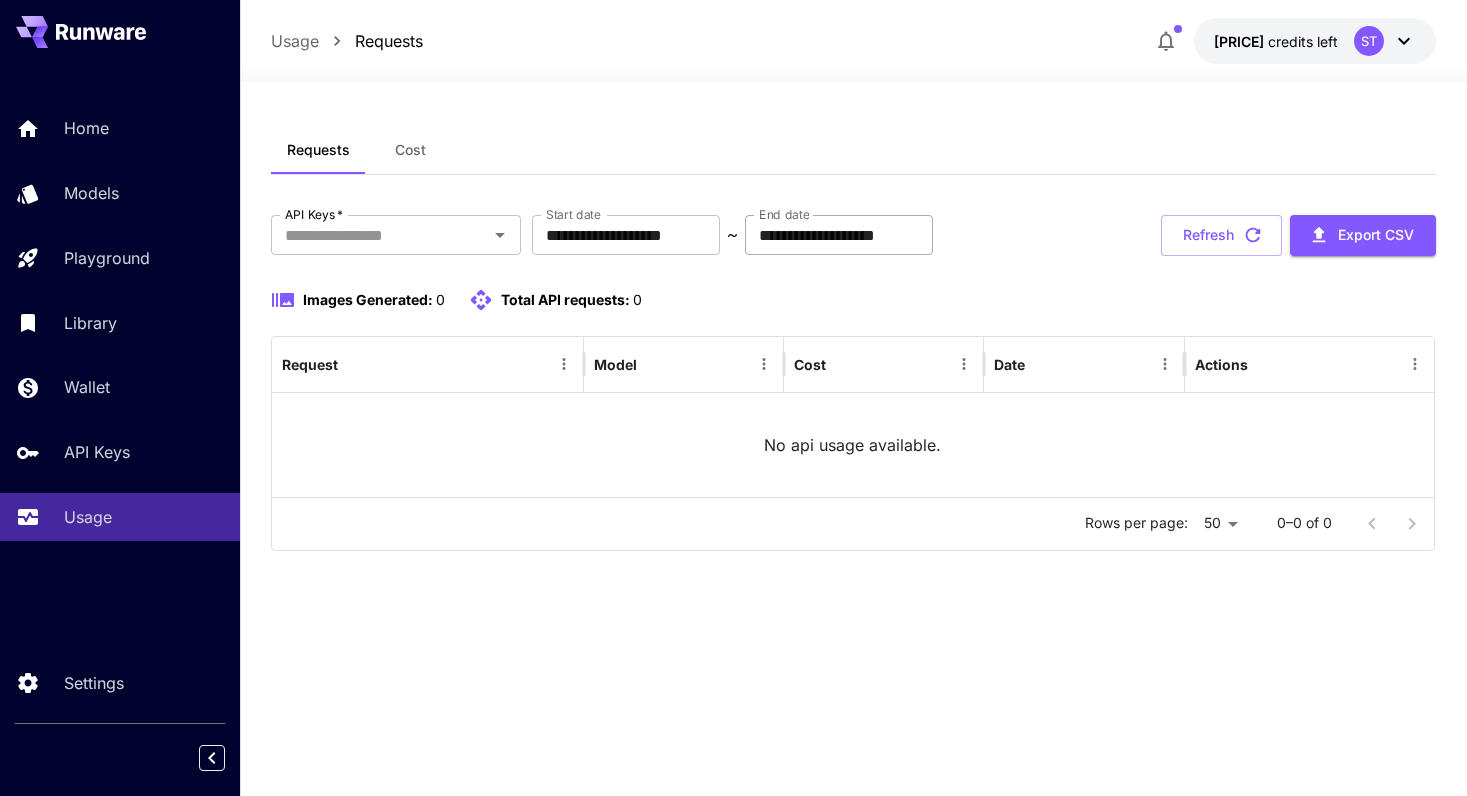 click on "**********" at bounding box center (839, 235) 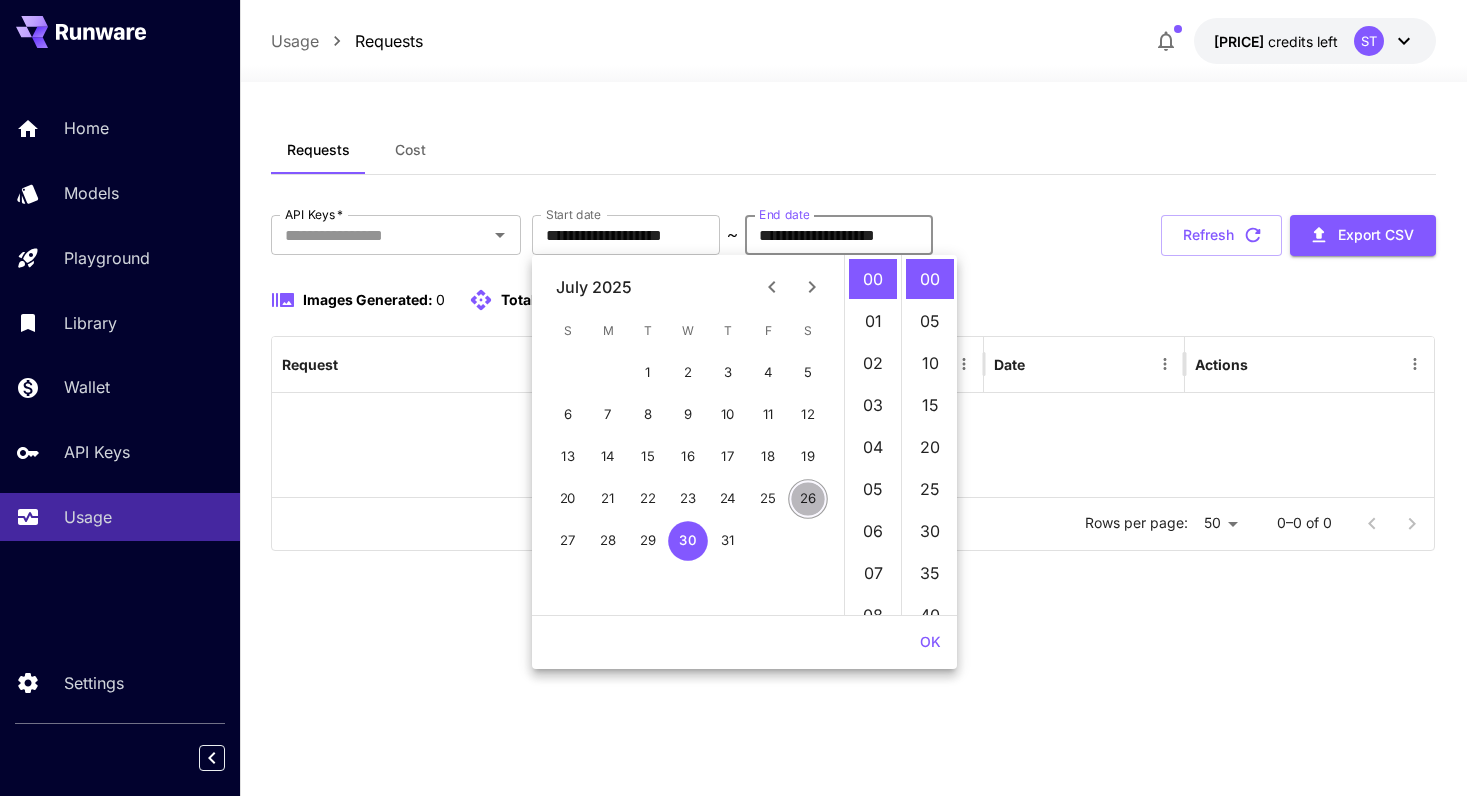 click on "26" at bounding box center (808, 499) 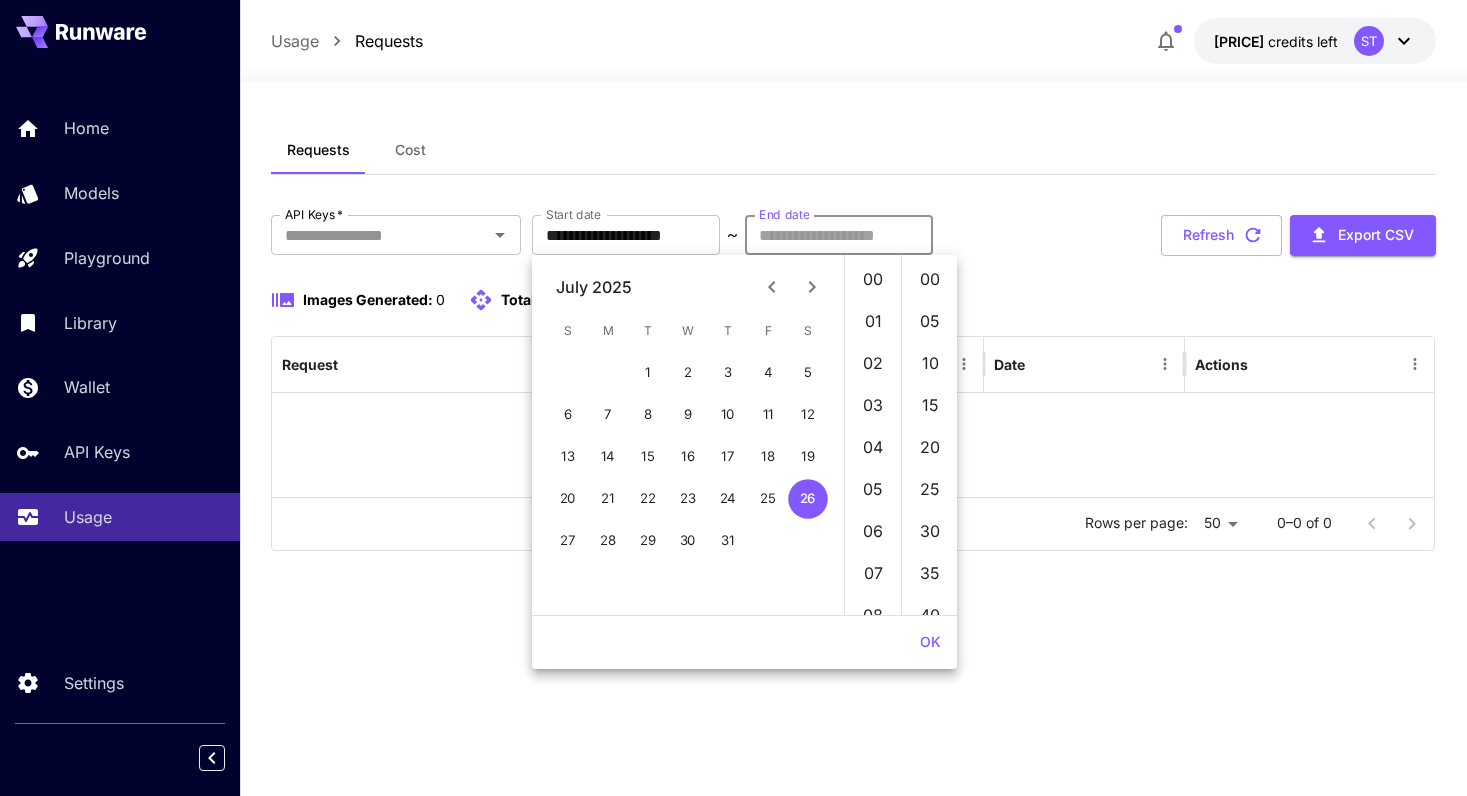 click on "End date" at bounding box center (784, 214) 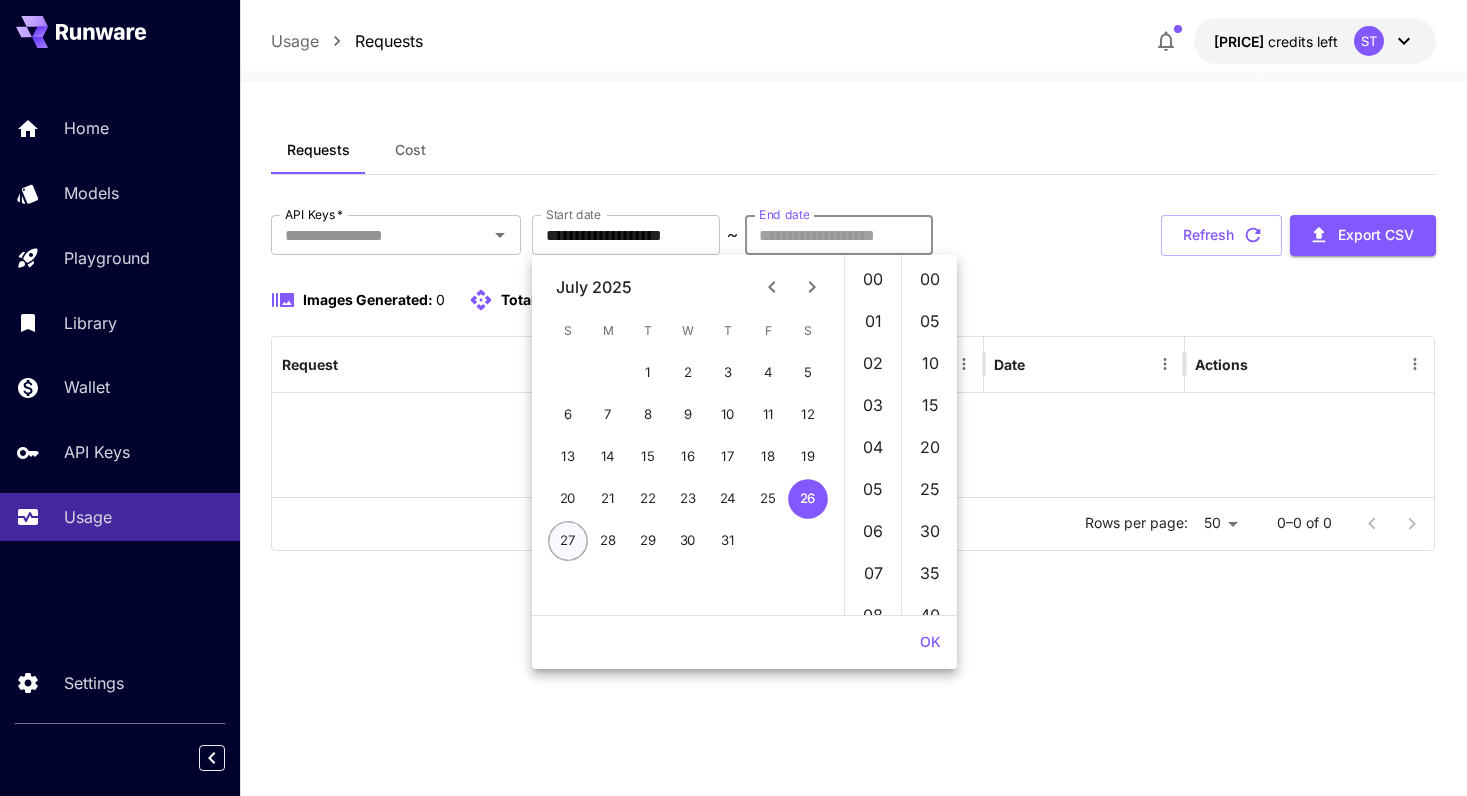 click on "27" at bounding box center (568, 541) 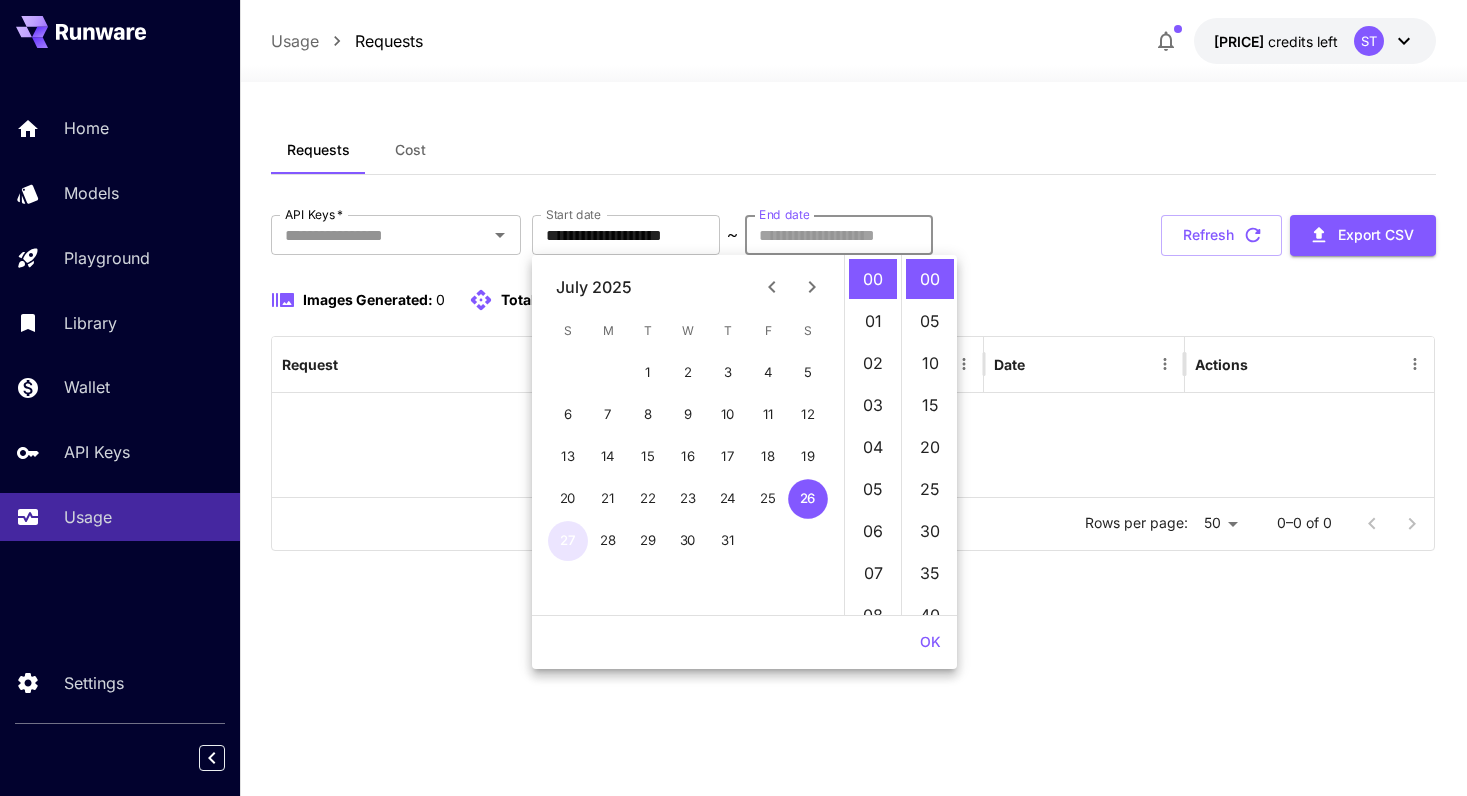 type on "**********" 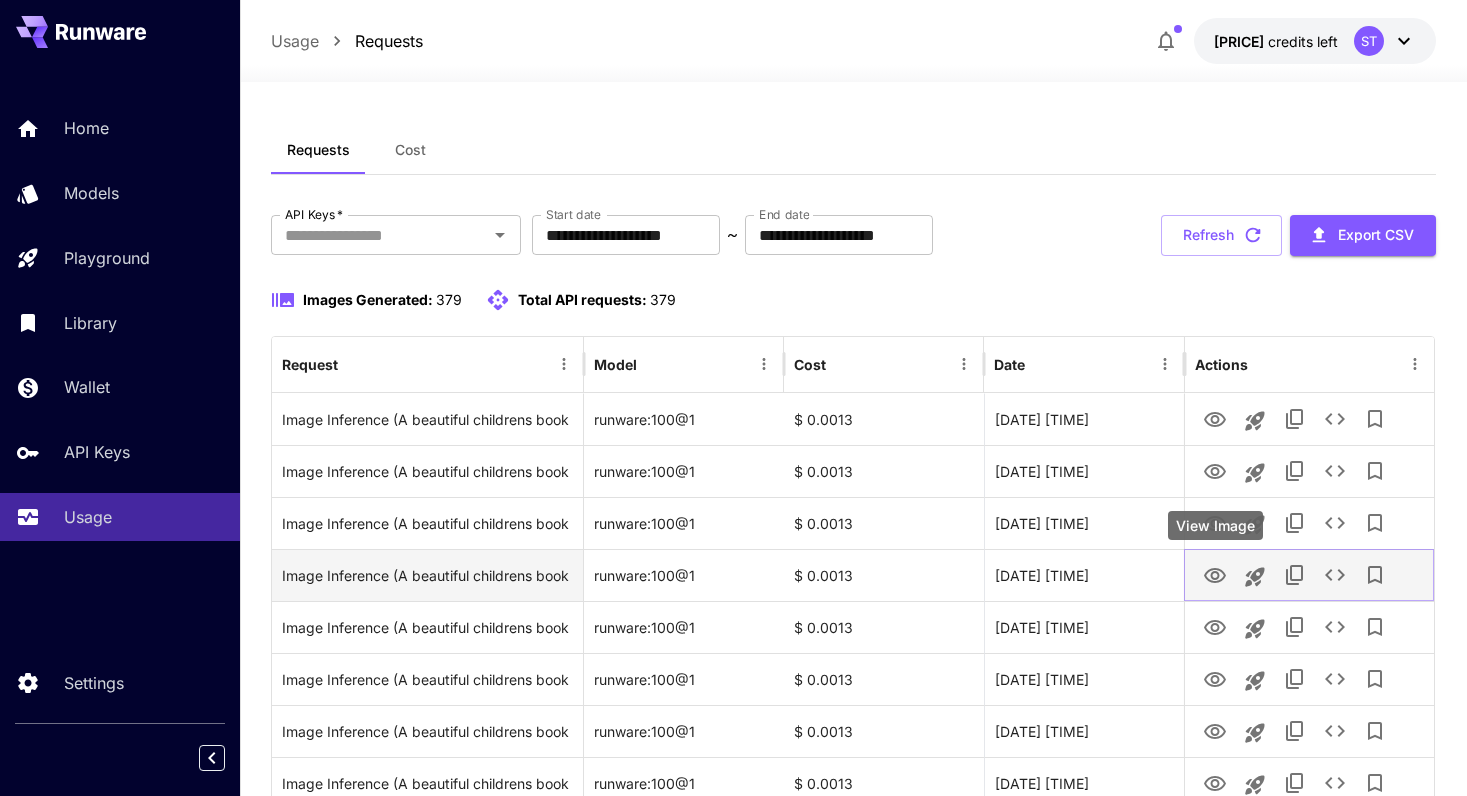 click 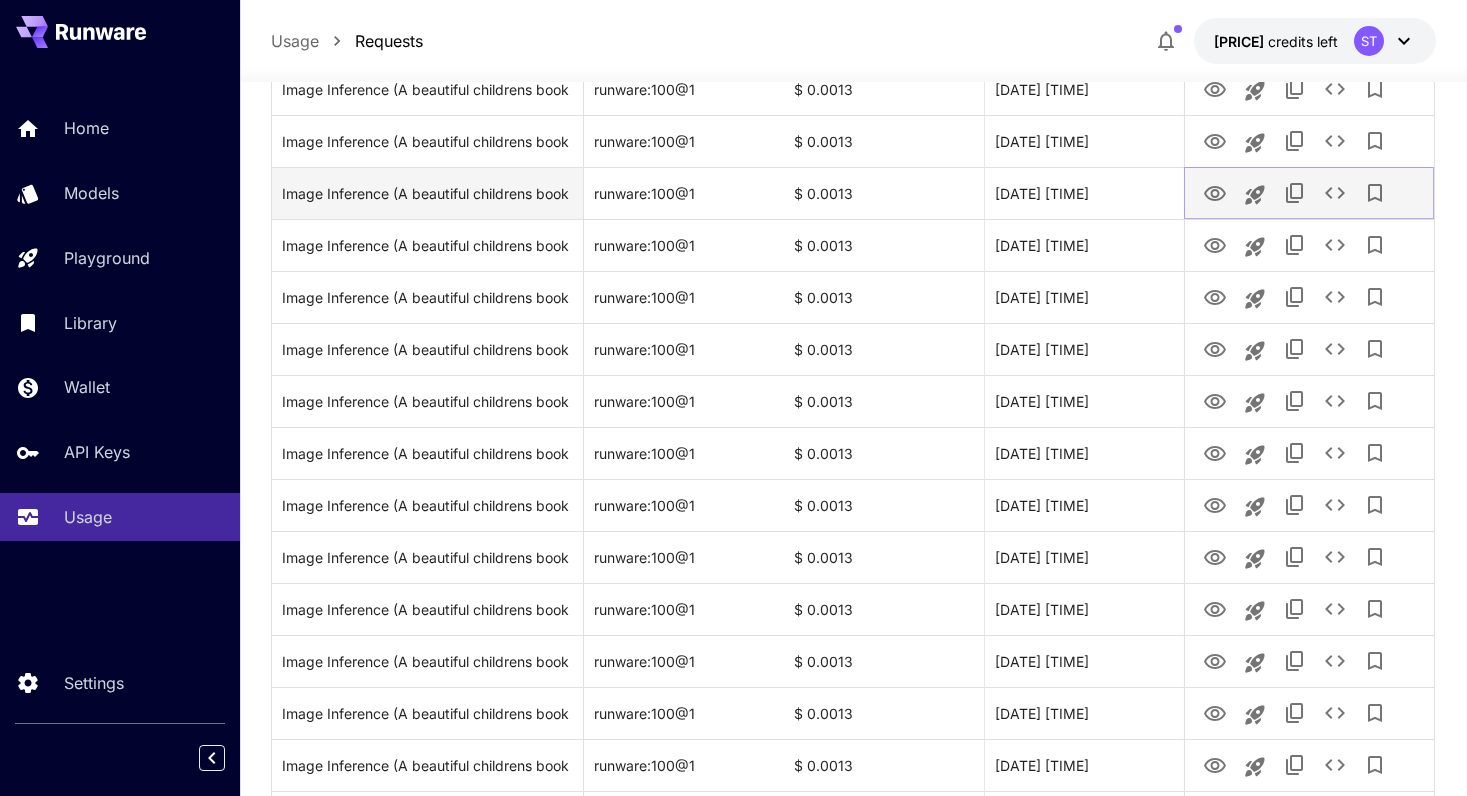 scroll, scrollTop: 554, scrollLeft: 0, axis: vertical 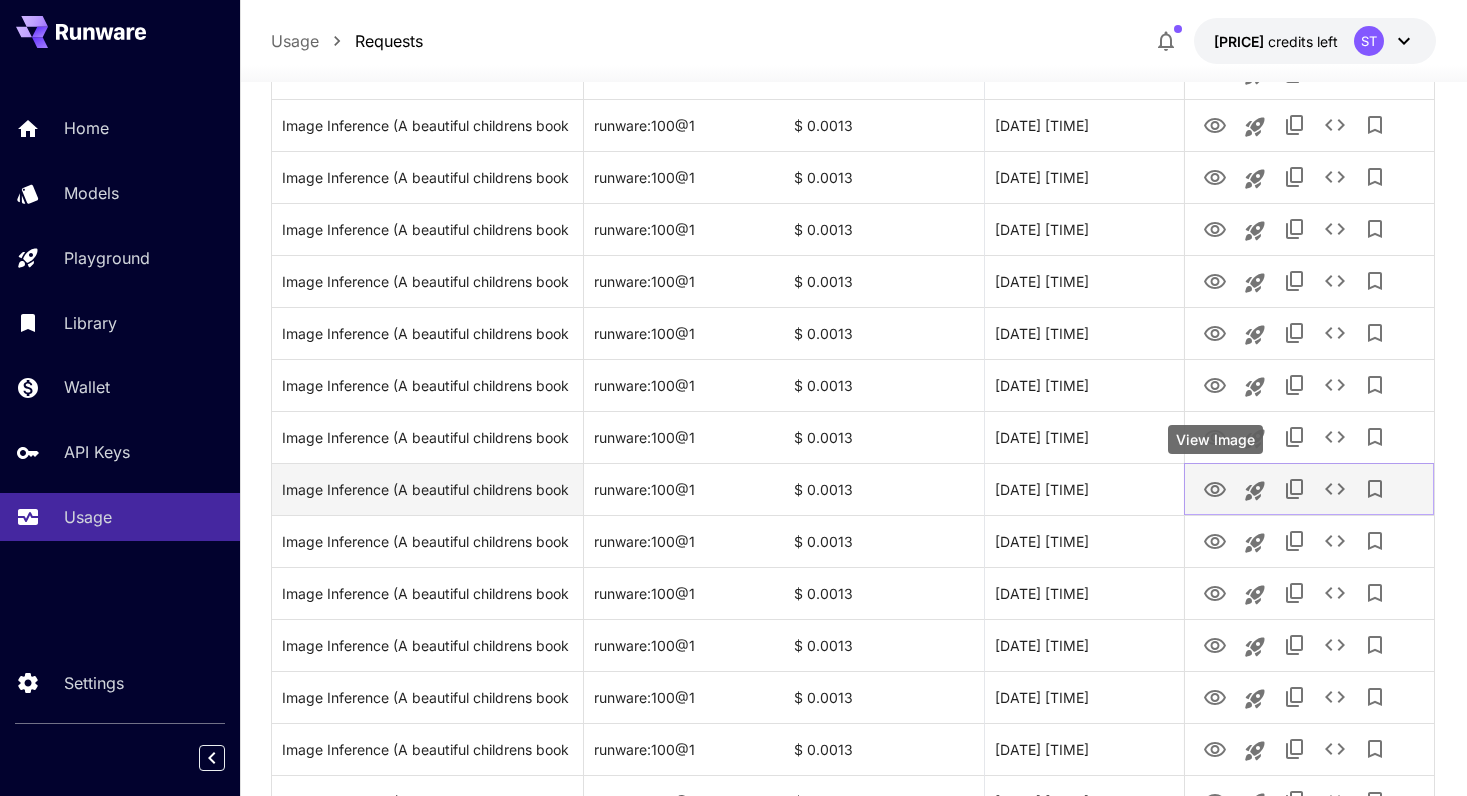 click 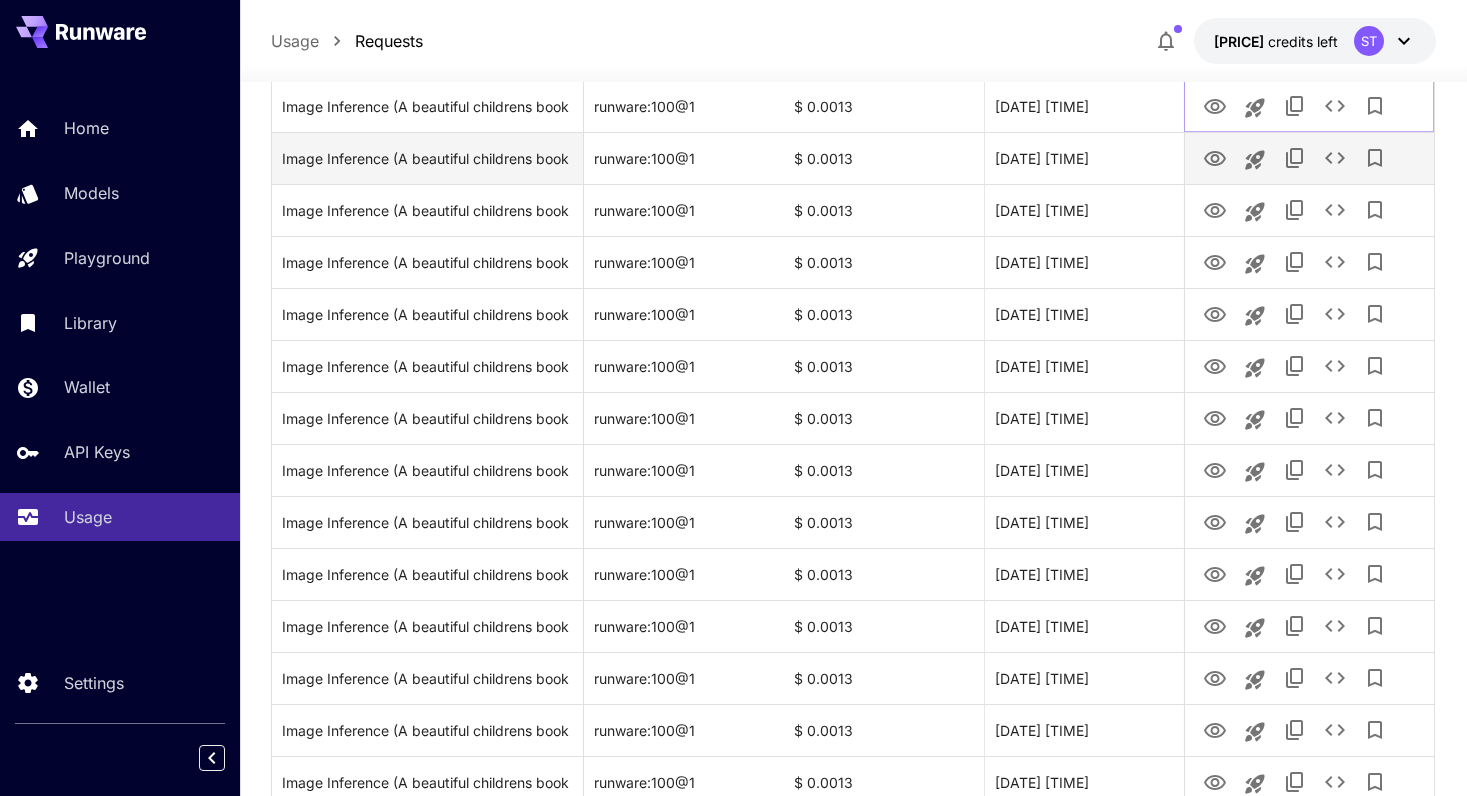 scroll, scrollTop: 1089, scrollLeft: 0, axis: vertical 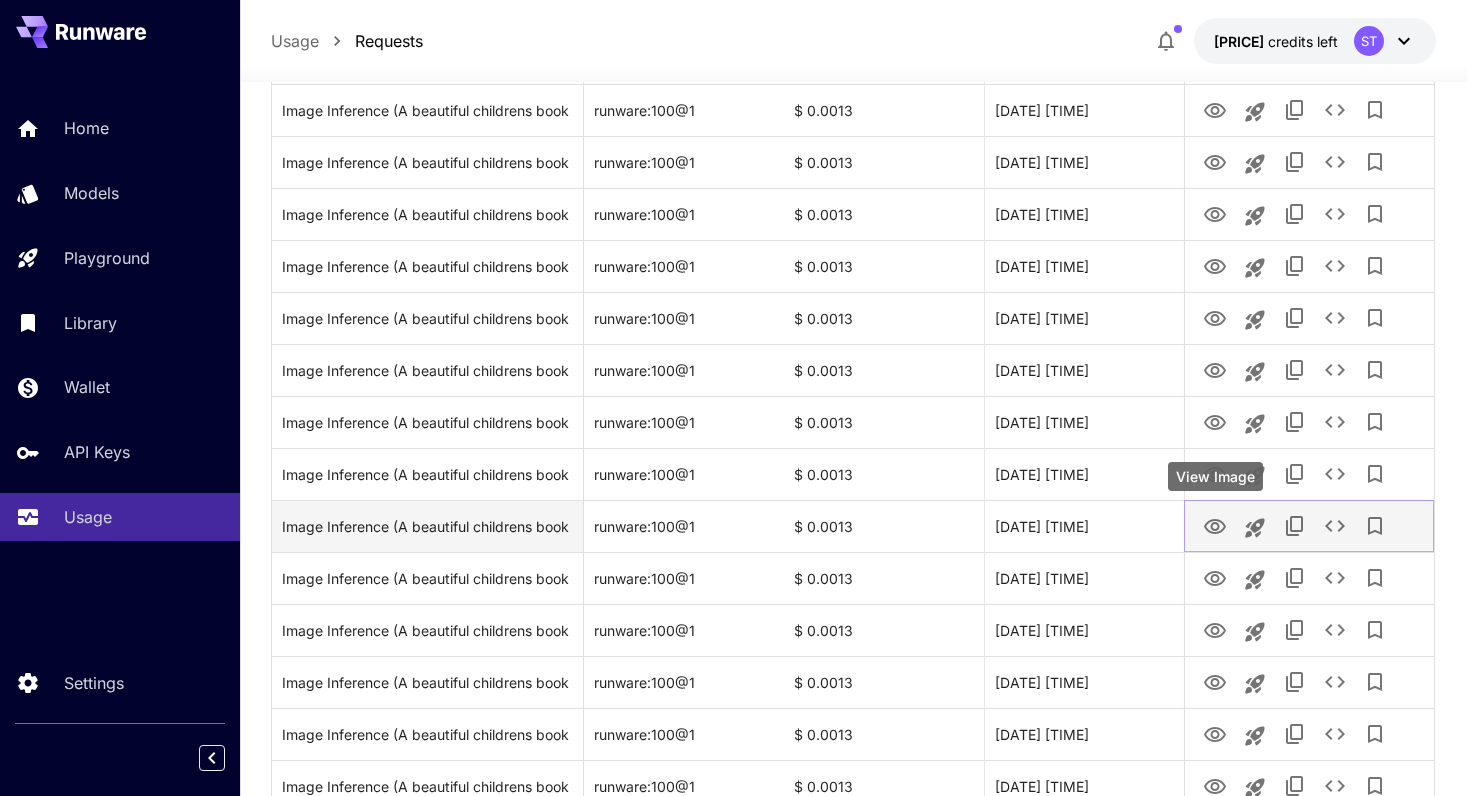 click 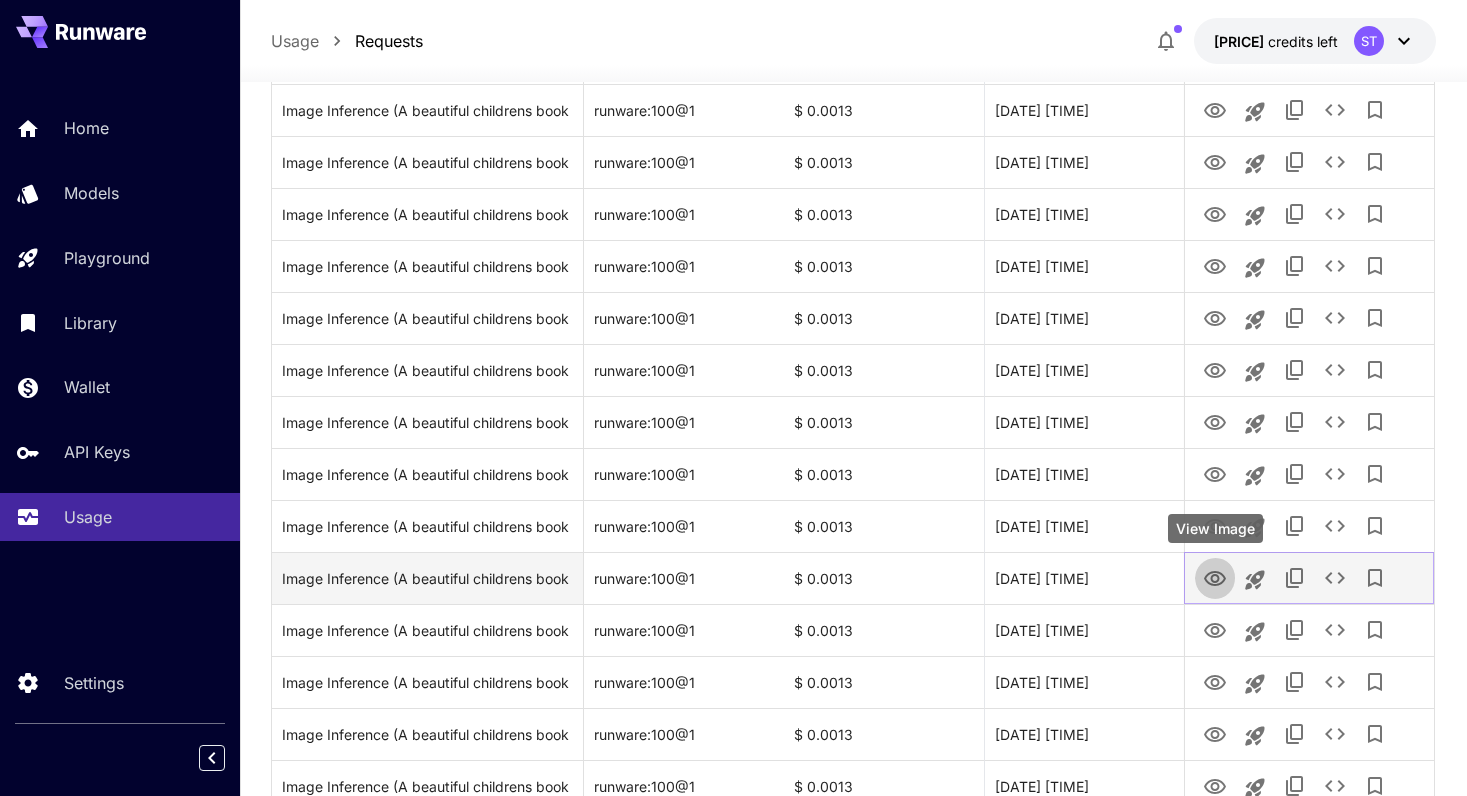 click 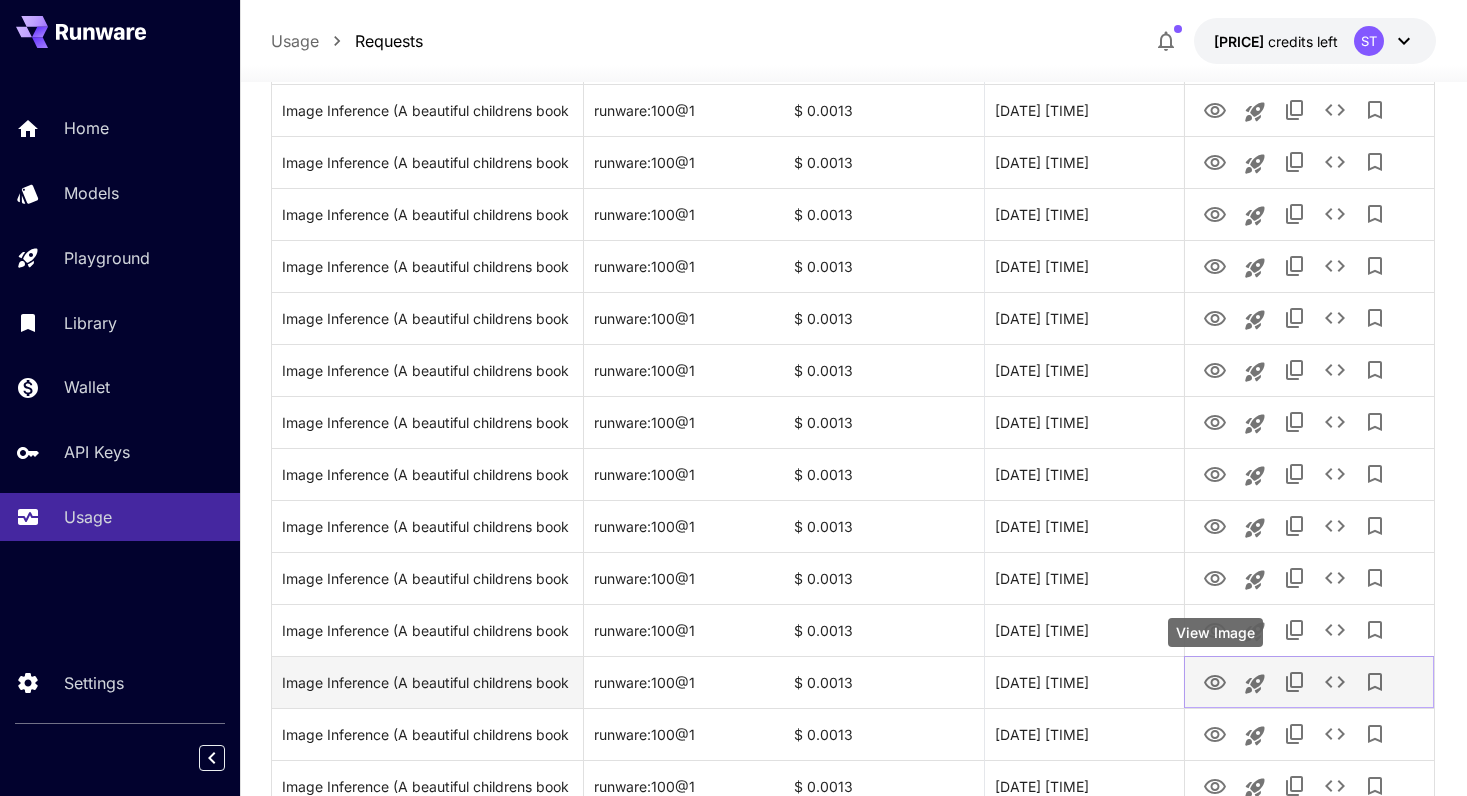 click 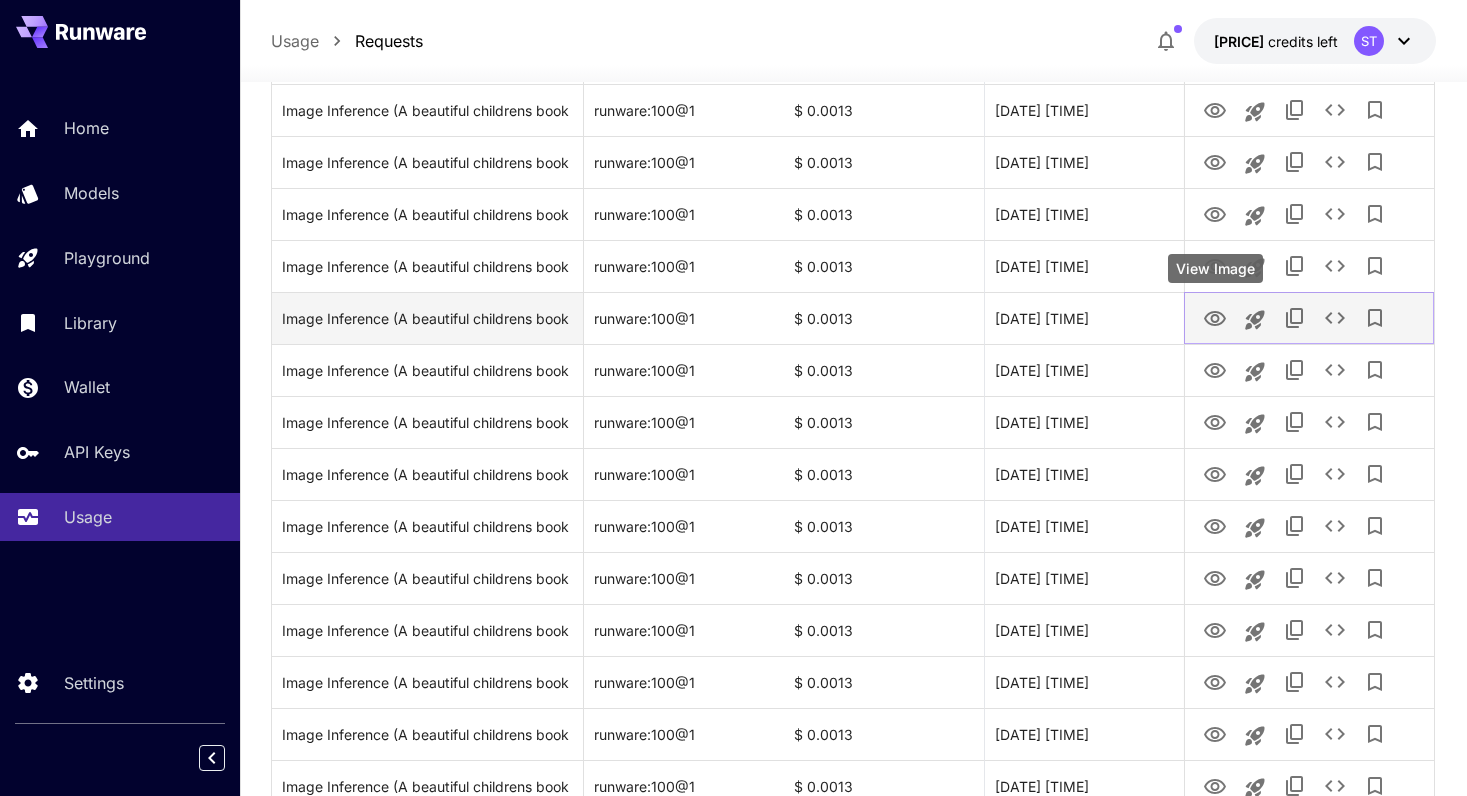 click 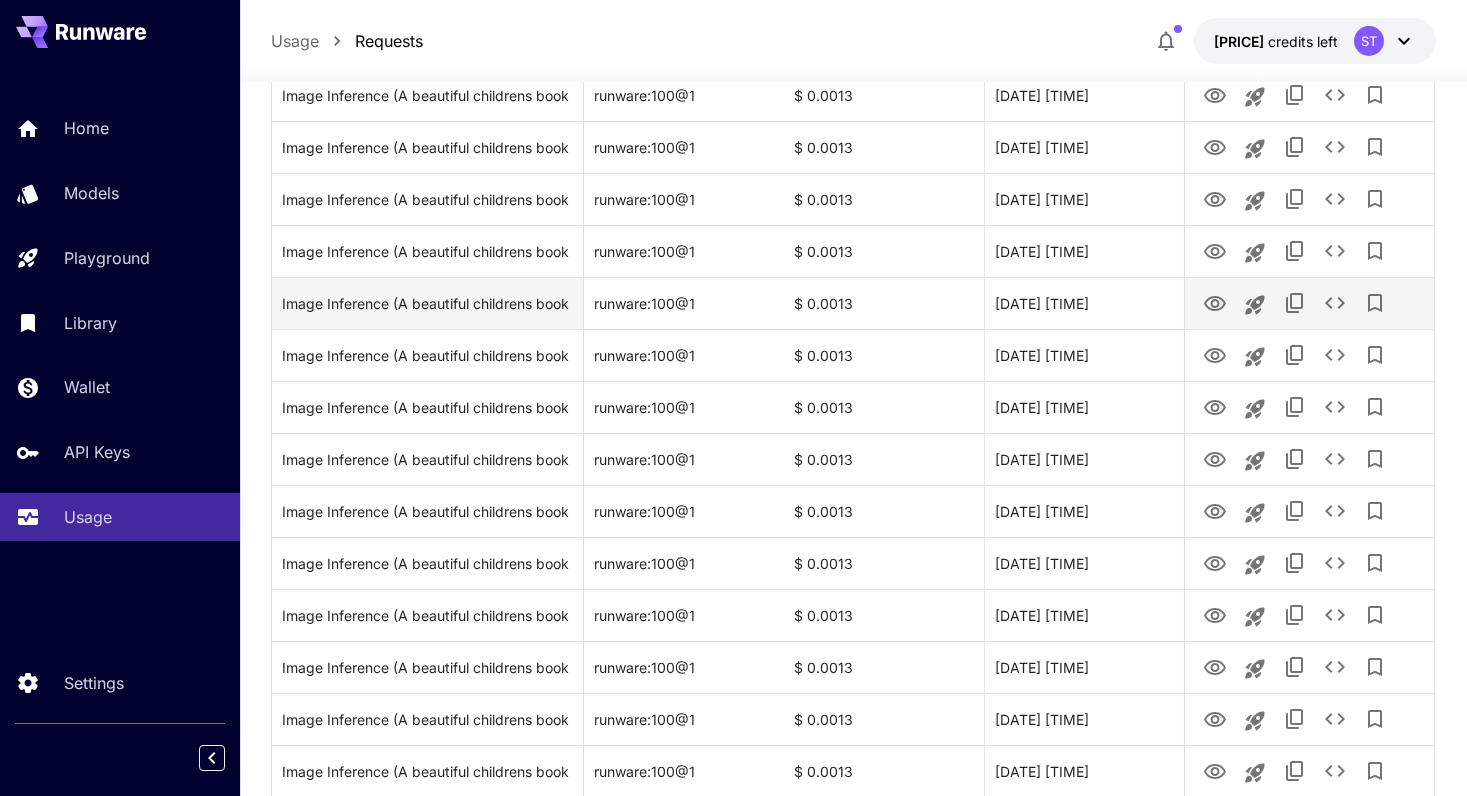 scroll, scrollTop: 1578, scrollLeft: 0, axis: vertical 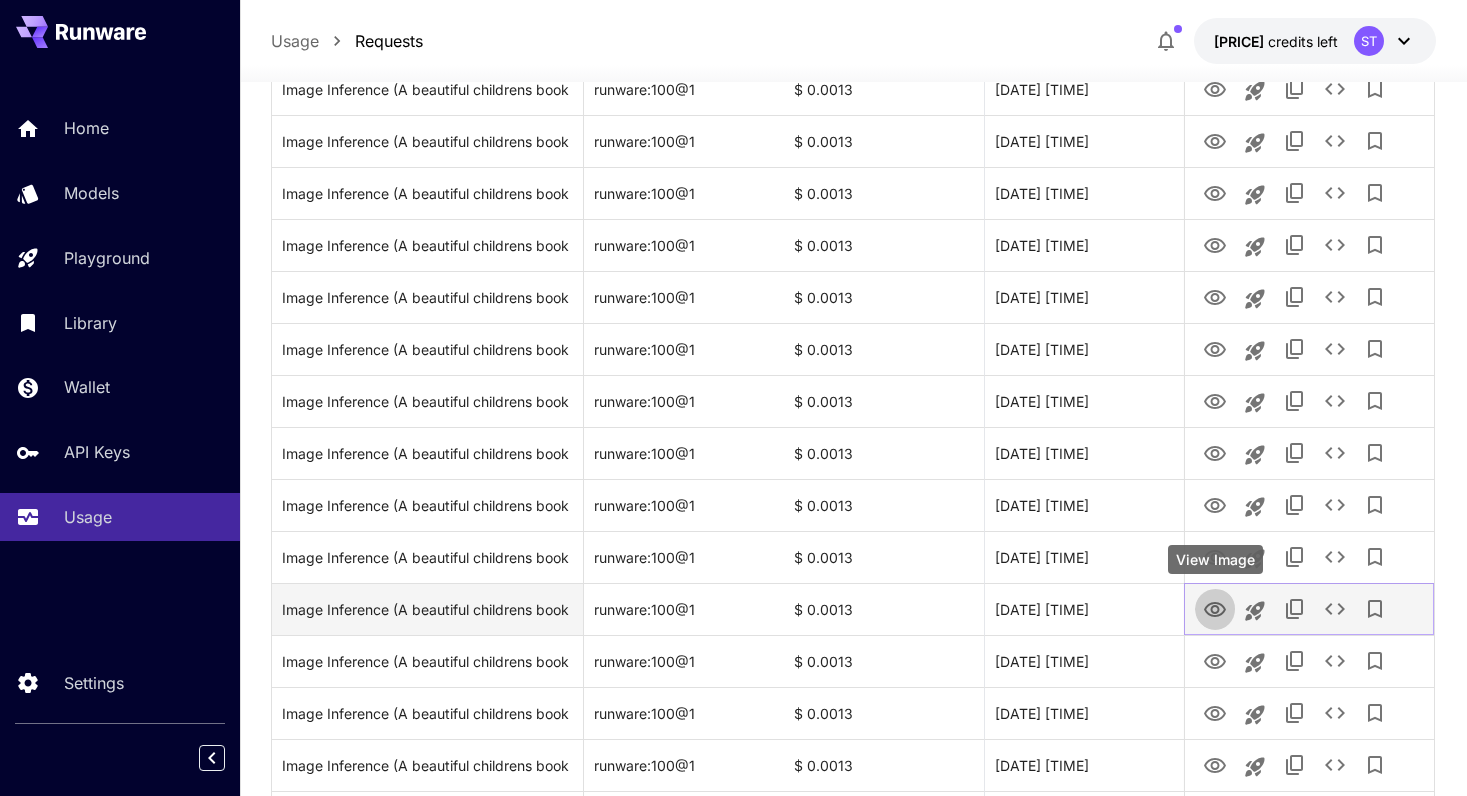 click 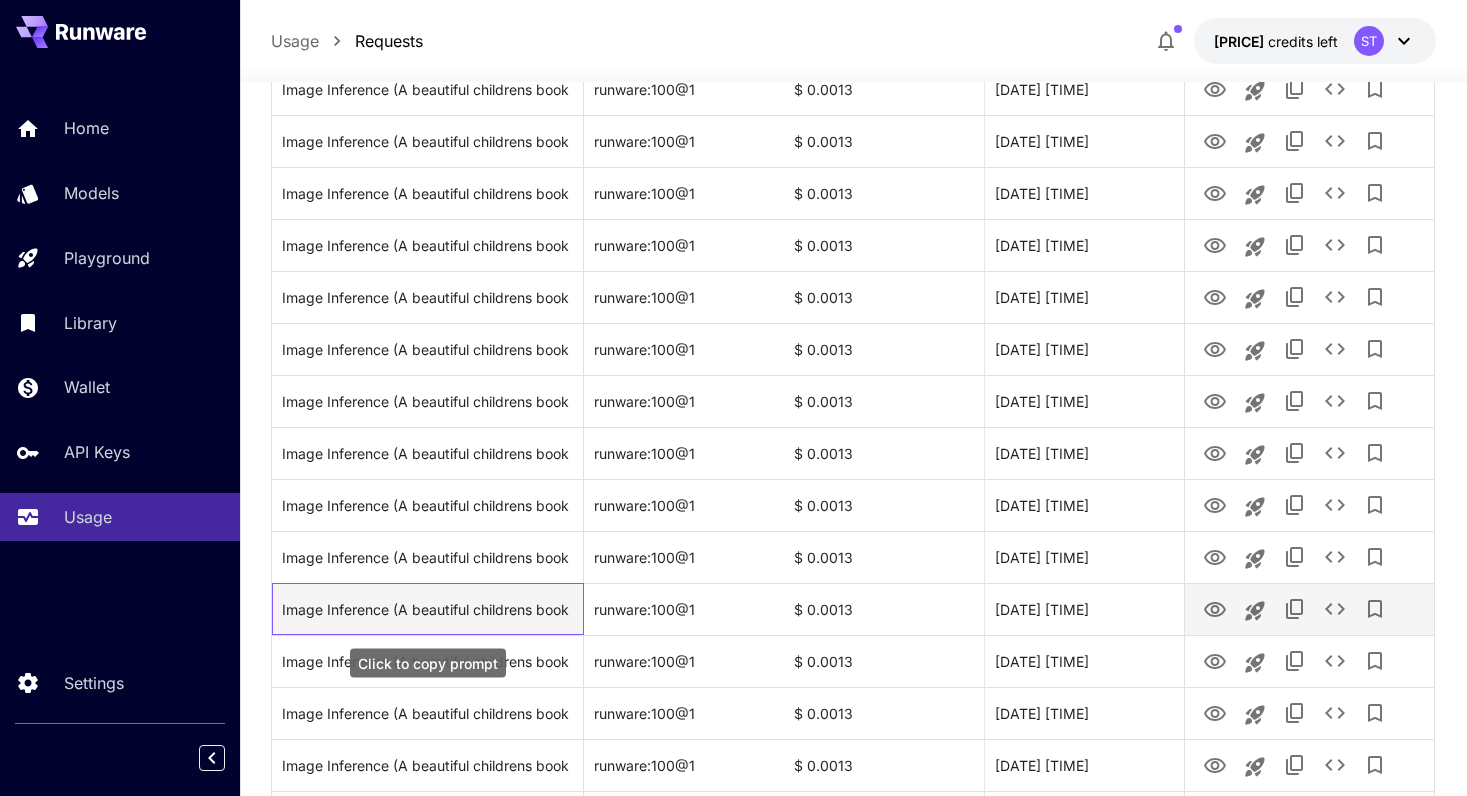 click on "Image Inference (A beautiful childrens book illustration depicting the scene where young girl named [FIRST] with dark skin creating beautiful art in the setting described in the story surrounded by magical storybook based on this story context: [FIRST]s secret practice sessions took place in an... with a happy and cheerful atmosphere, balanced natural color palette, soft watercolor painting style, appealing to all children regardless of gender, diverse and inclusive, safe and wholesome content, high quality professional artwork)" at bounding box center [428, 609] 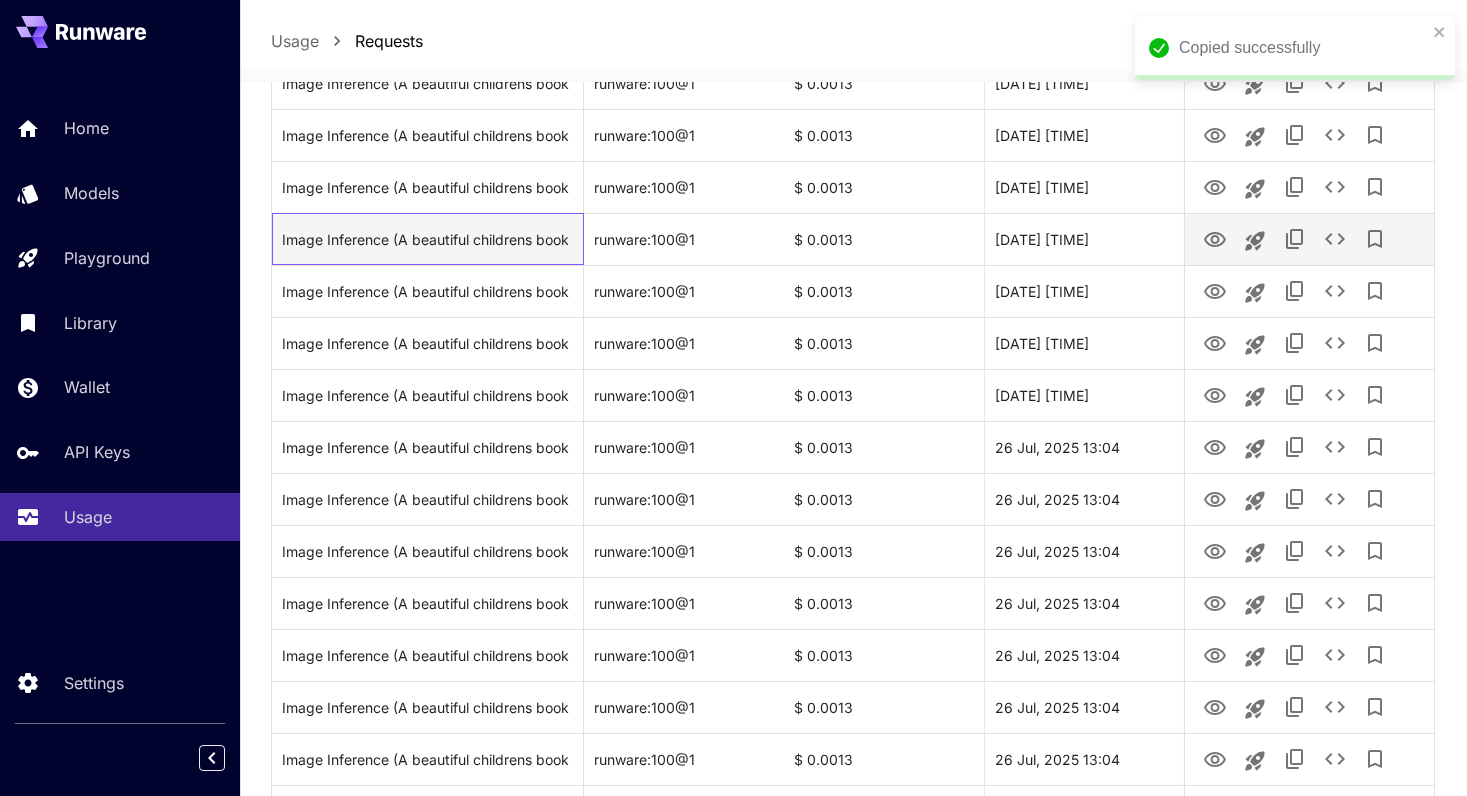 scroll, scrollTop: 2004, scrollLeft: 0, axis: vertical 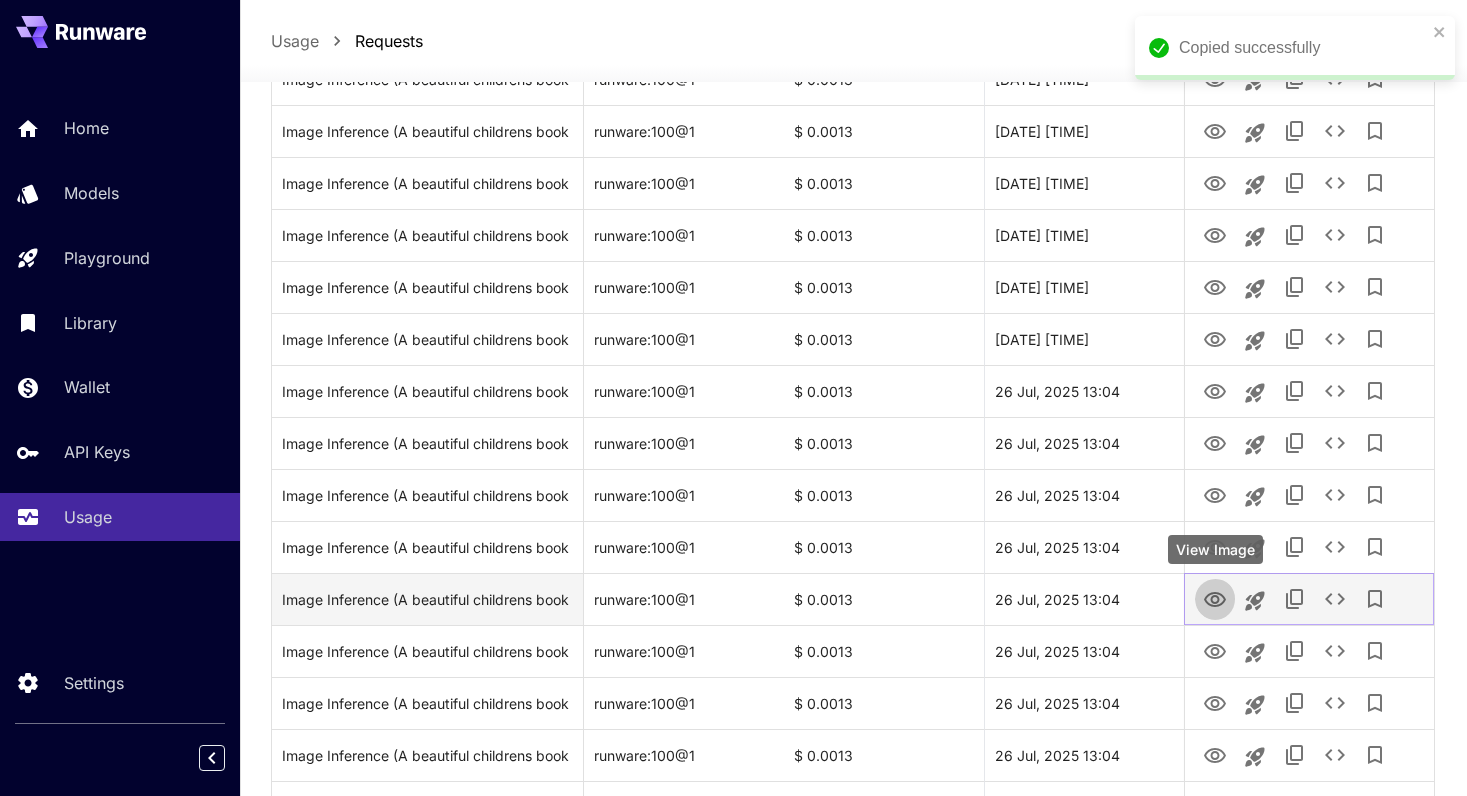 click 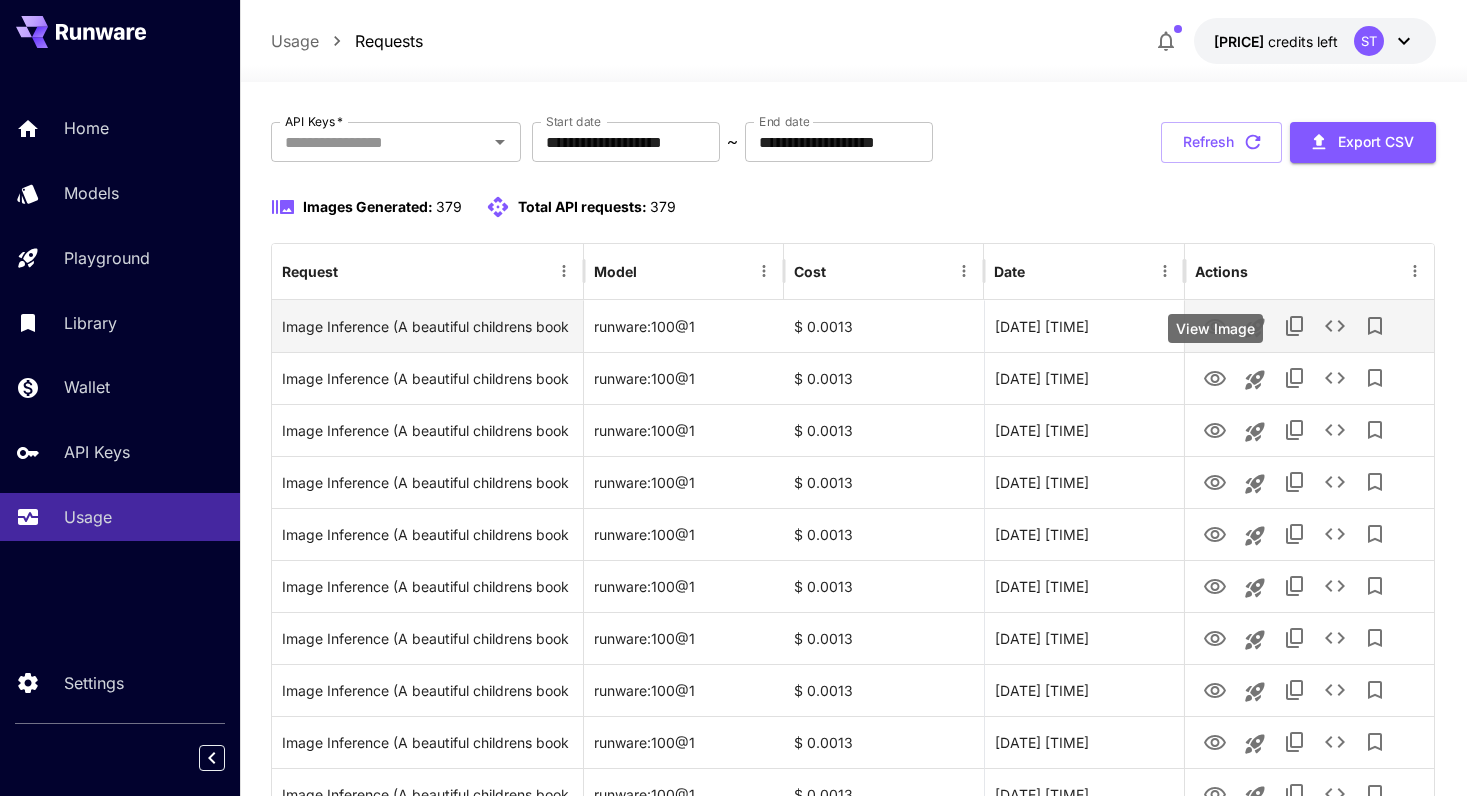 scroll, scrollTop: 104, scrollLeft: 0, axis: vertical 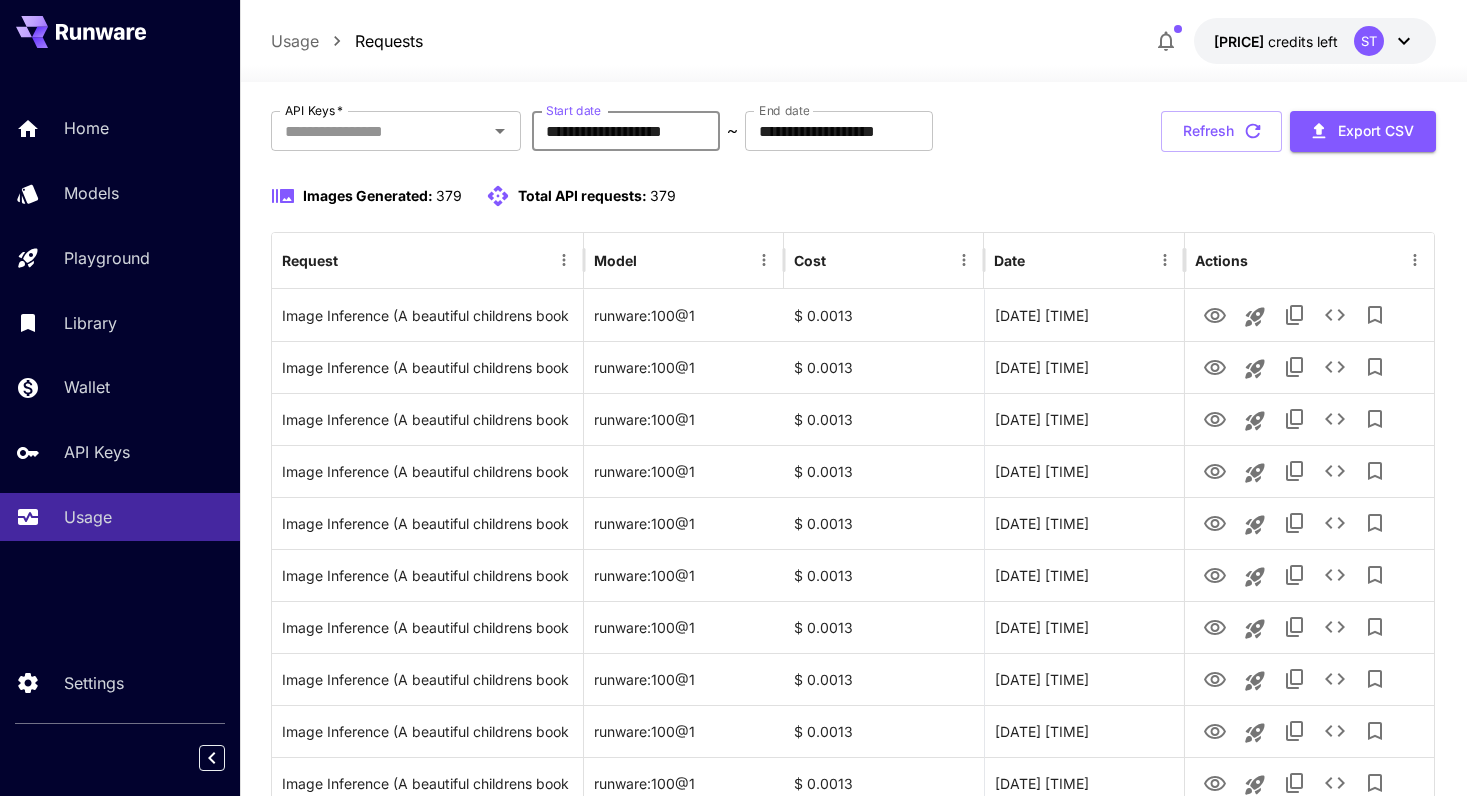 click on "**********" at bounding box center (626, 131) 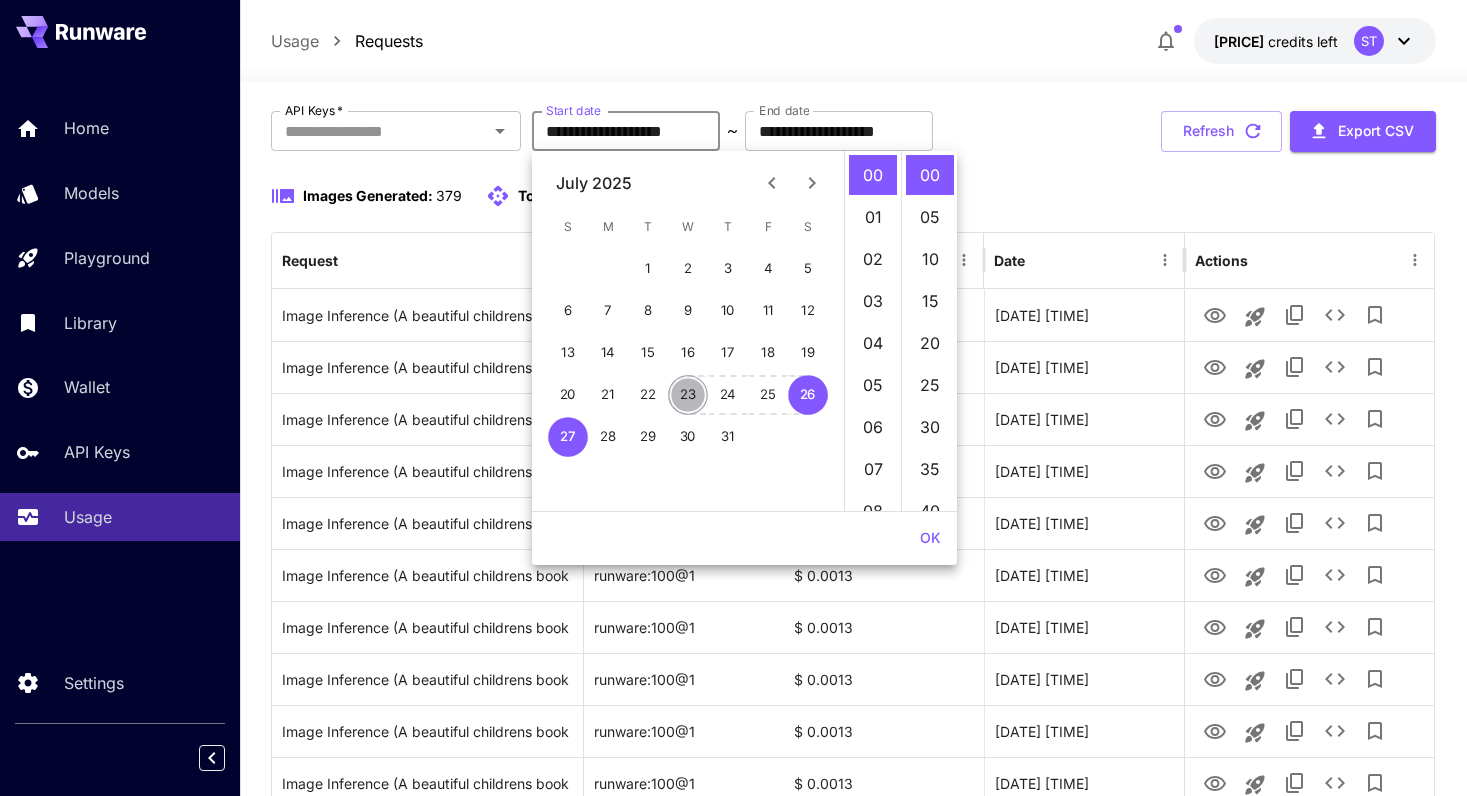 click on "23" at bounding box center (688, 395) 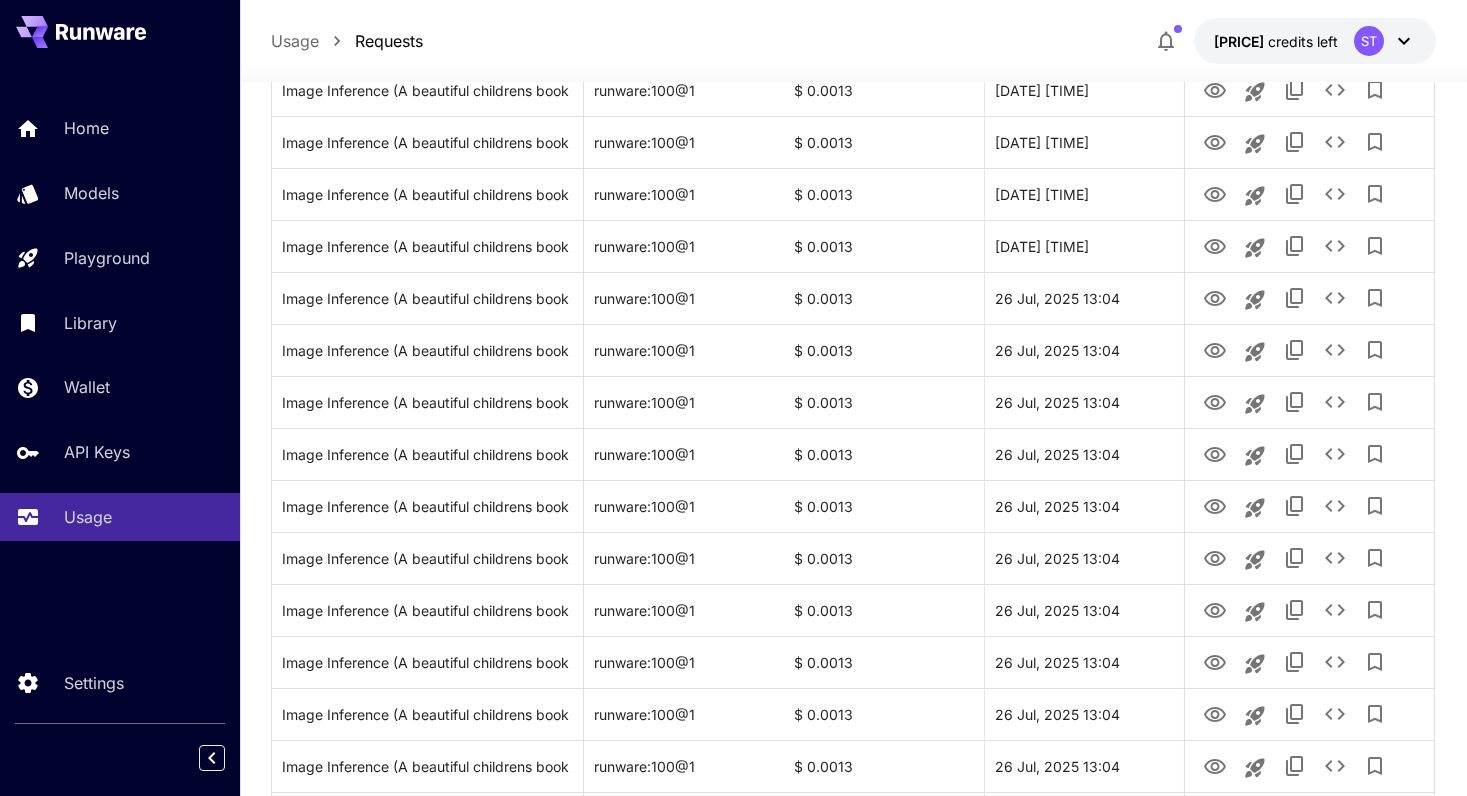 scroll, scrollTop: 2310, scrollLeft: 0, axis: vertical 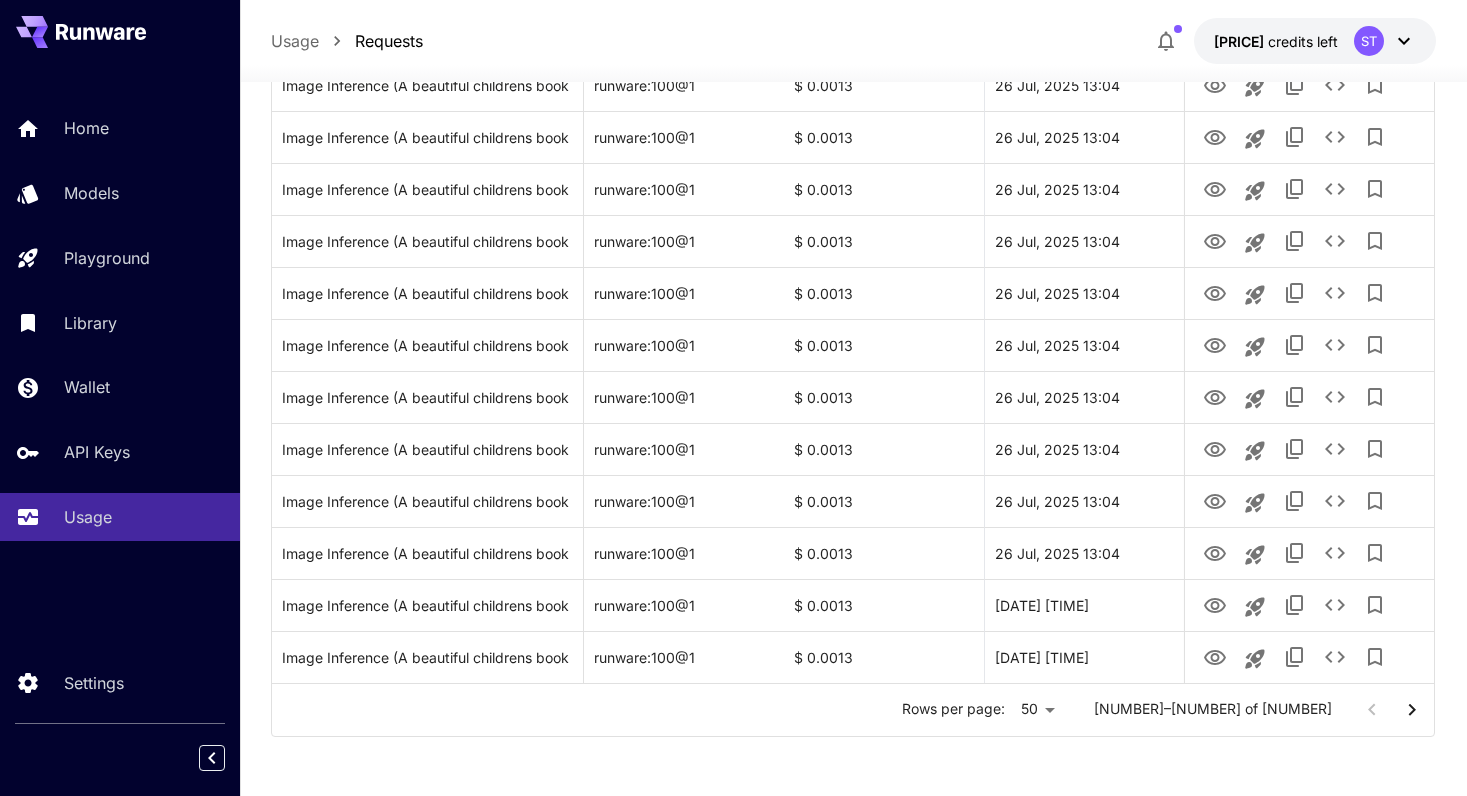 click on "**********" at bounding box center (733, -359) 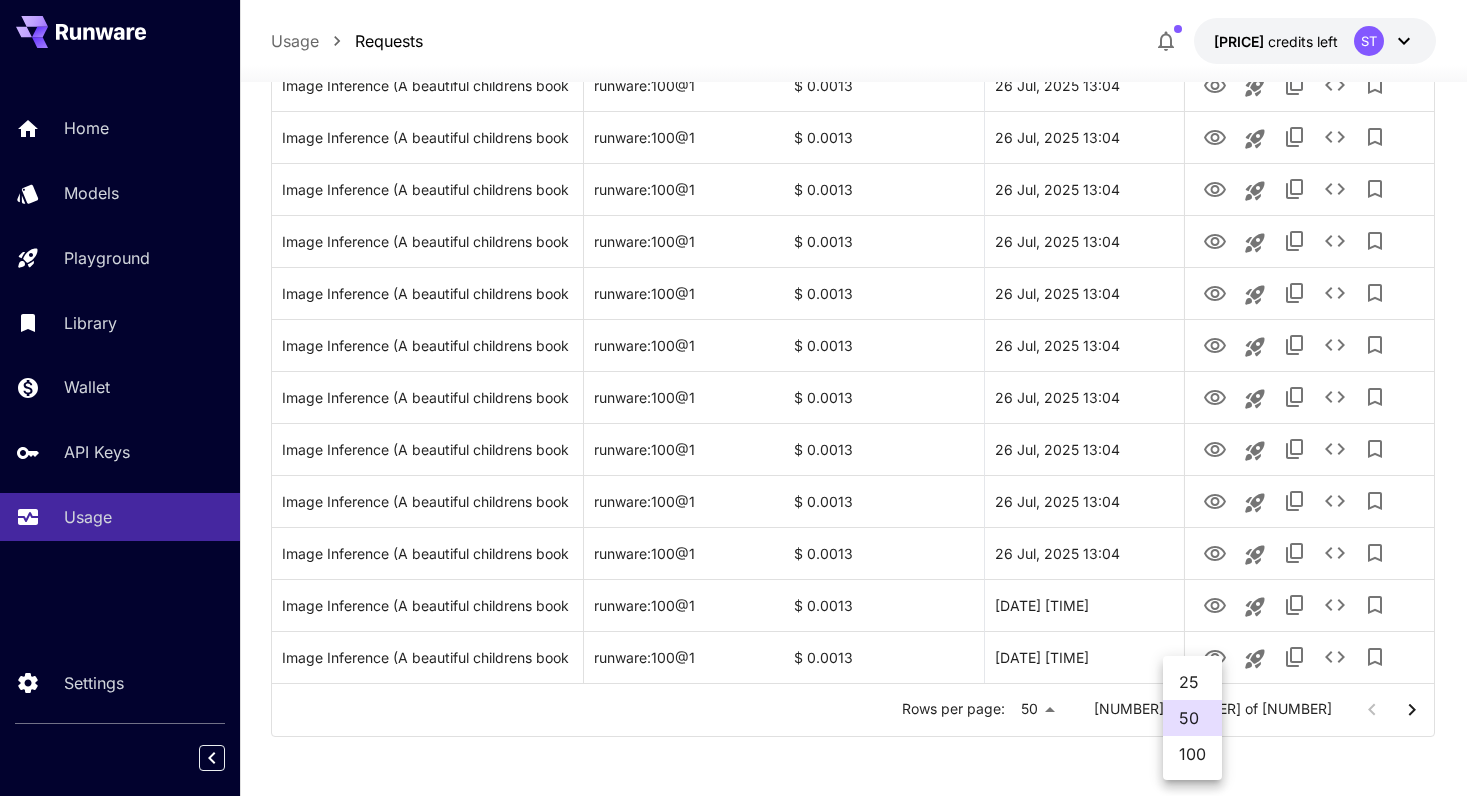 click on "100" at bounding box center (1192, 754) 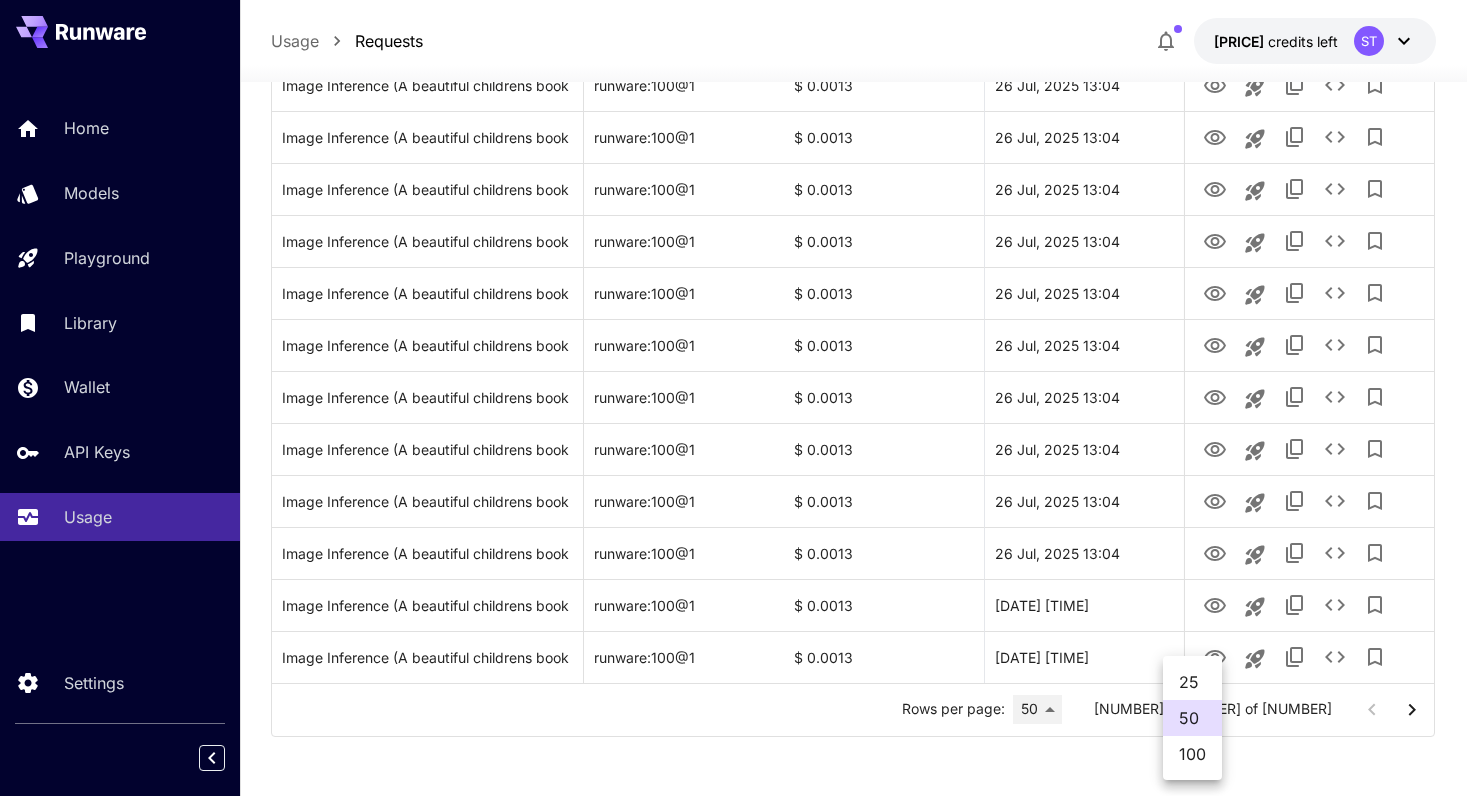 type on "***" 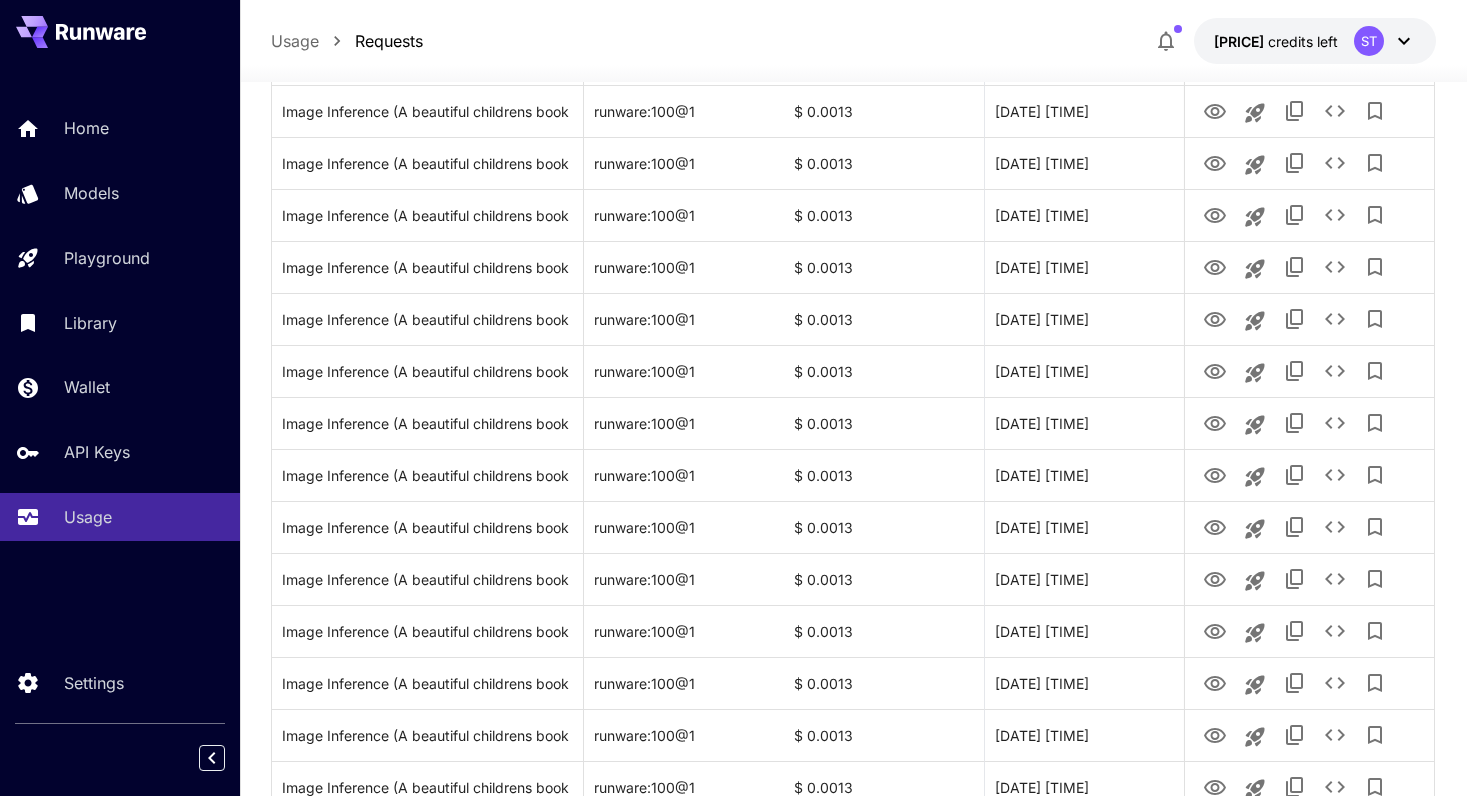 scroll, scrollTop: 4910, scrollLeft: 0, axis: vertical 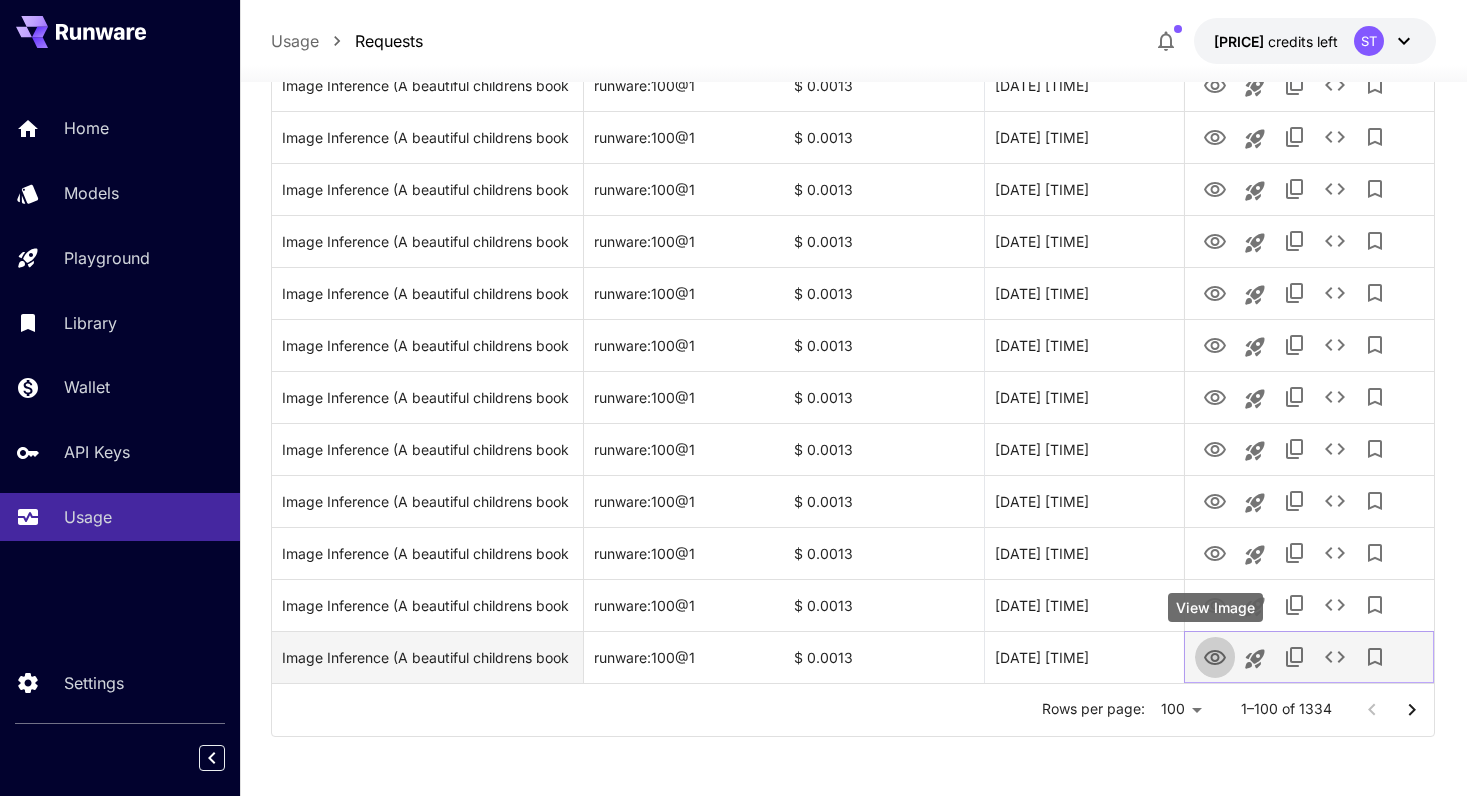 click 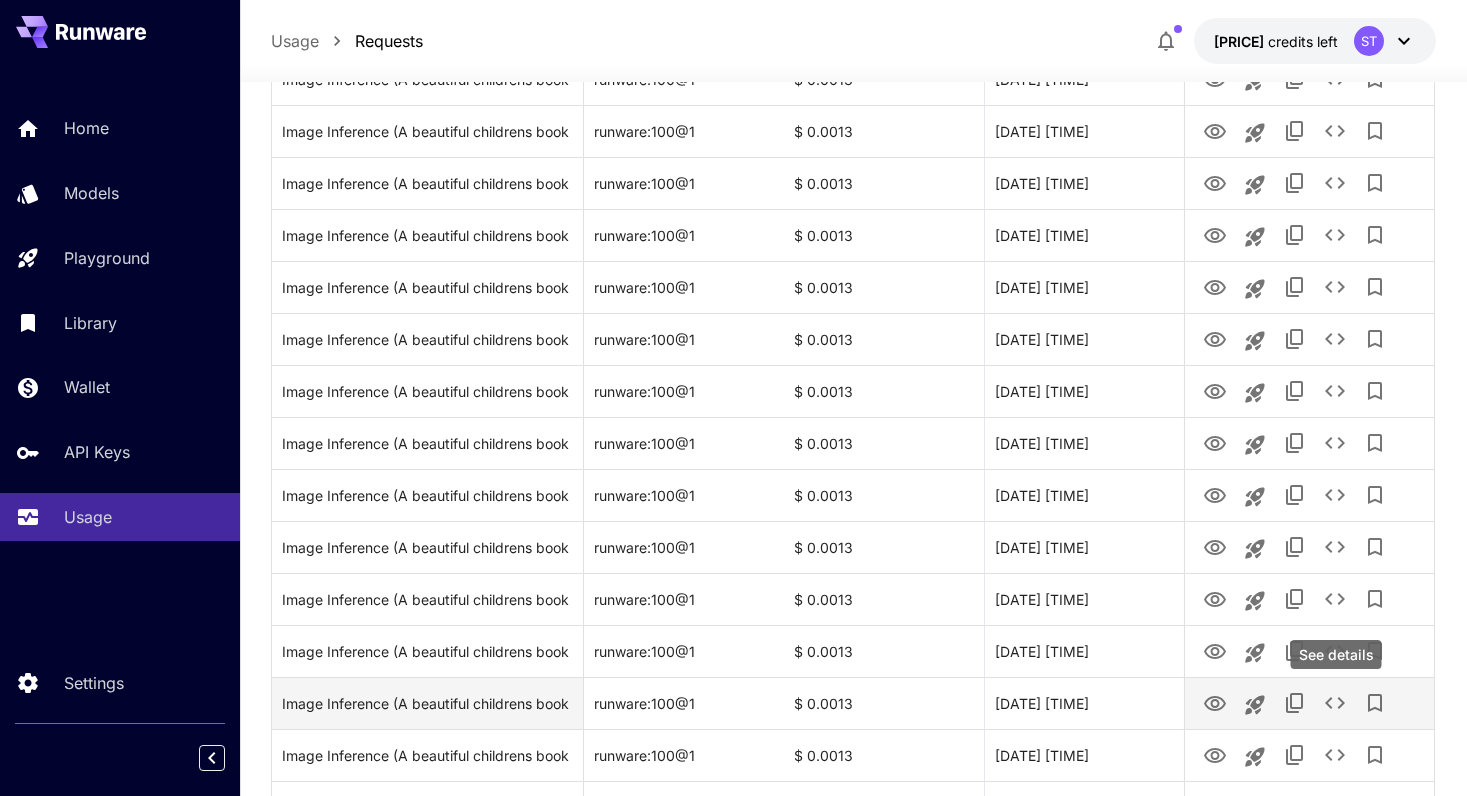 scroll, scrollTop: 4708, scrollLeft: 0, axis: vertical 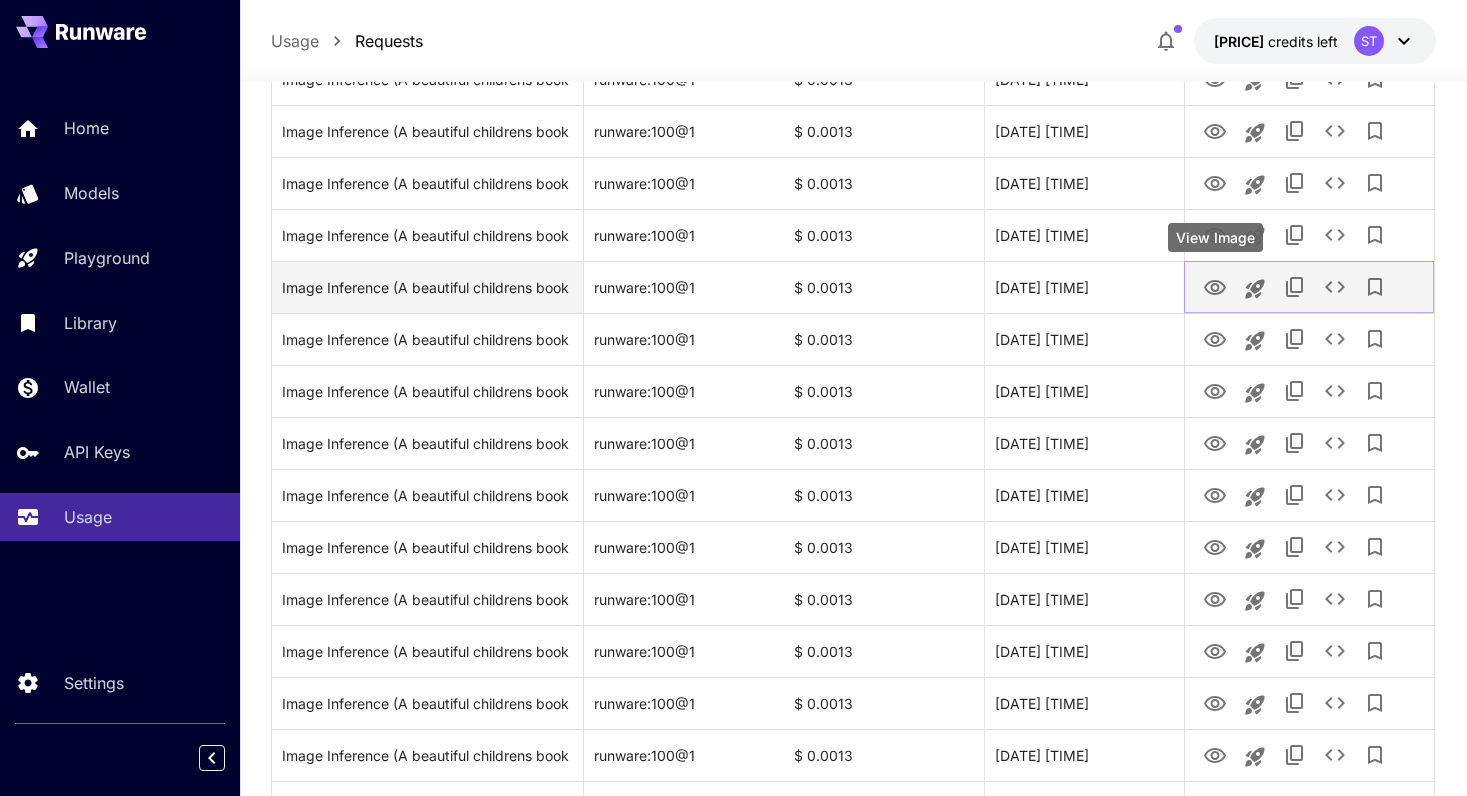 click 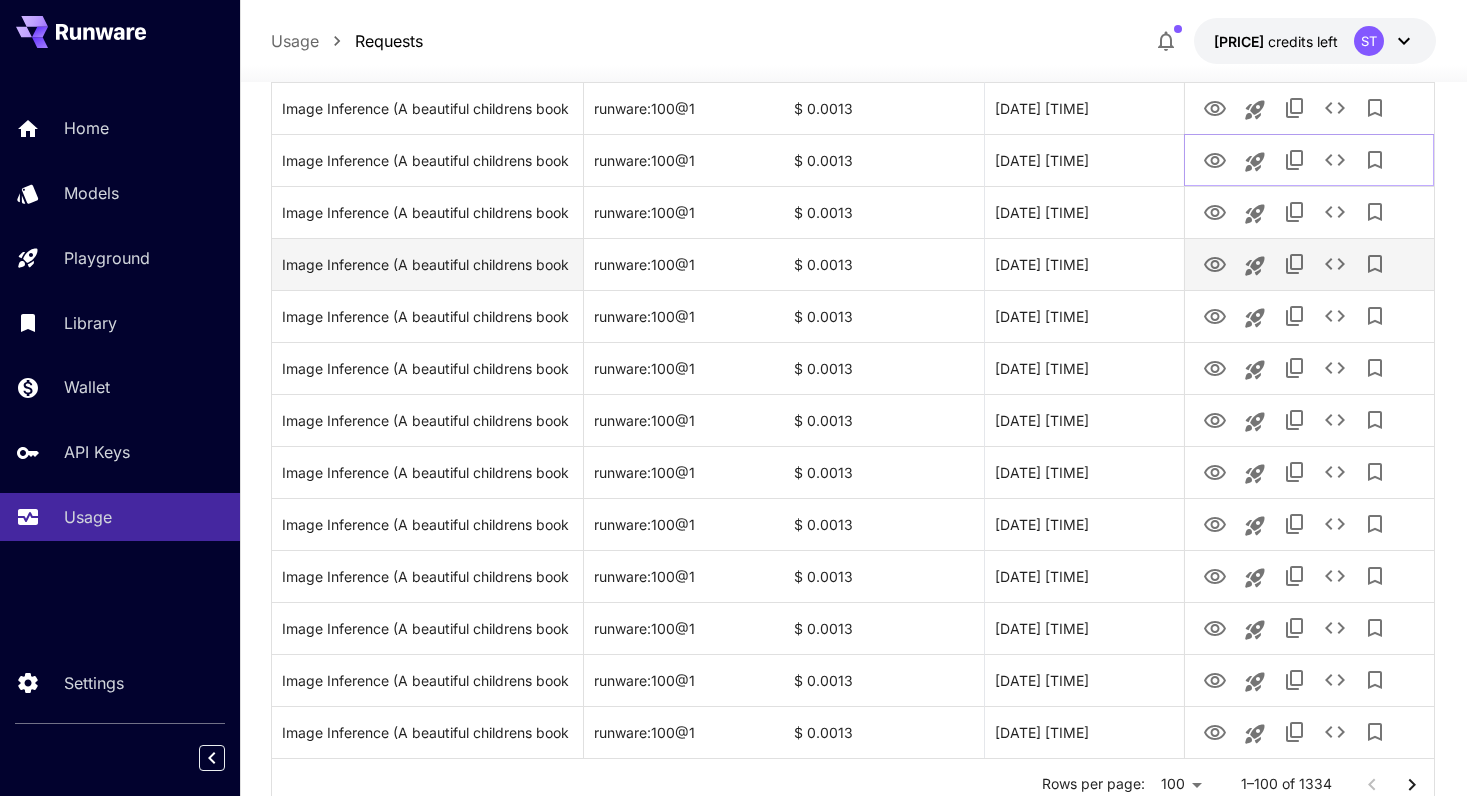 scroll, scrollTop: 4910, scrollLeft: 0, axis: vertical 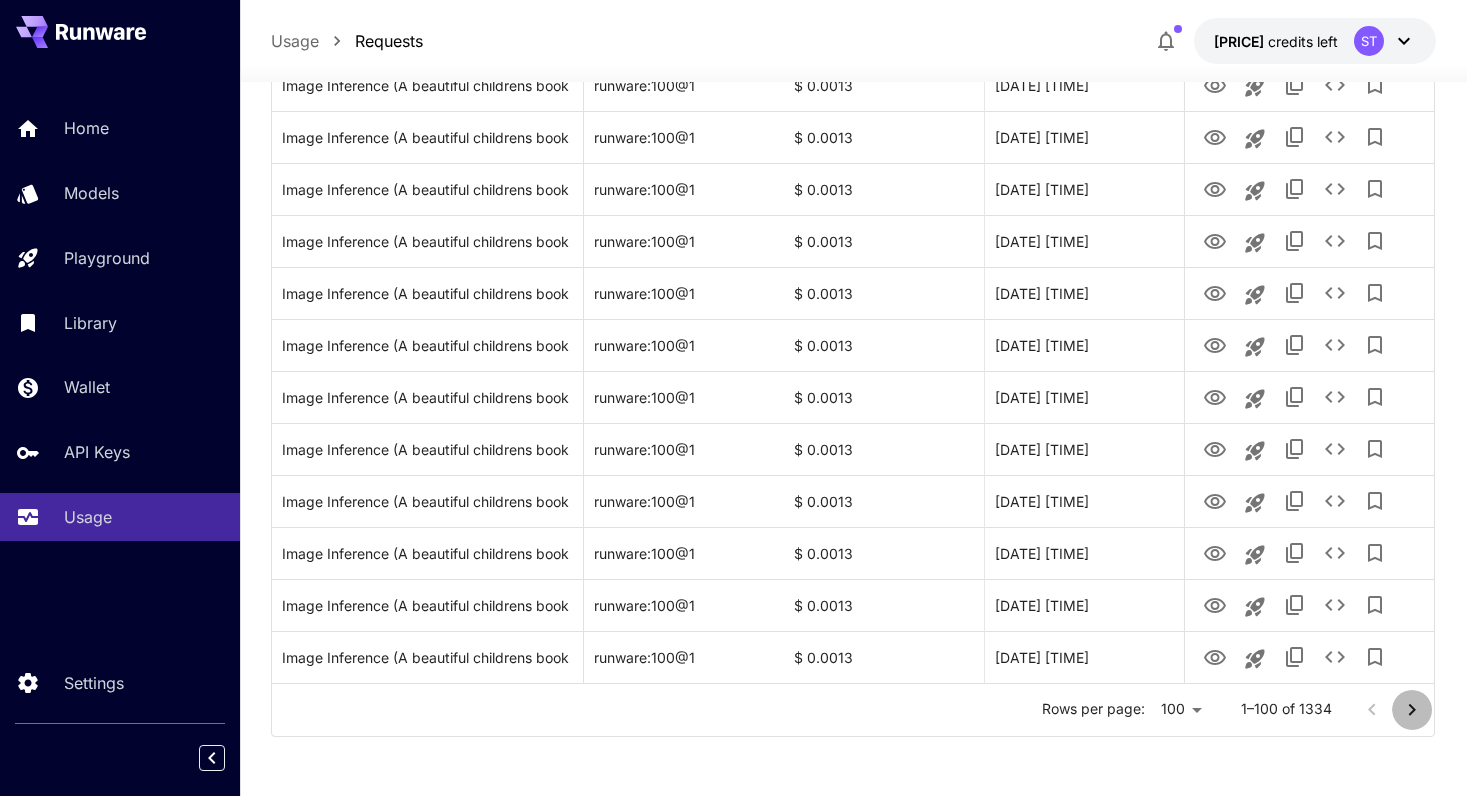 click at bounding box center (1412, 710) 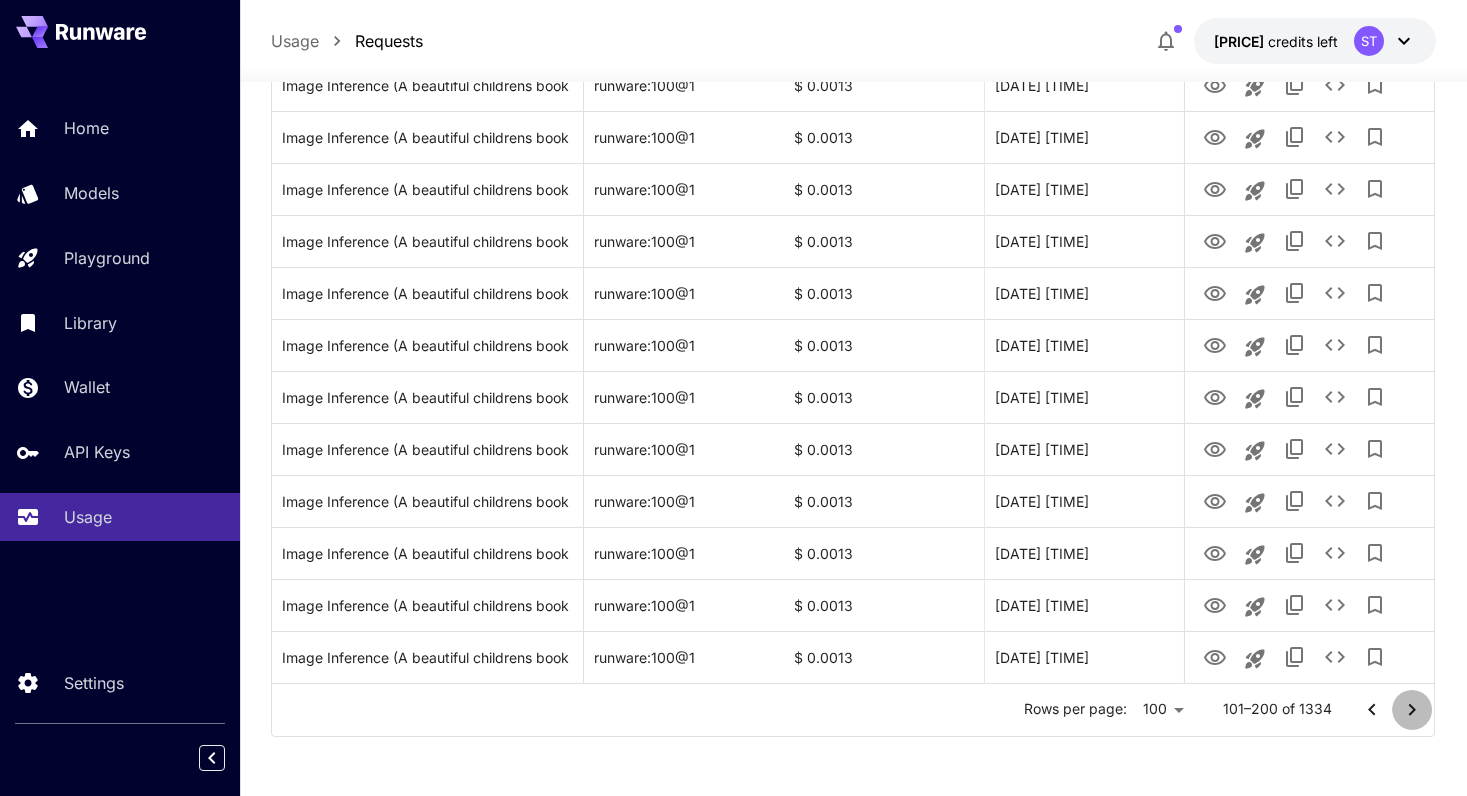 click at bounding box center [1412, 710] 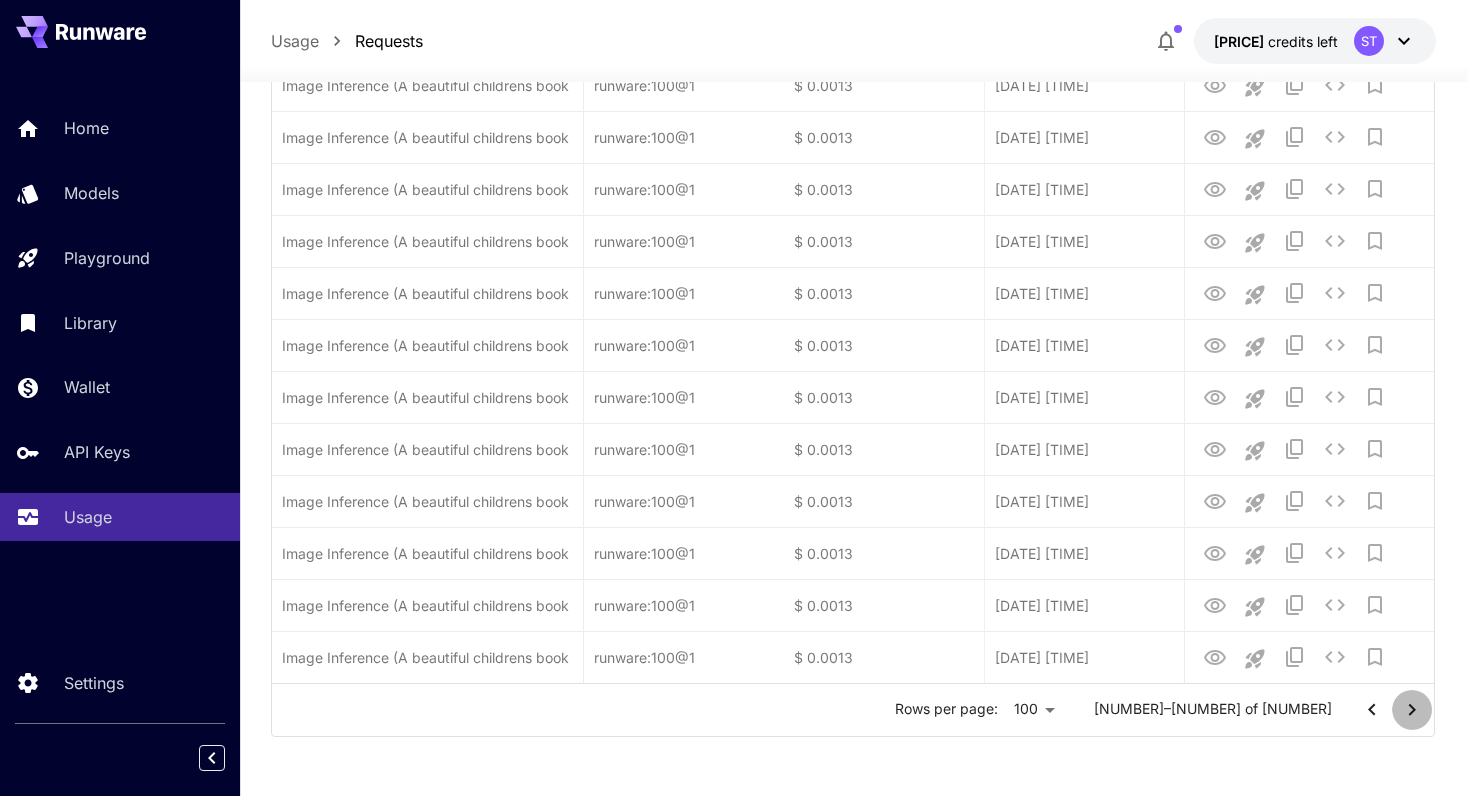click at bounding box center [1412, 710] 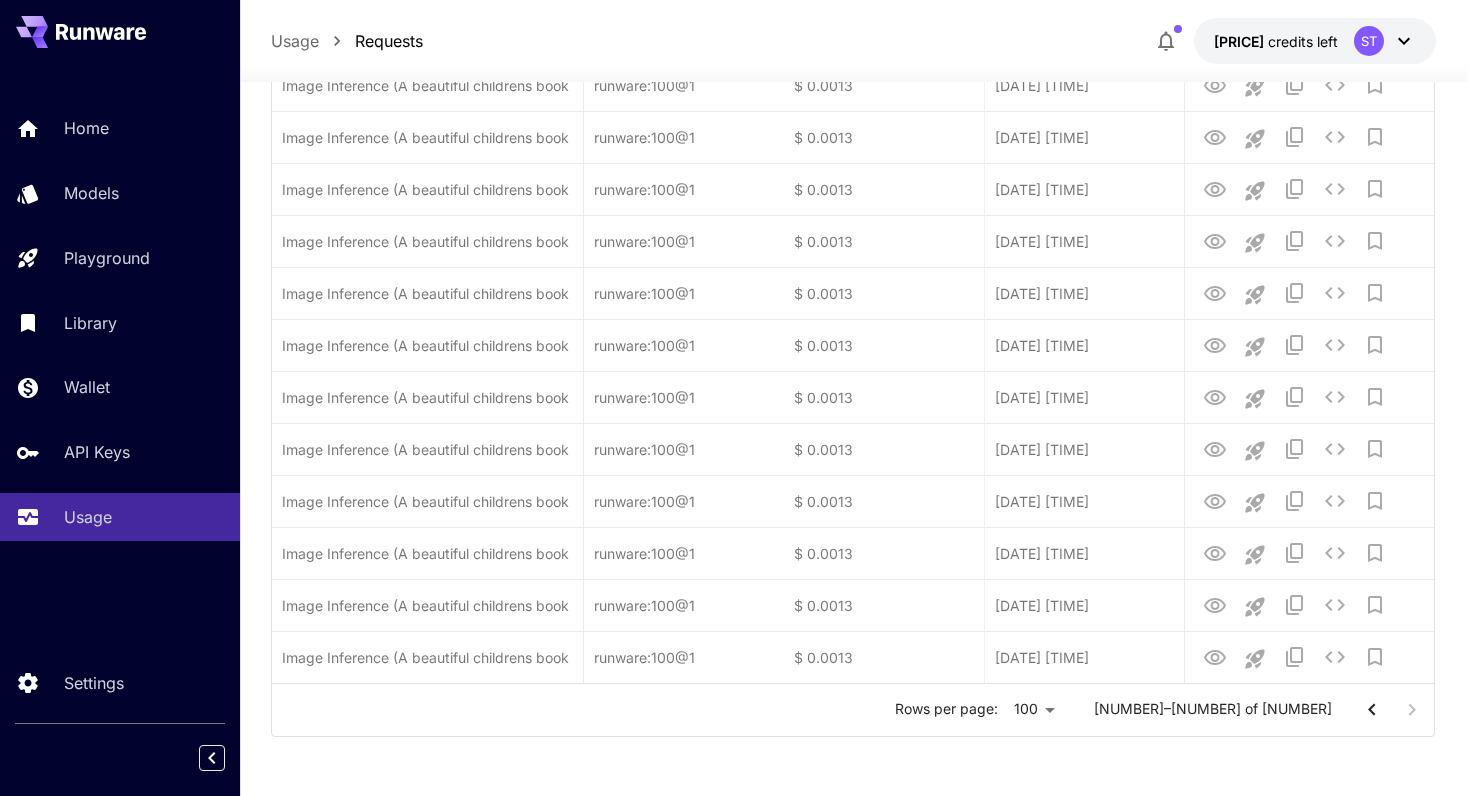 click at bounding box center (1392, 710) 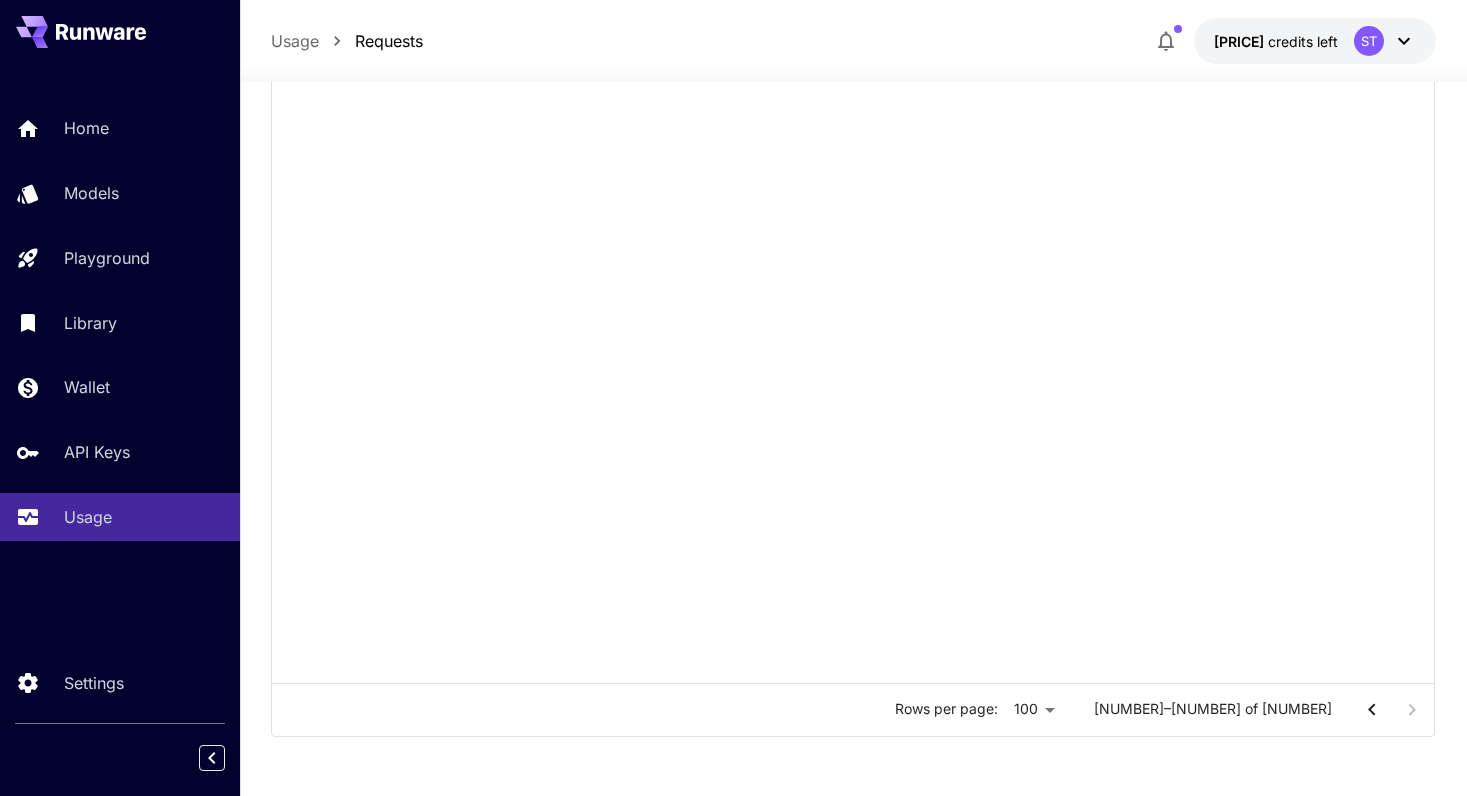 scroll, scrollTop: 1478, scrollLeft: 0, axis: vertical 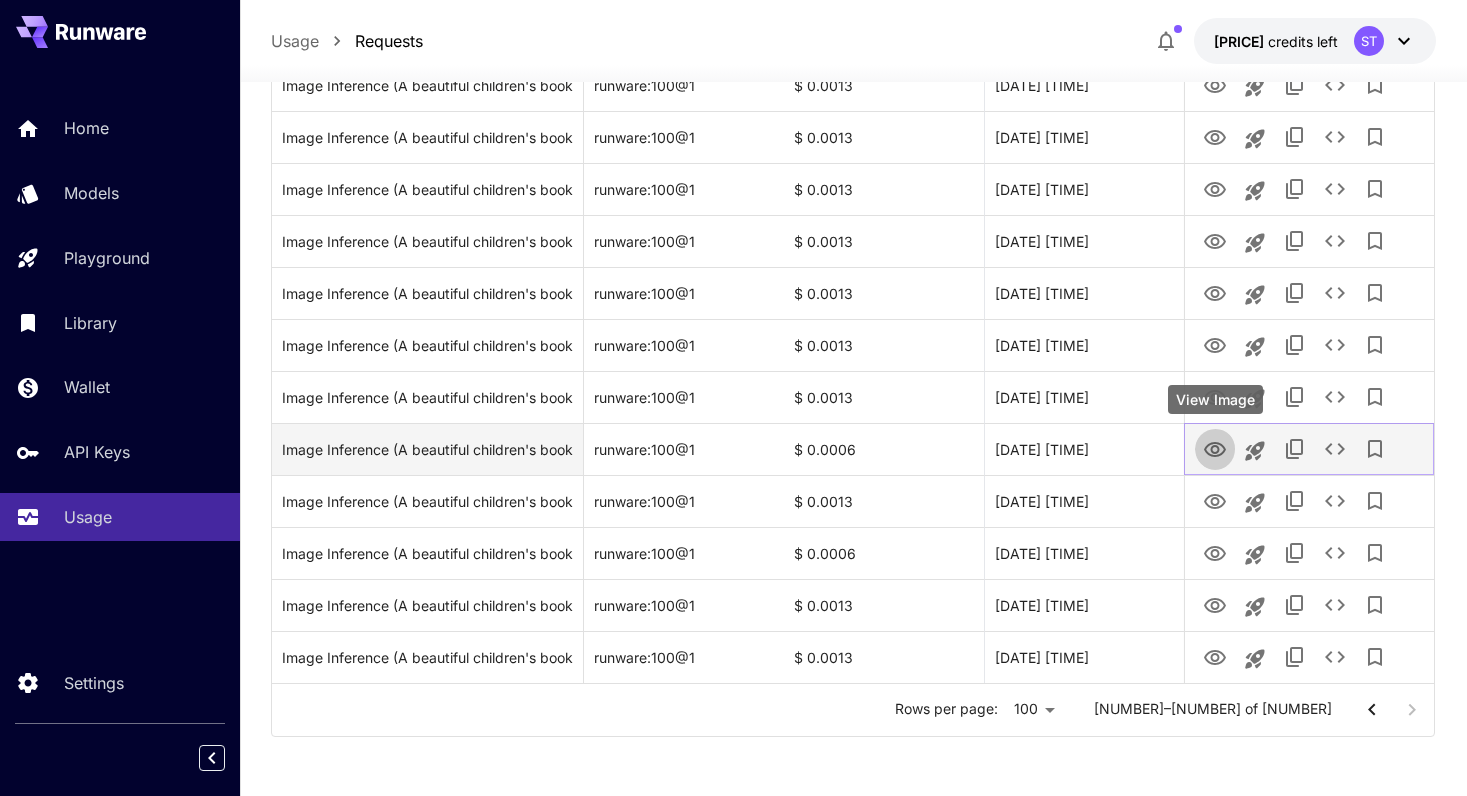 click 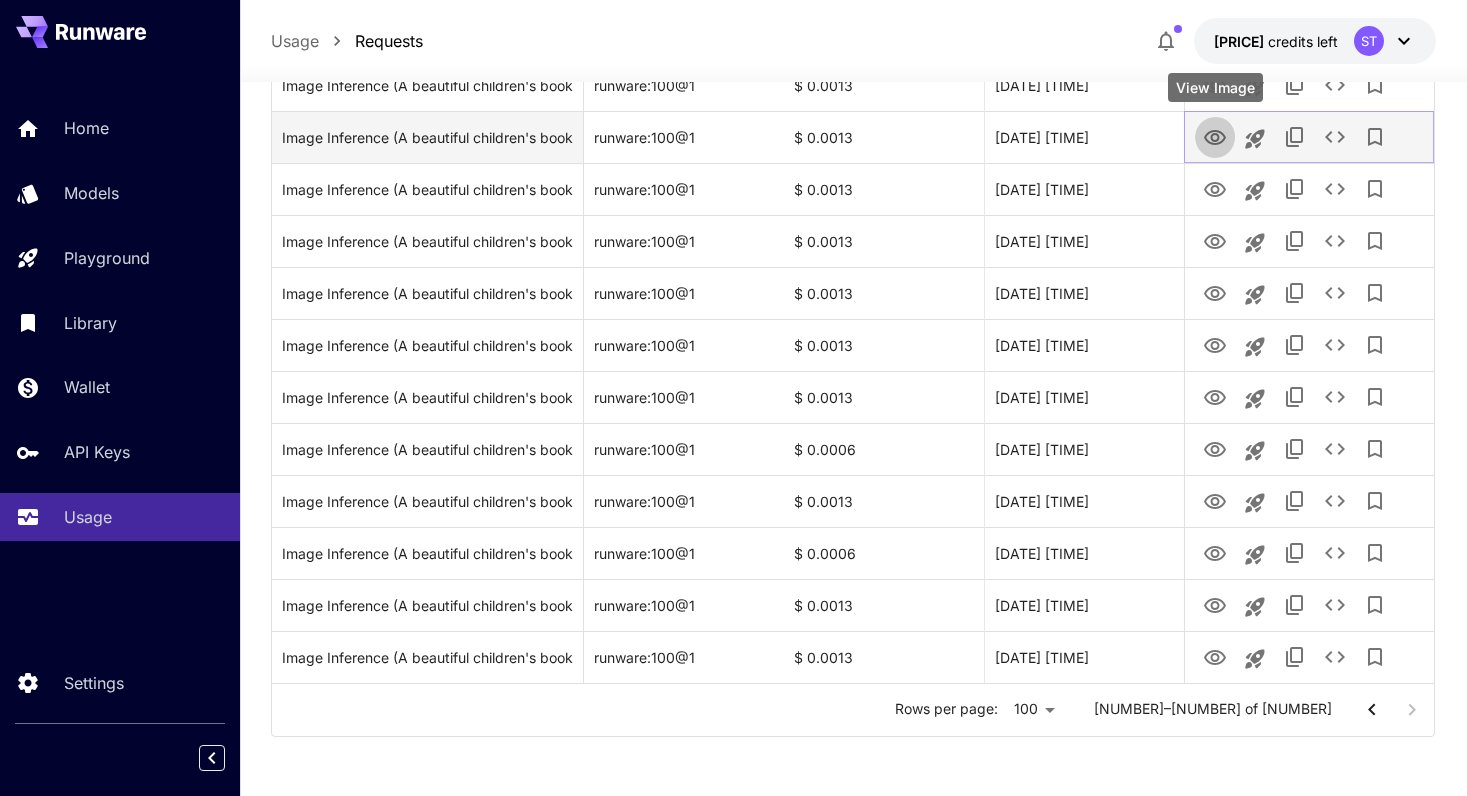 click 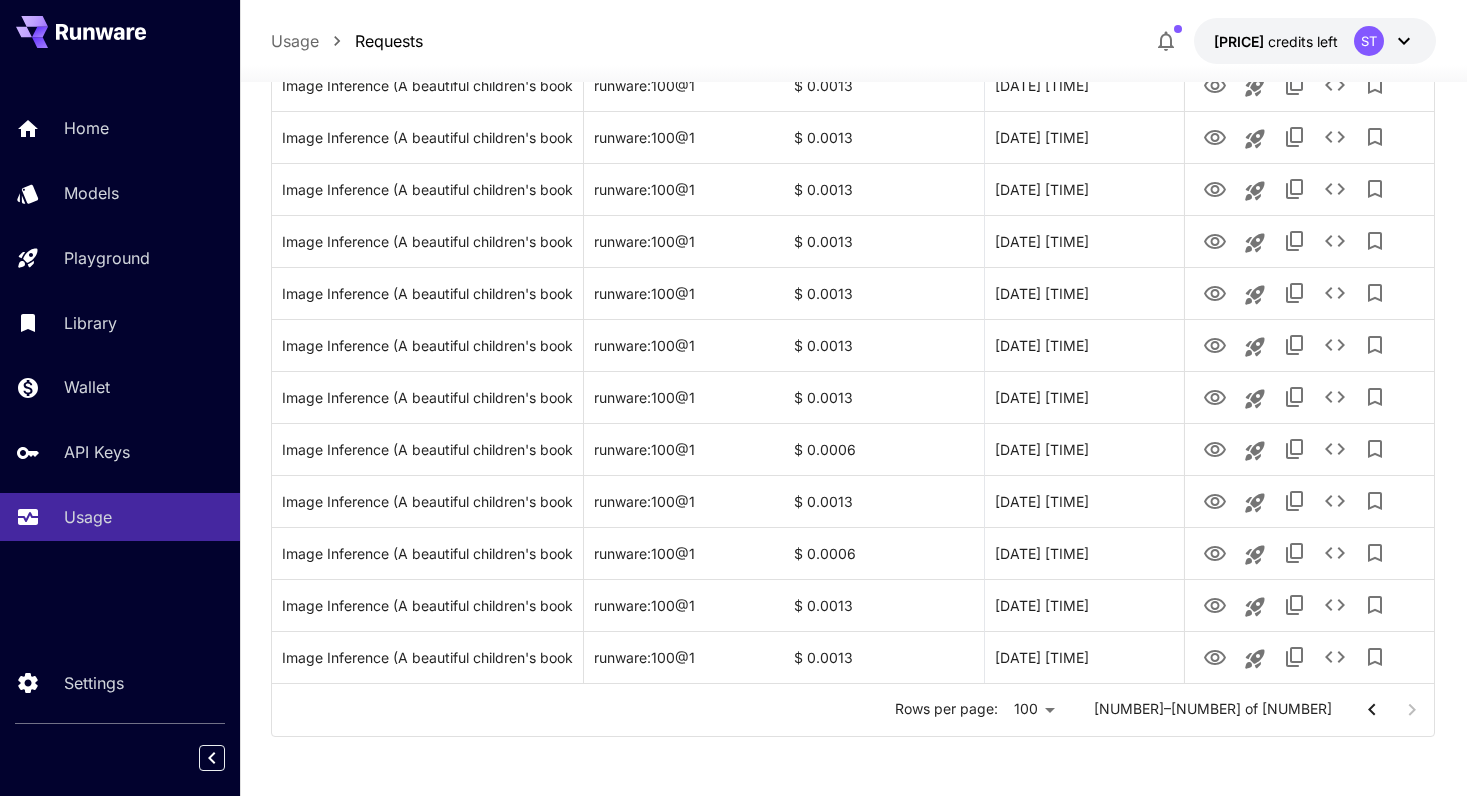 click at bounding box center (1372, 710) 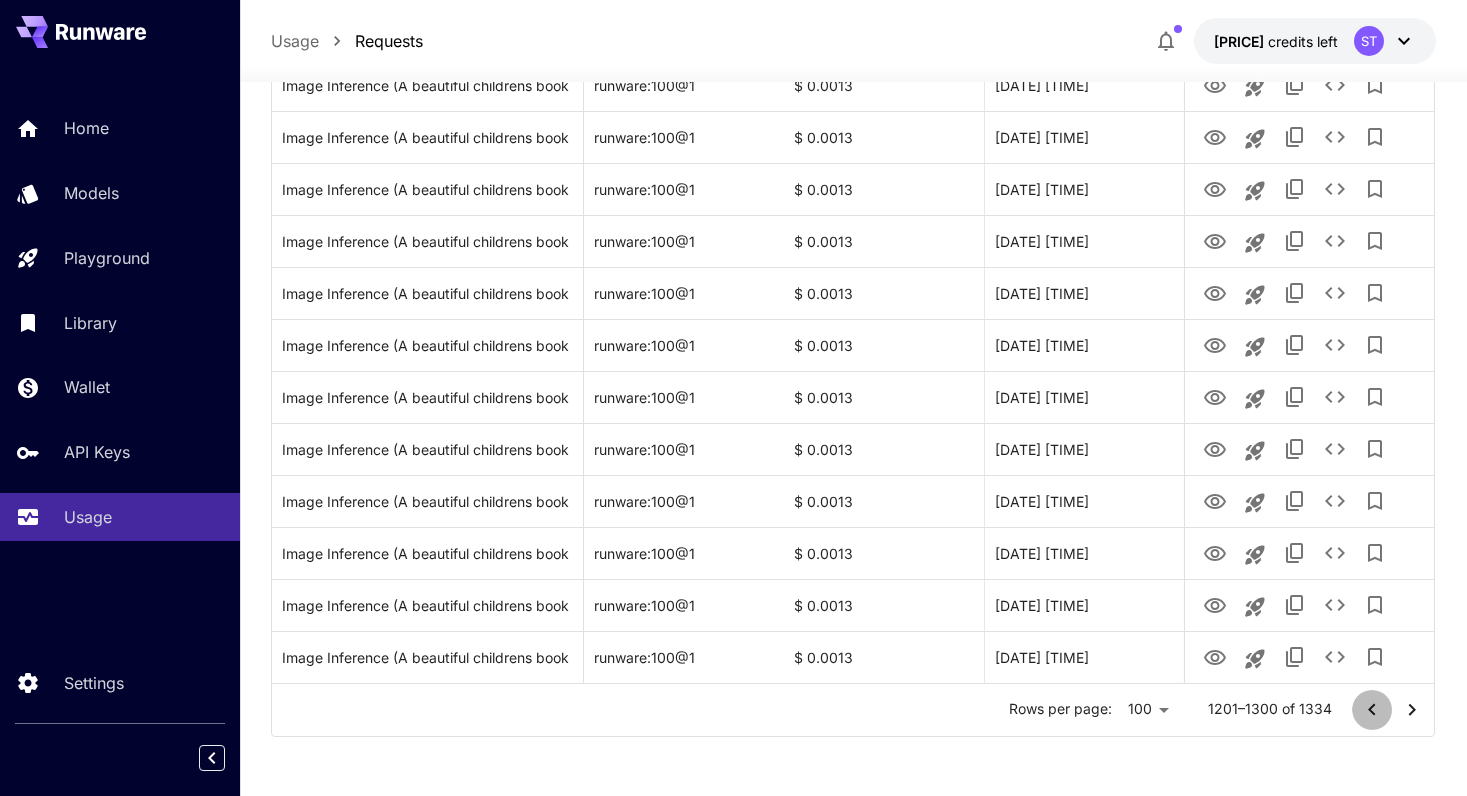 click on "Request Model Cost Date Actions Image Inference (A beautiful childrens book illustration depicting young boy named [PERSON] with dark skin is featured in the story in the setting described in the story based on this story context: the grateful inhabitants of the colorless realm taught... featuring beautiful blue colors with a happy and cheerful atmosphere, beautiful blue tones with complementary colors, bright and engaging realistic style, appealing to all children regardless of gender, diverse and inclusive, safe and wholesome content, high quality professional artwork) runware:100@1 $ 0.0013 [DATE] [TIME] runware:100@1 $ 0.0013 [DATE] [TIME] runware:100@1 $ 0.0013 [DATE] [TIME] runware:100@1 $ 0.0013 [DATE] [TIME] runware:100@1 $ 0.0013 [DATE] [TIME] runware:100@1 $ 0.0013 [DATE] [TIME] runware:100@1 $ 0.0013 [DATE] [TIME] runware:100@1 $ 0.0013 [DATE] [TIME] runware:100@1 $ 0.0013 [DATE] [TIME] runware:100@1 $ 0.0013 [DATE] [TIME] runware:100@1 $ 0.0013 100" at bounding box center (853, -203) 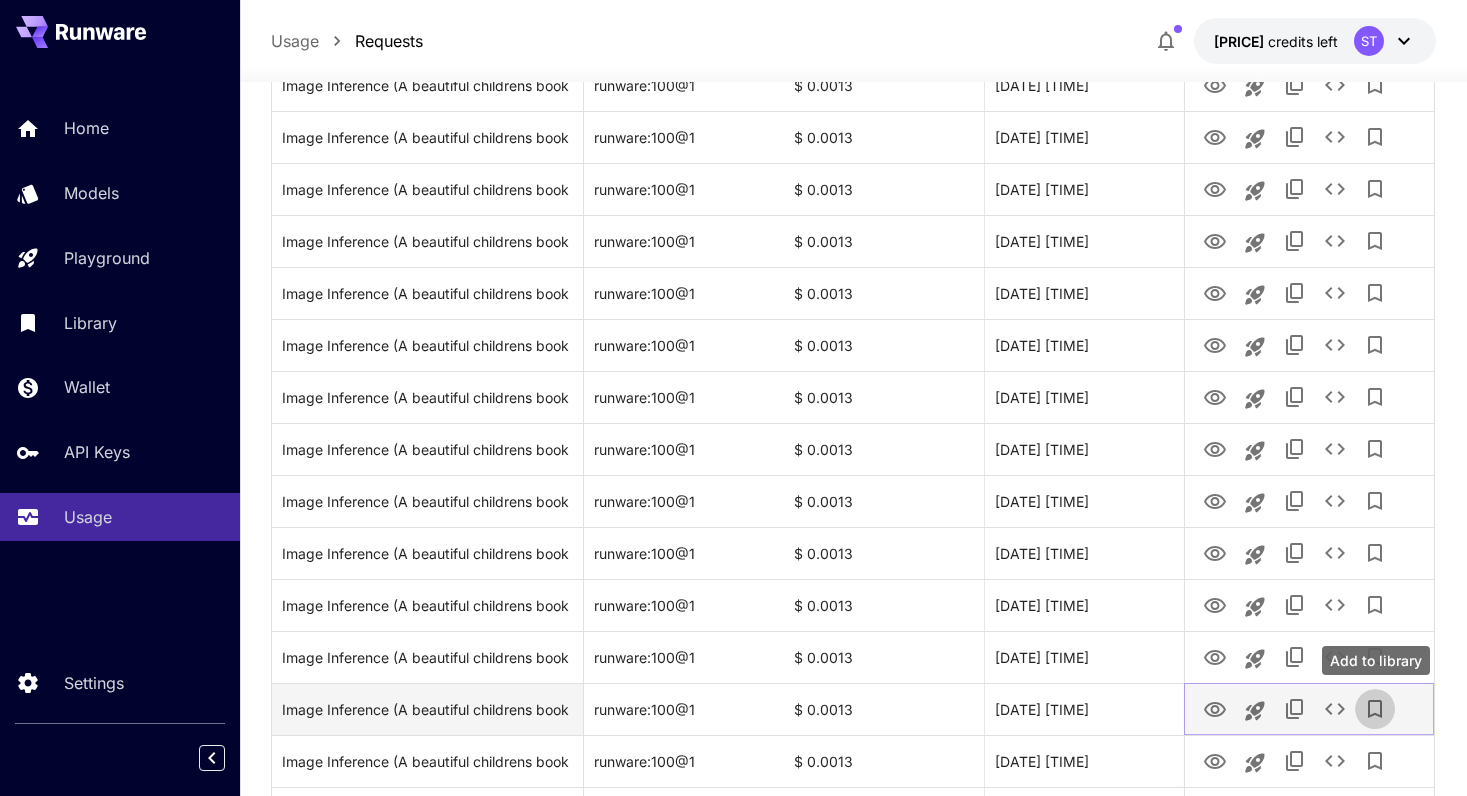 click at bounding box center [1375, 709] 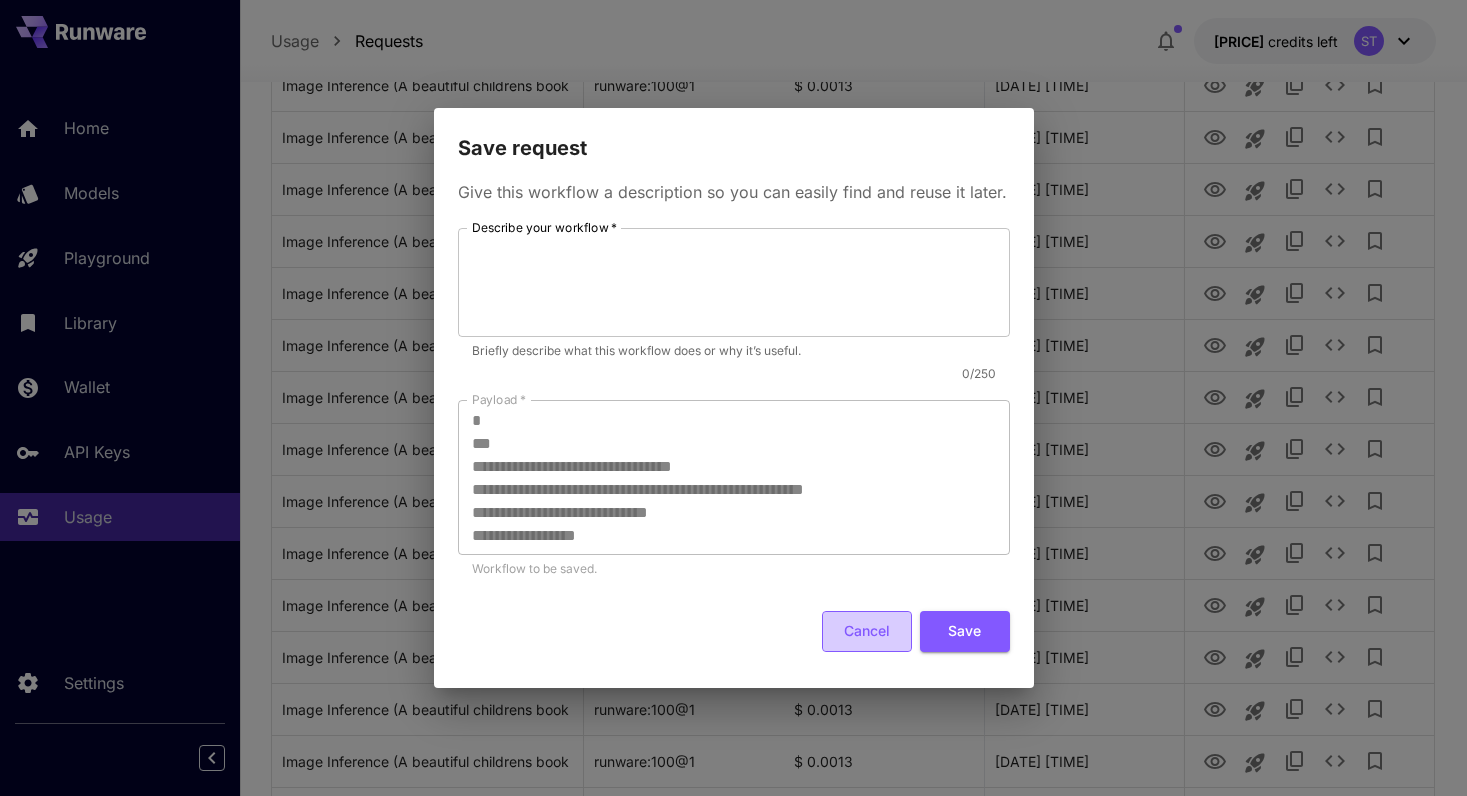 click on "Cancel" at bounding box center (867, 631) 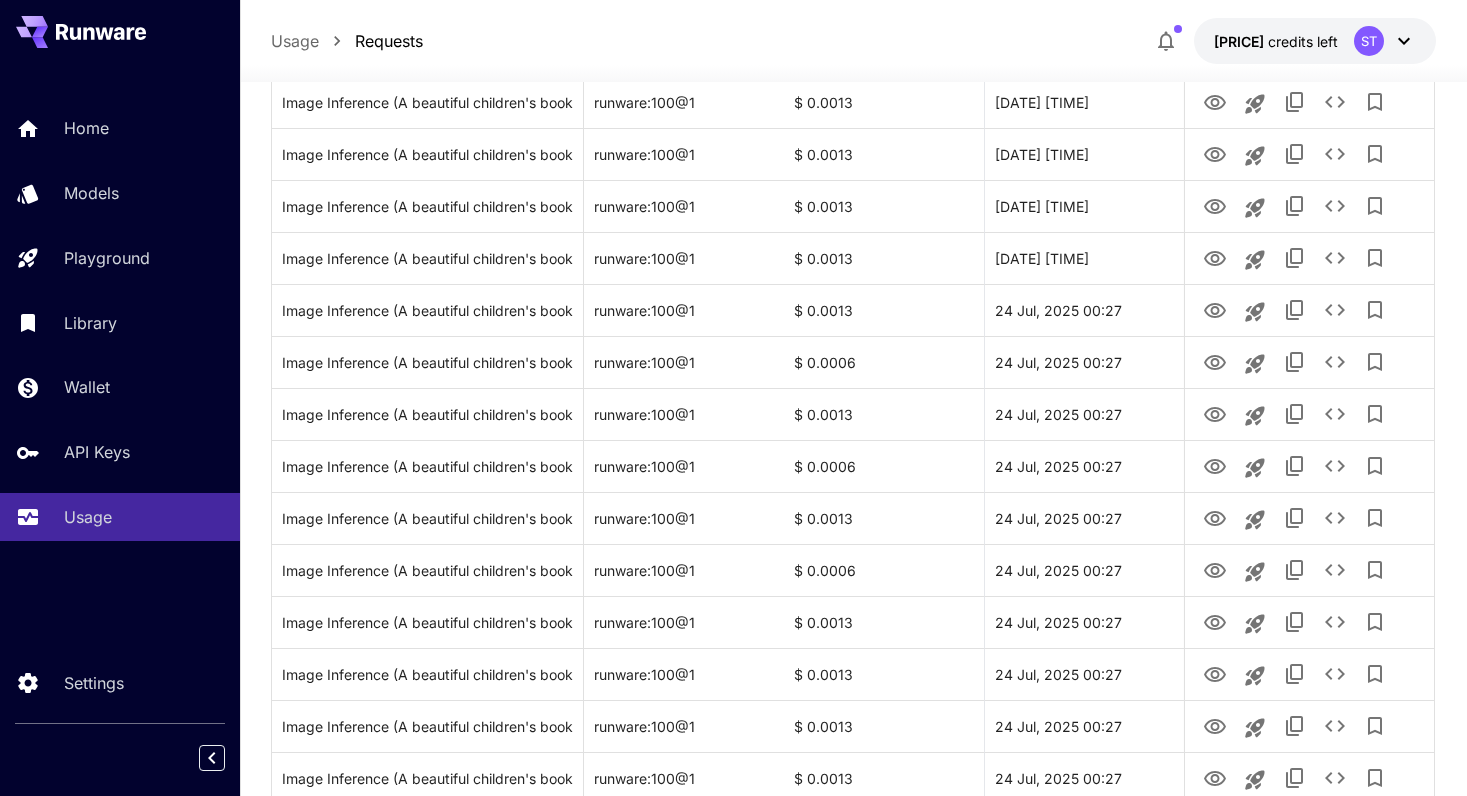 scroll, scrollTop: 4910, scrollLeft: 0, axis: vertical 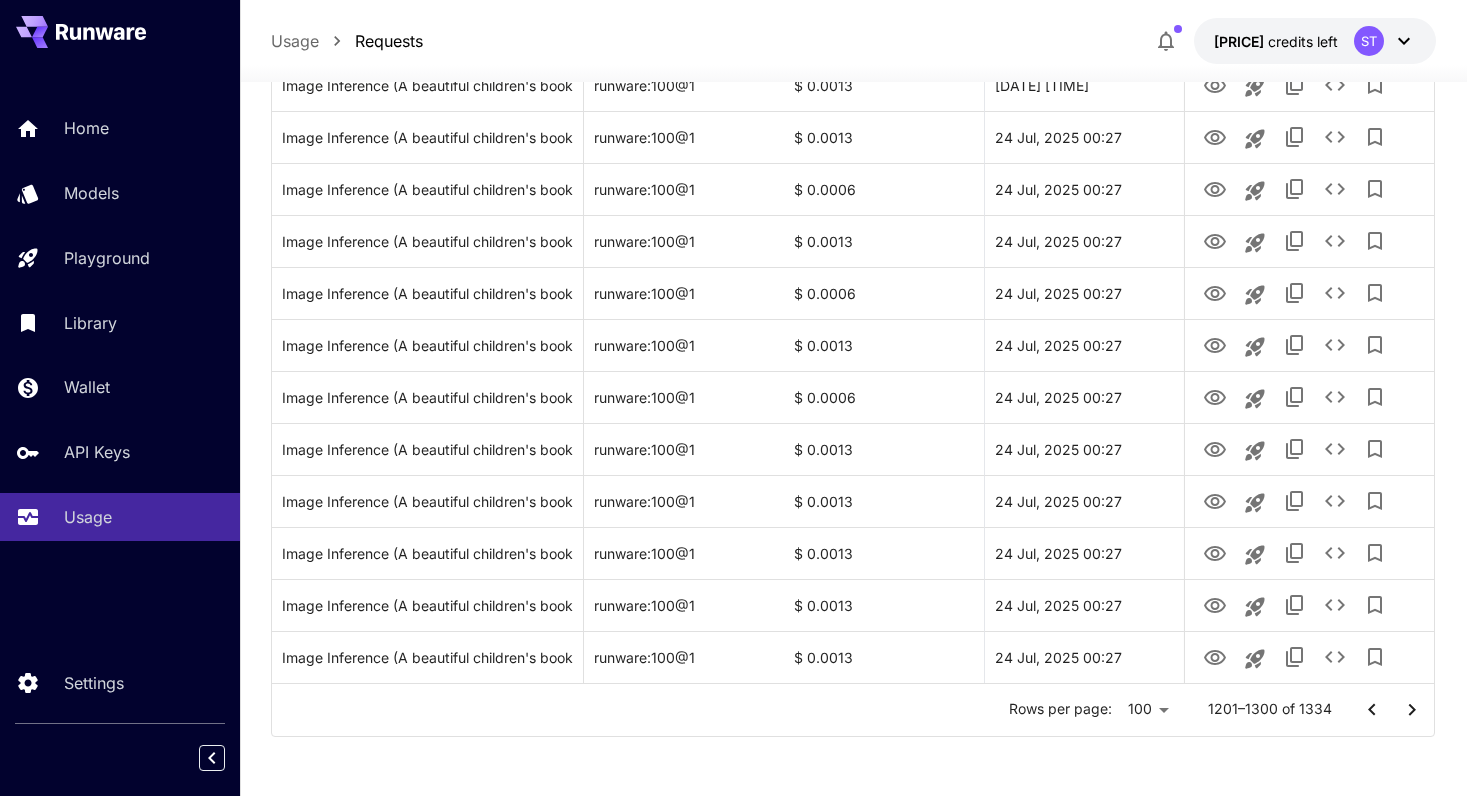 click on "Rows per page: 100 *** 1201–1300 of 1334" at bounding box center (853, 710) 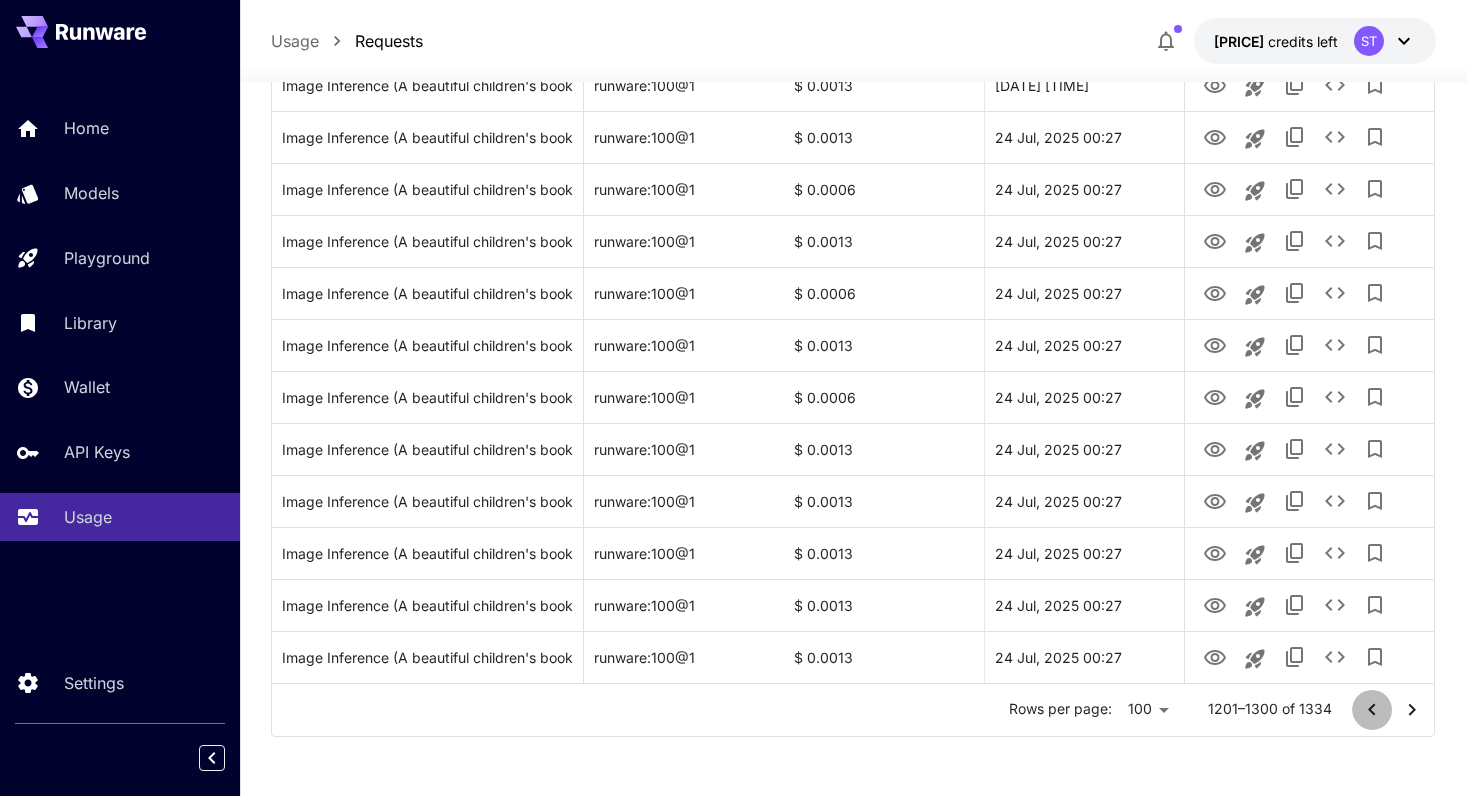 click 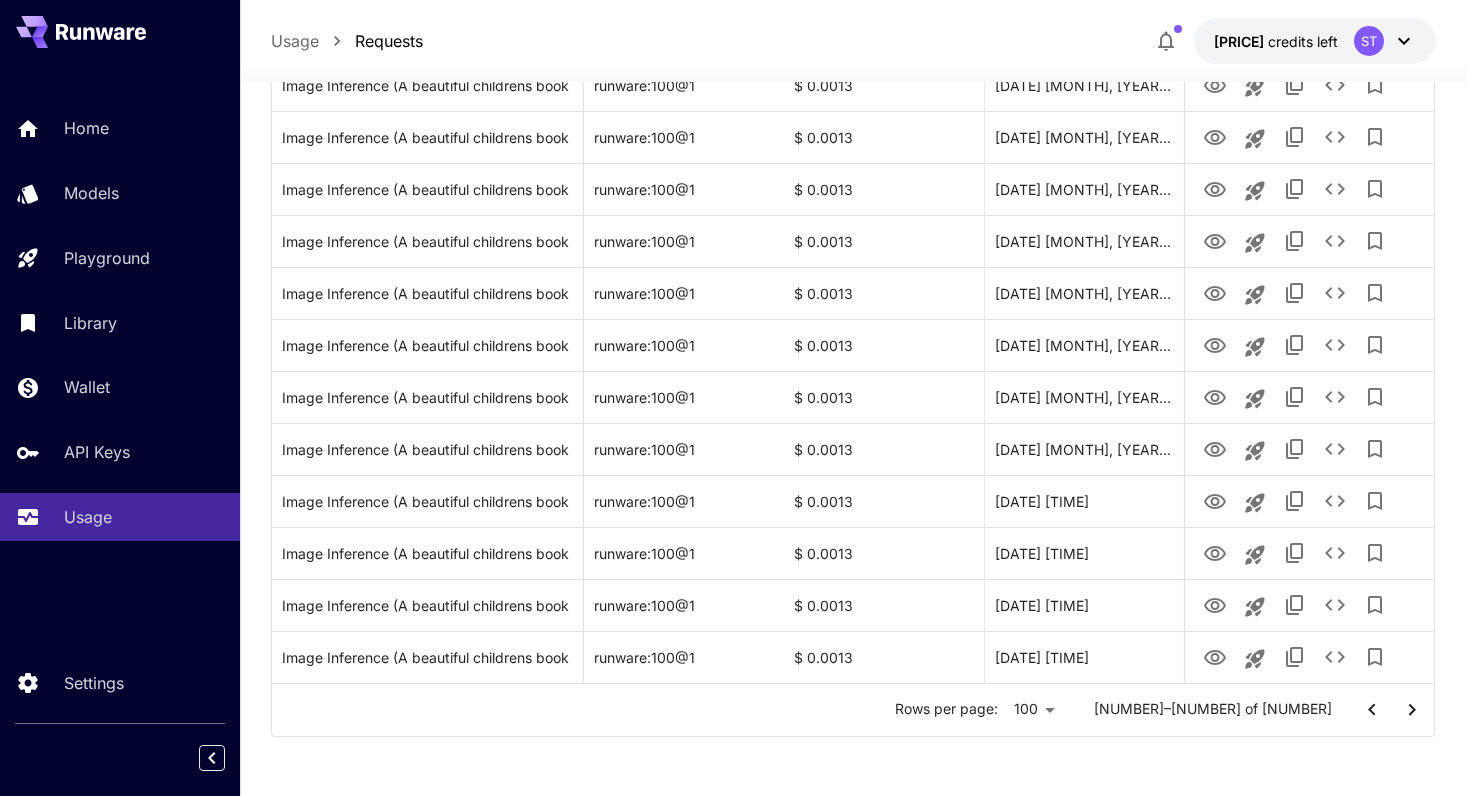 click 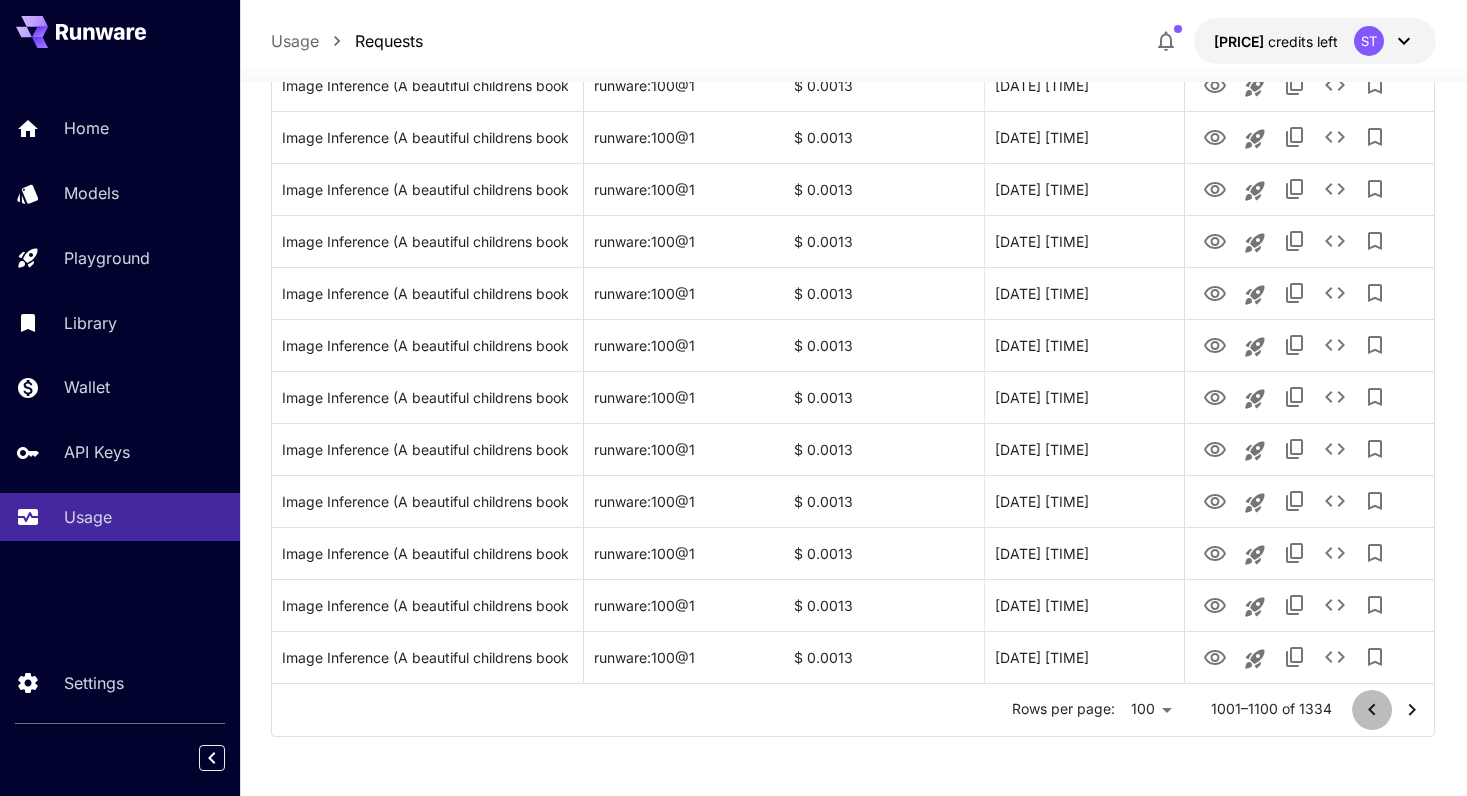 click 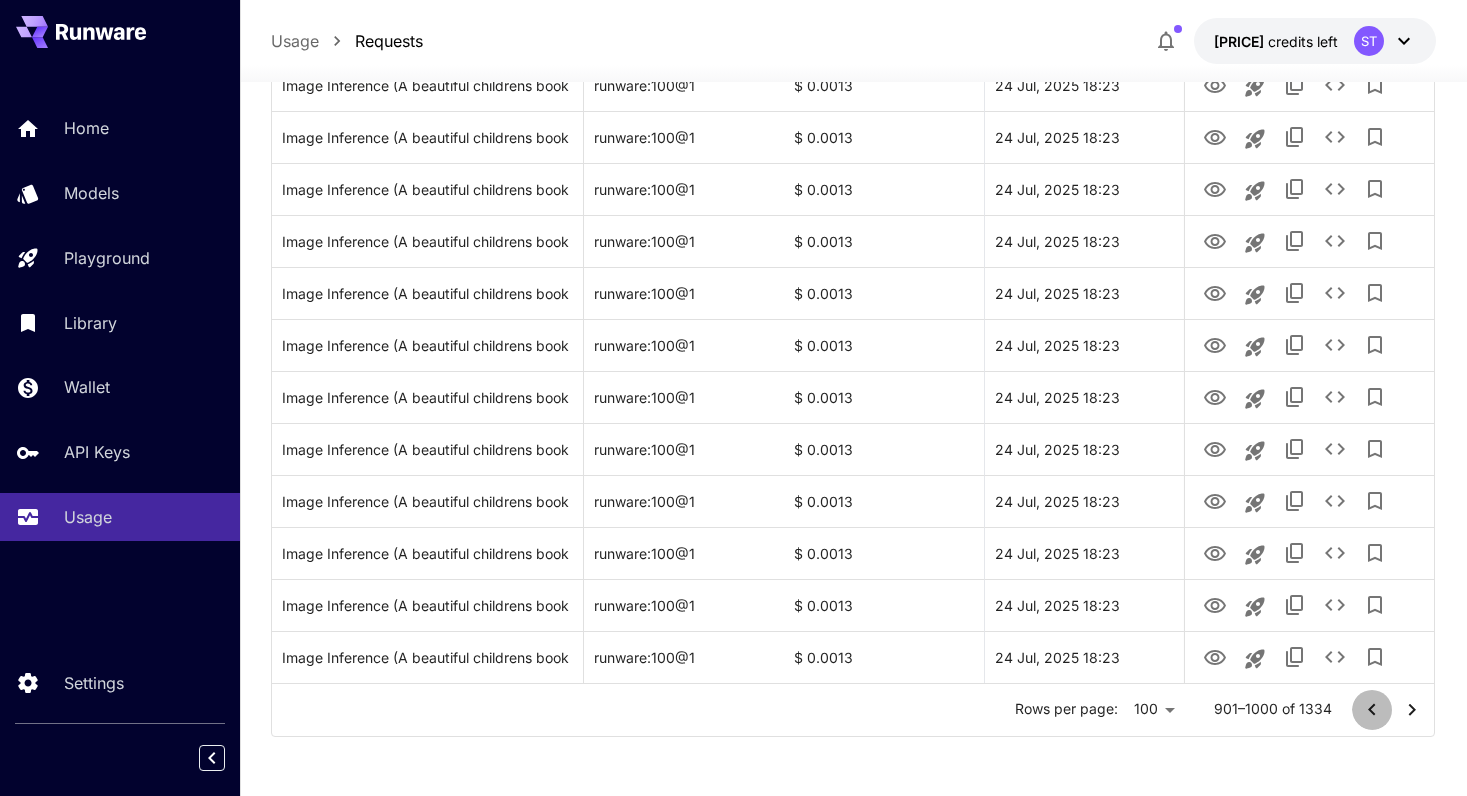 click 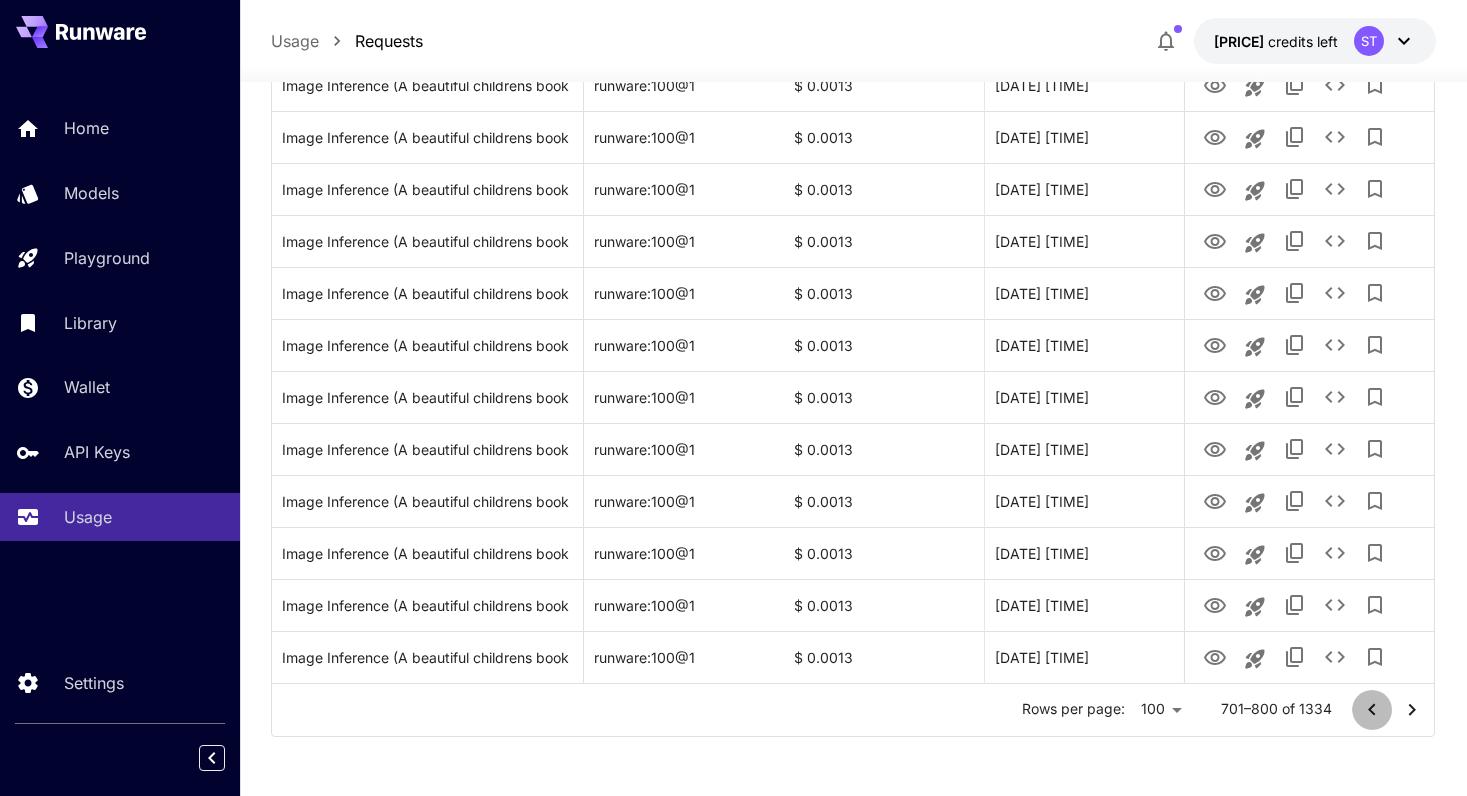 click 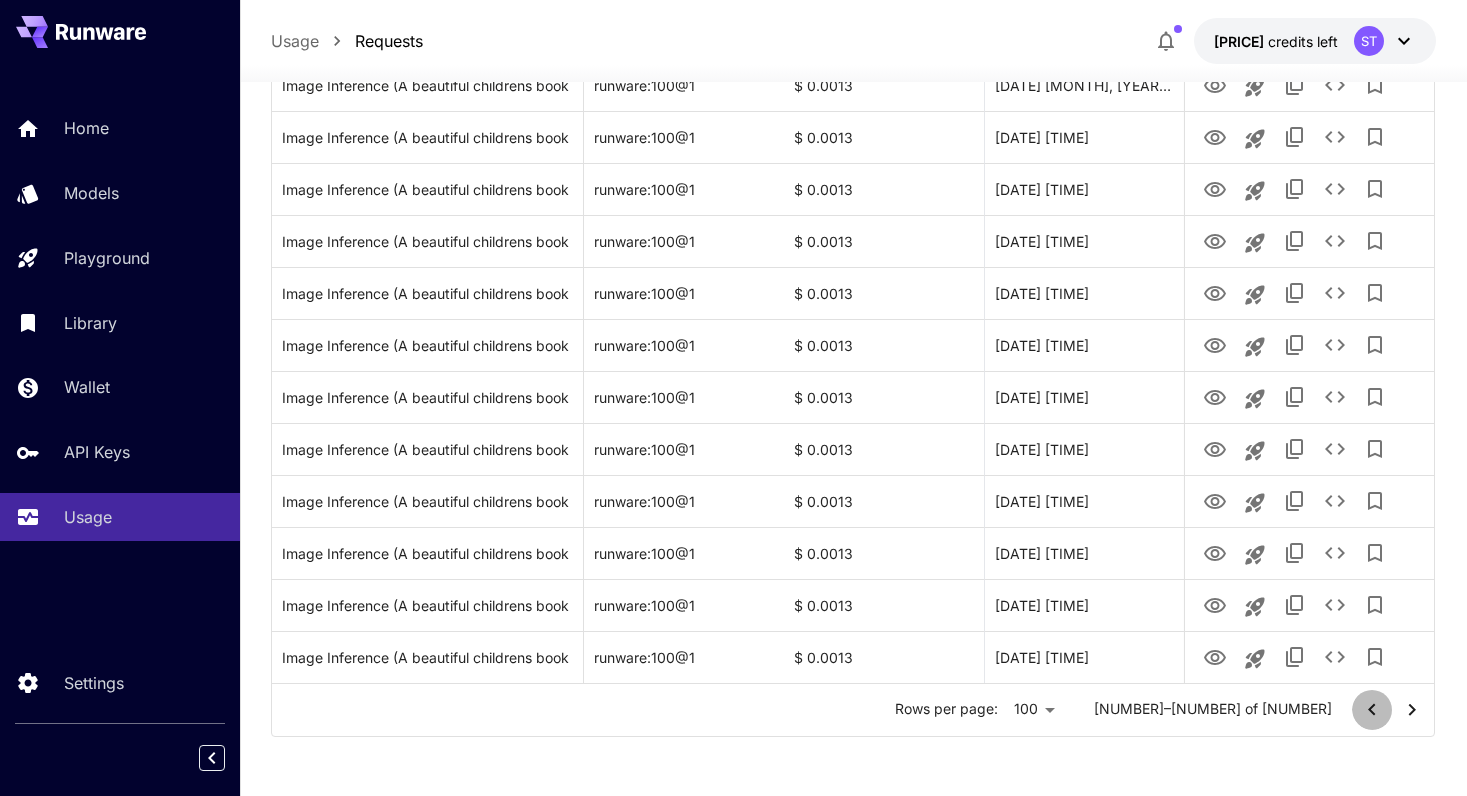 click 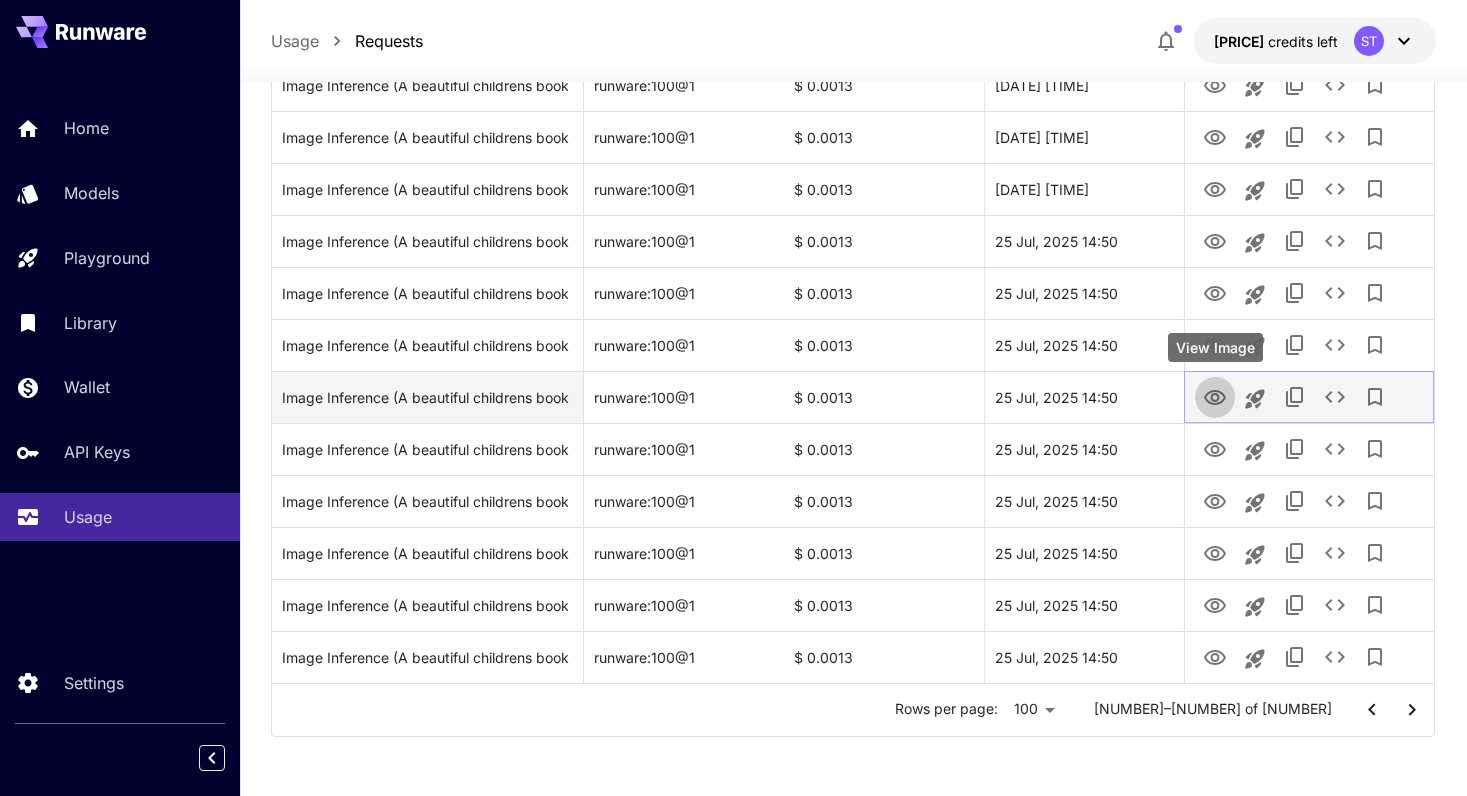 click 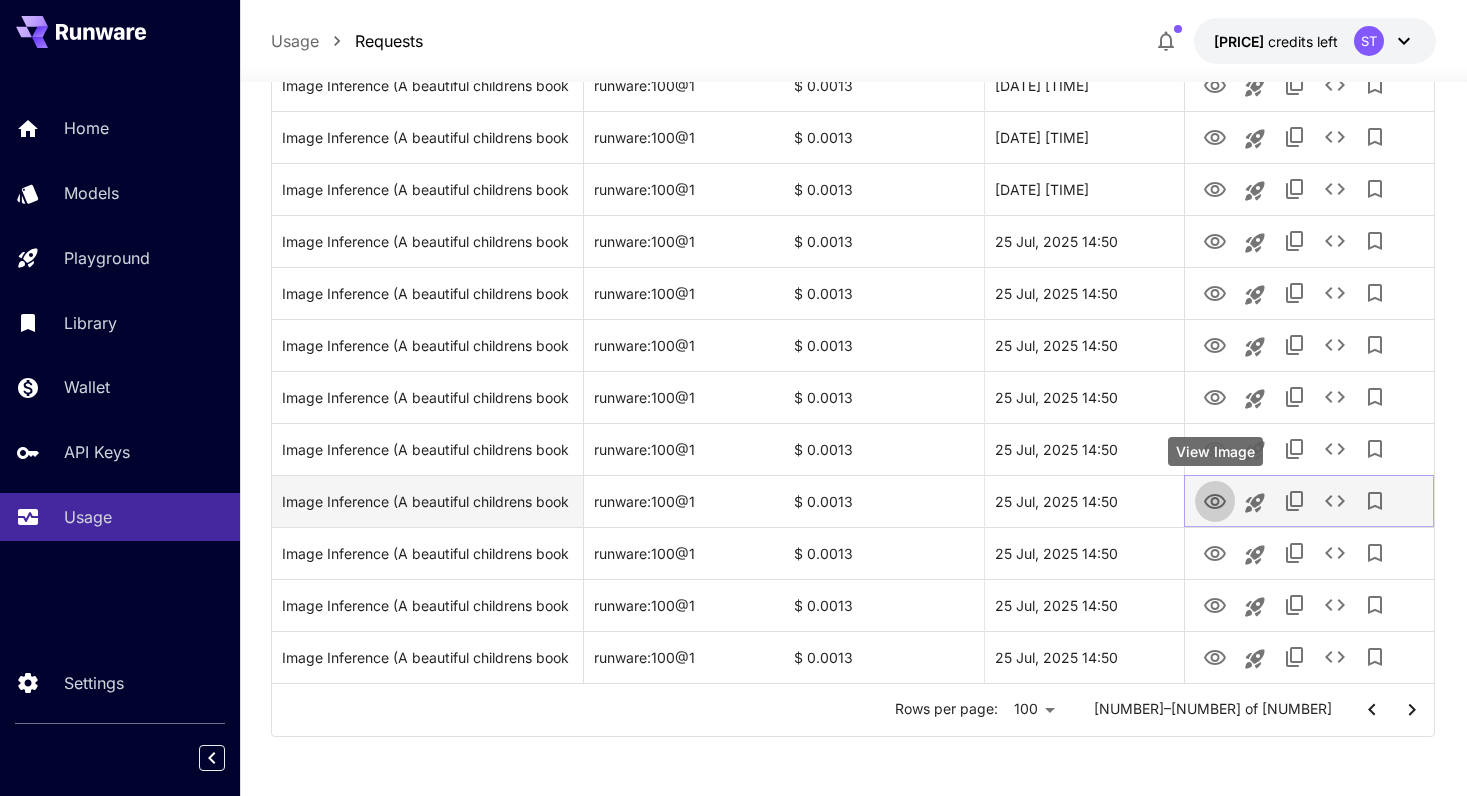 click 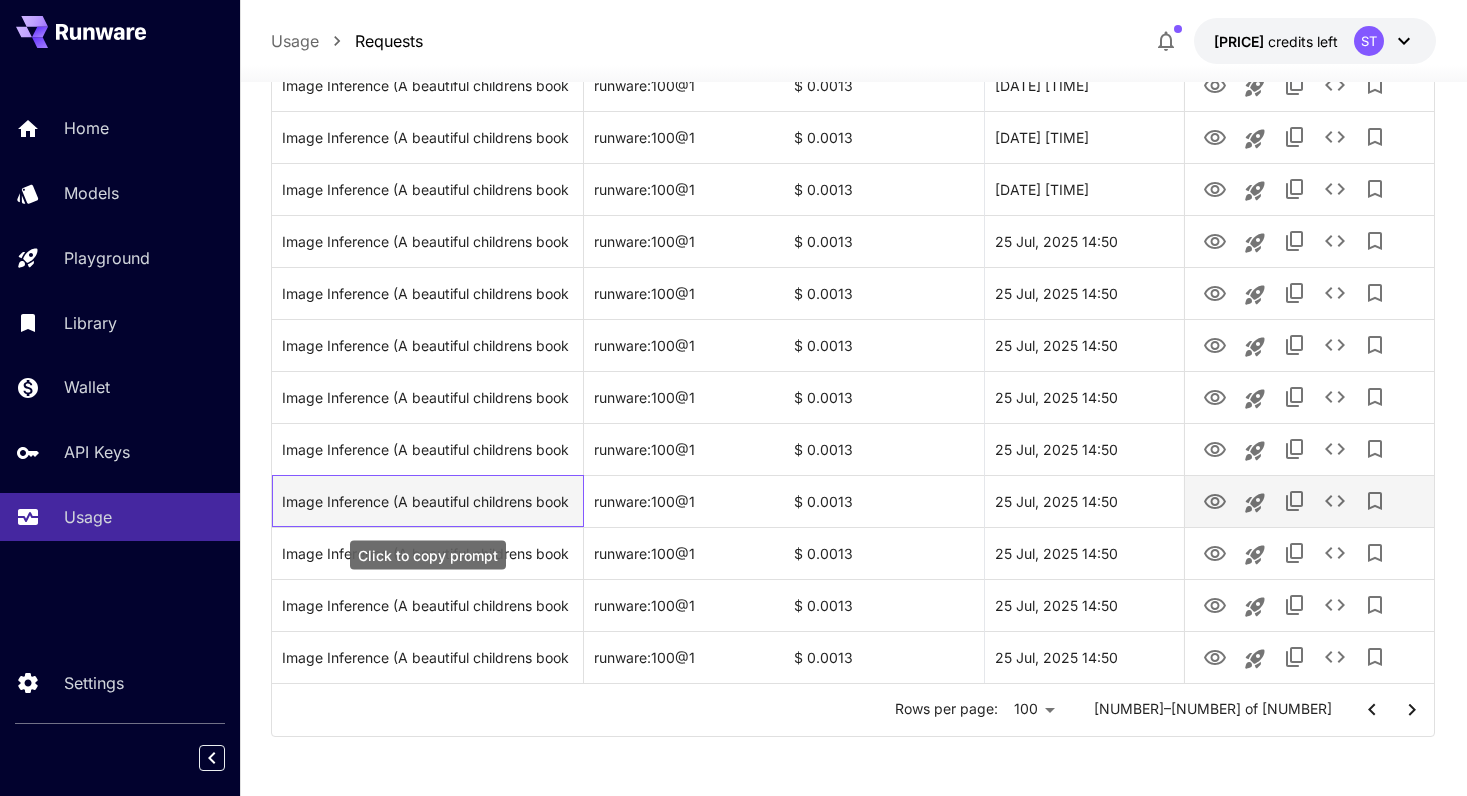 click on "Image Inference (A beautiful childrens book illustration depicting young girl named [FIRST] with dark skin is featured in the story in the setting described in the story based on this story context: the journal seemed to come alive under [FIRST]'s... with a happy and cheerful atmosphere, beautiful blue colors with a happy and cheerful atmosphere, beautiful blue tones with complementary colors, realistic digital art with photographic quality, appealing to all children regardless of gender, diverse and inclusive, safe and wholesome content, high quality professional artwork)" at bounding box center [428, 501] 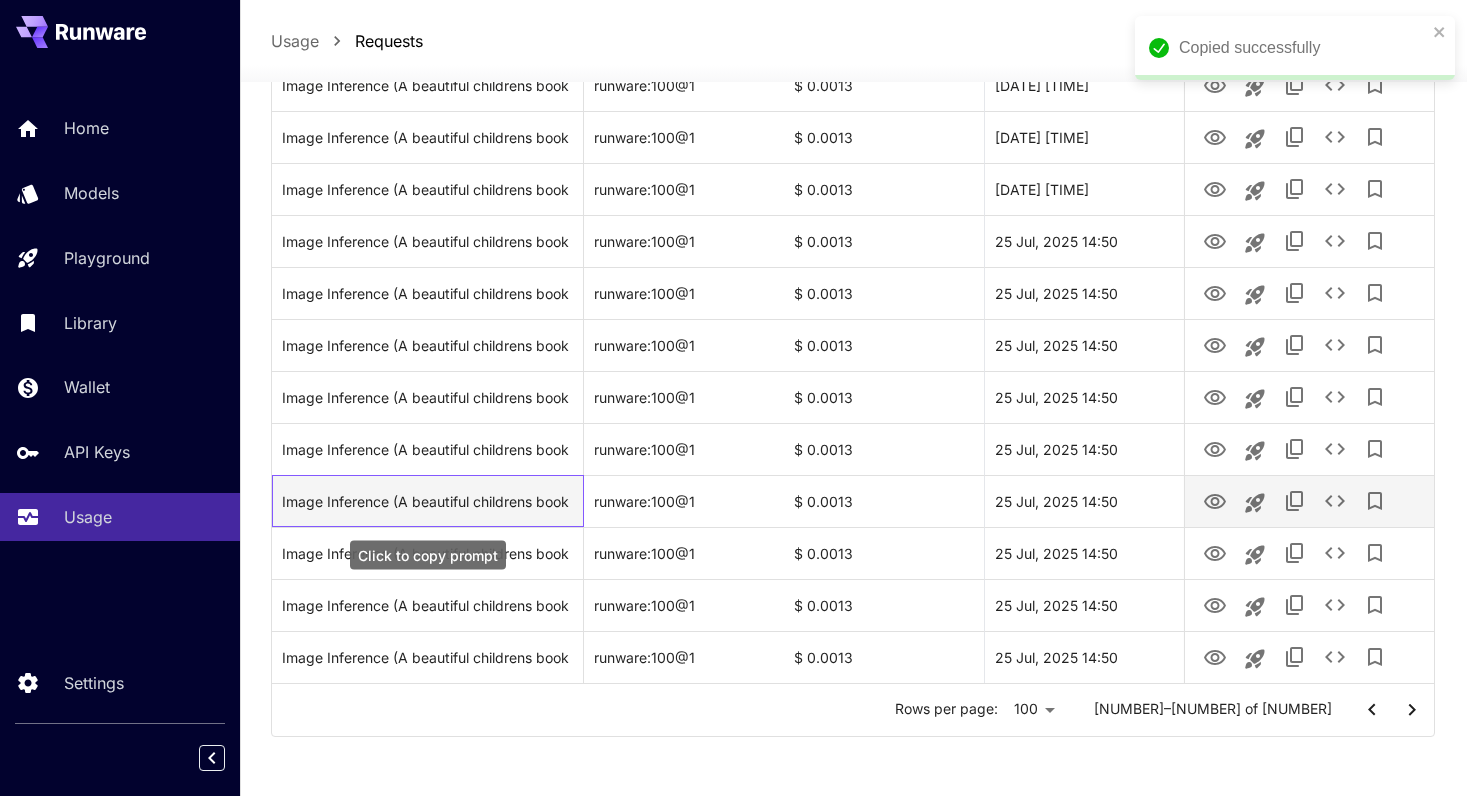 click on "Image Inference (A beautiful childrens book illustration depicting young girl named [FIRST] with dark skin is featured in the story in the setting described in the story based on this story context: the journal seemed to come alive under [FIRST]'s... with a happy and cheerful atmosphere, beautiful blue colors with a happy and cheerful atmosphere, beautiful blue tones with complementary colors, realistic digital art with photographic quality, appealing to all children regardless of gender, diverse and inclusive, safe and wholesome content, high quality professional artwork)" at bounding box center [428, 501] 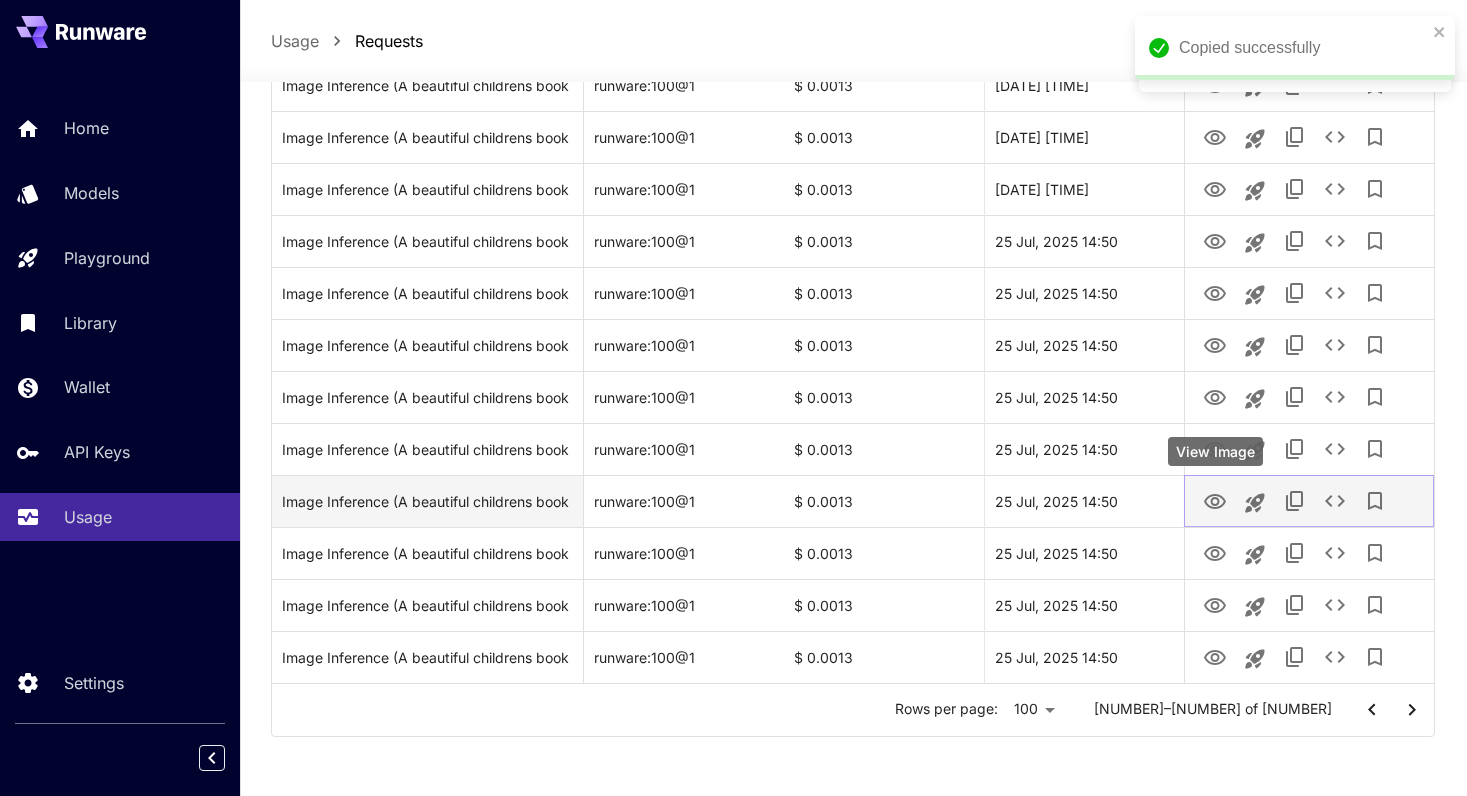 click 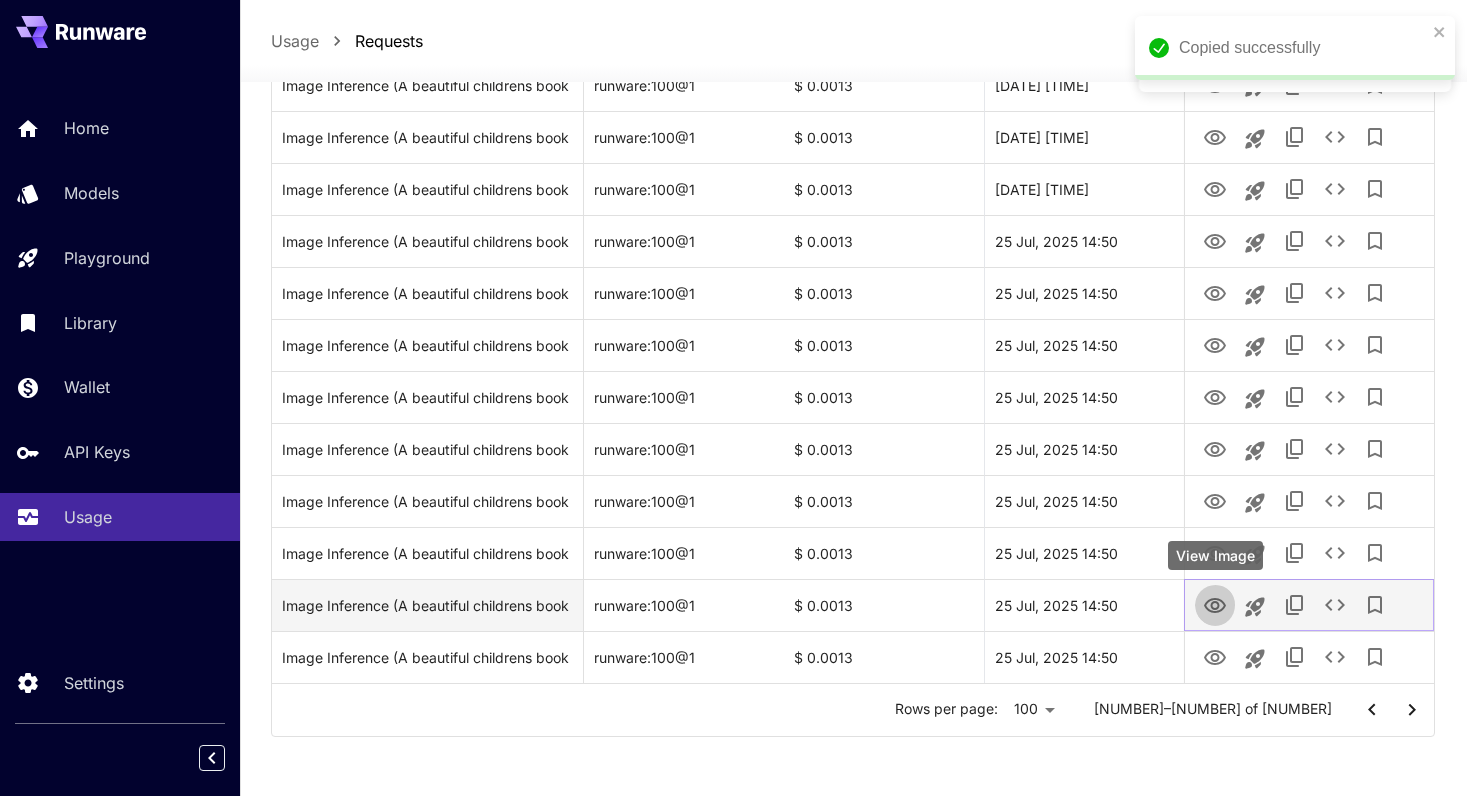 click 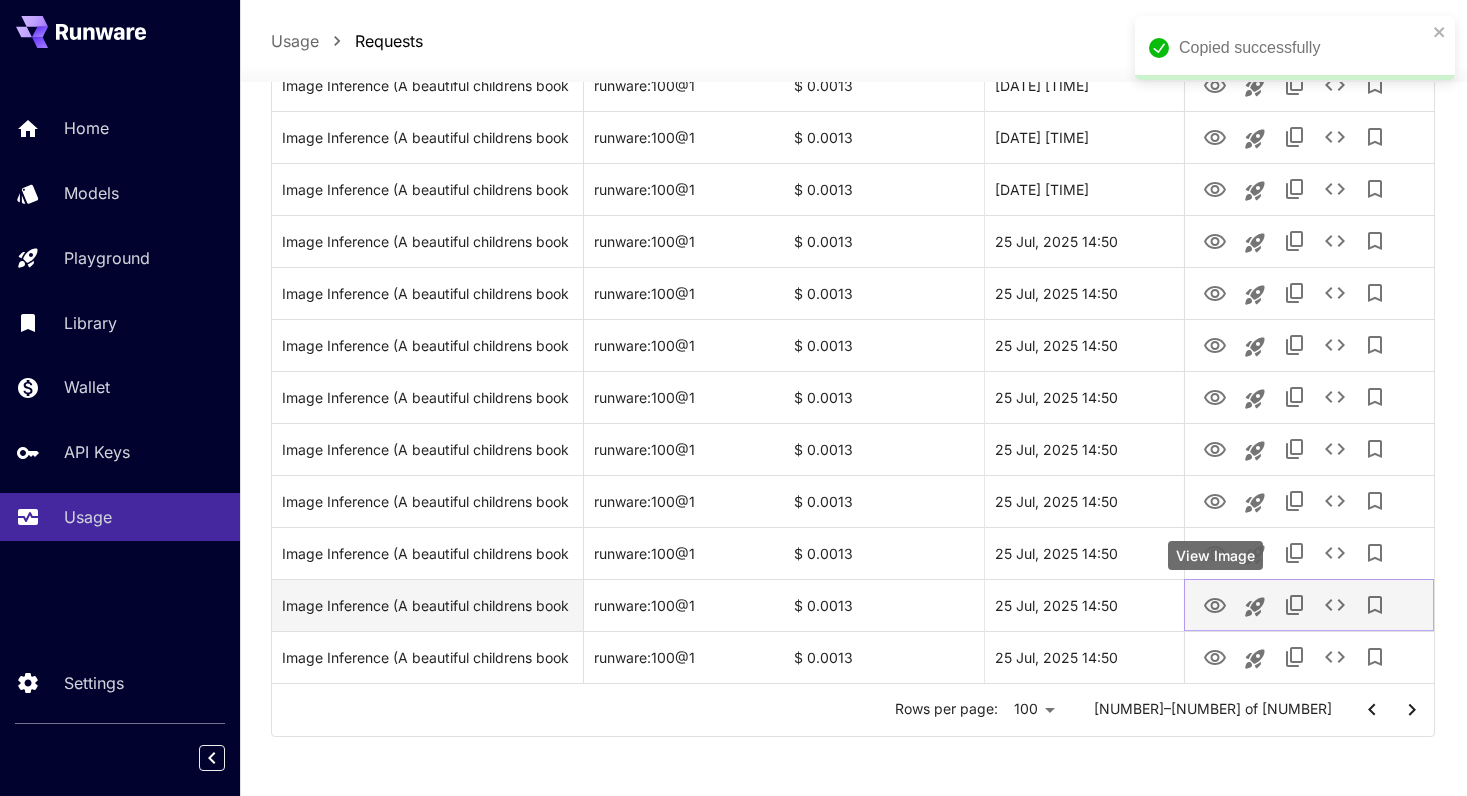 click 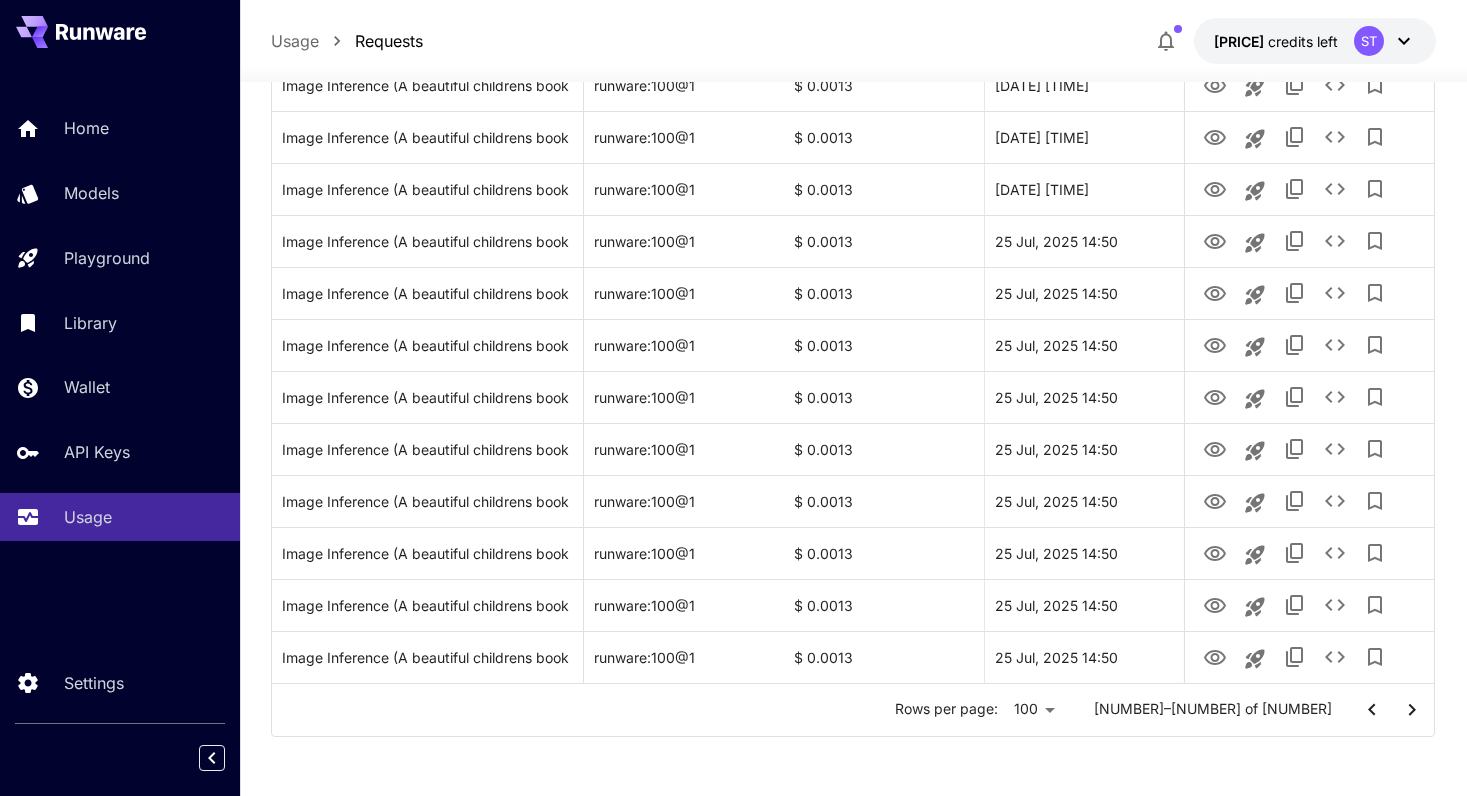 click at bounding box center (1372, 710) 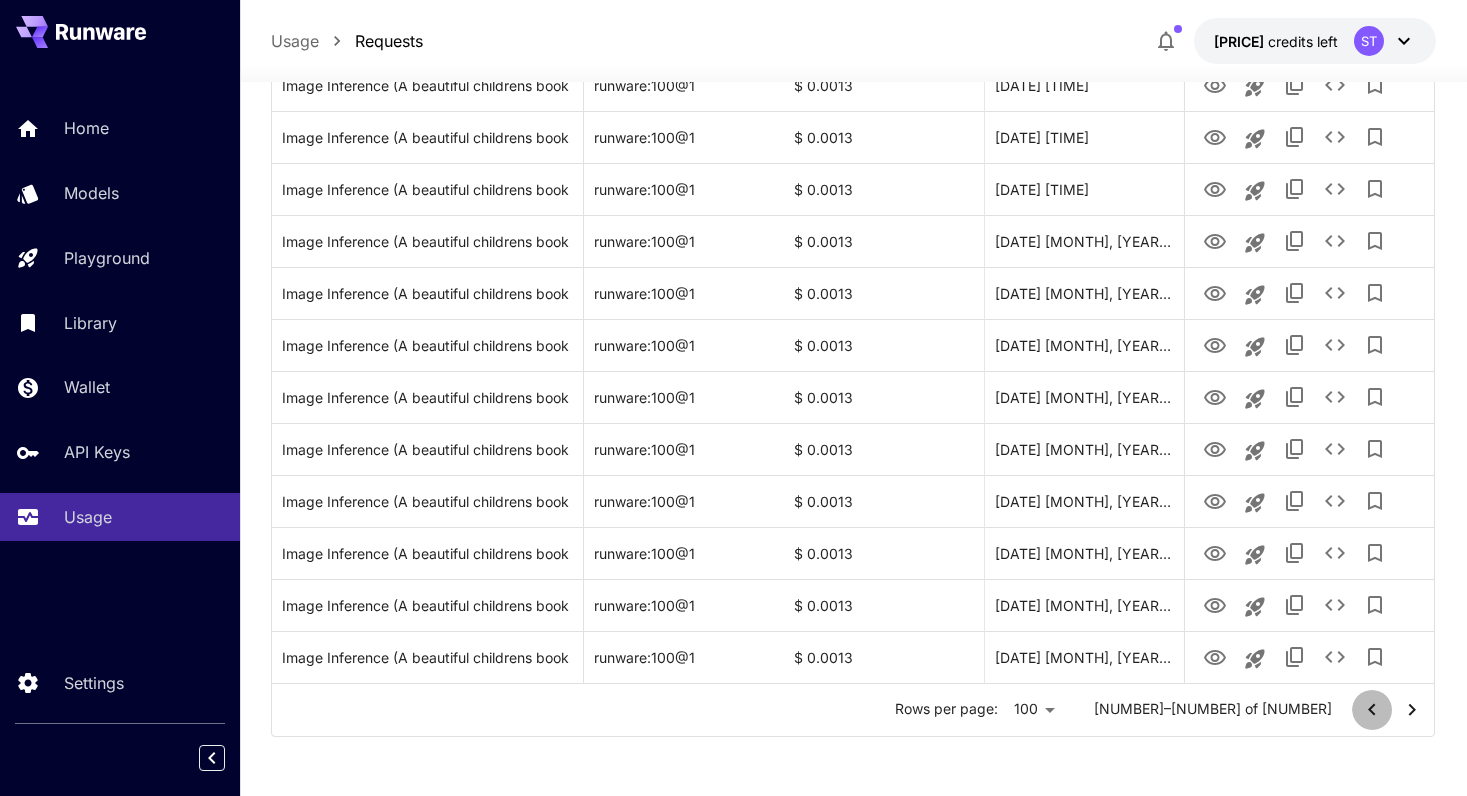 click at bounding box center [1372, 710] 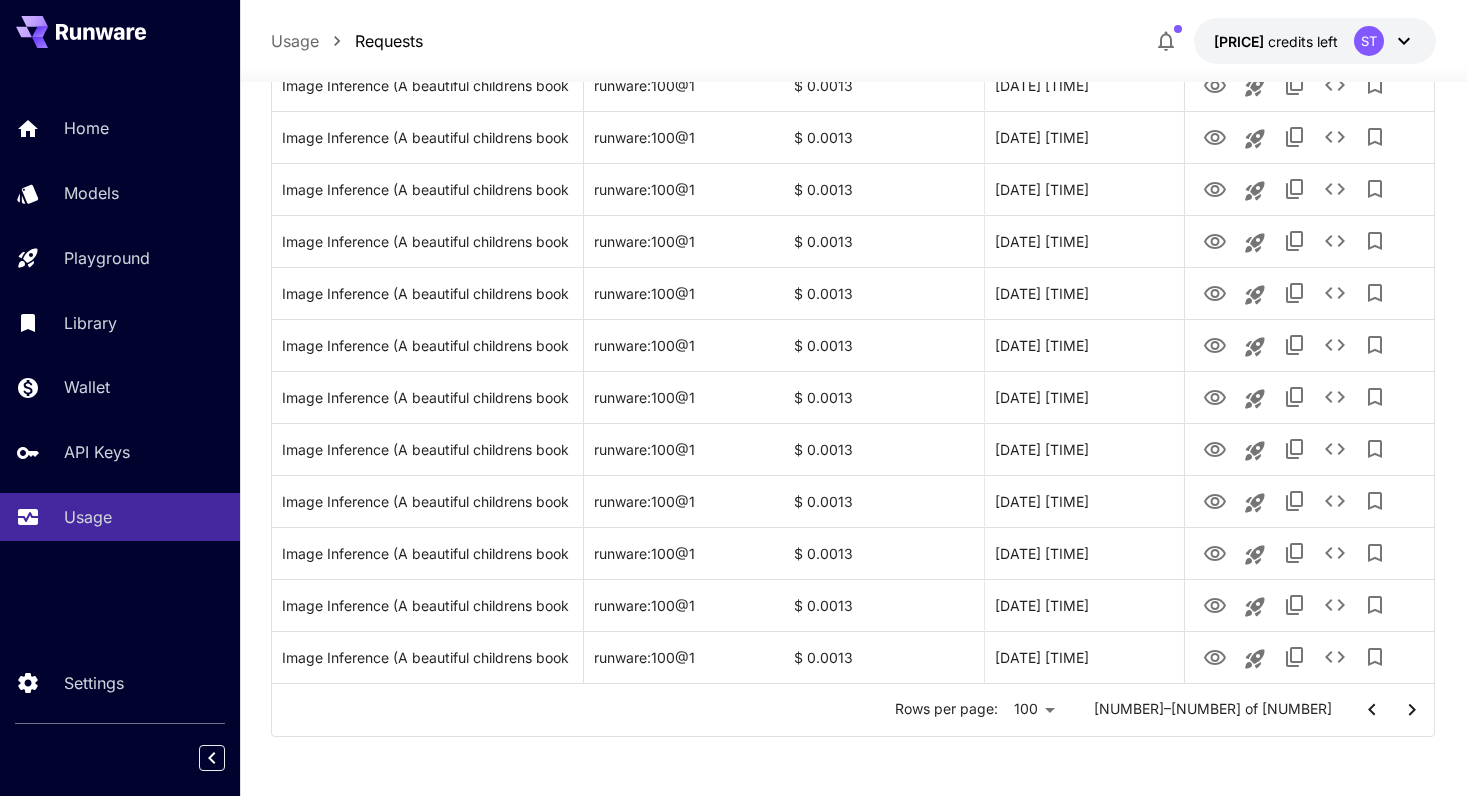 click at bounding box center [1372, 710] 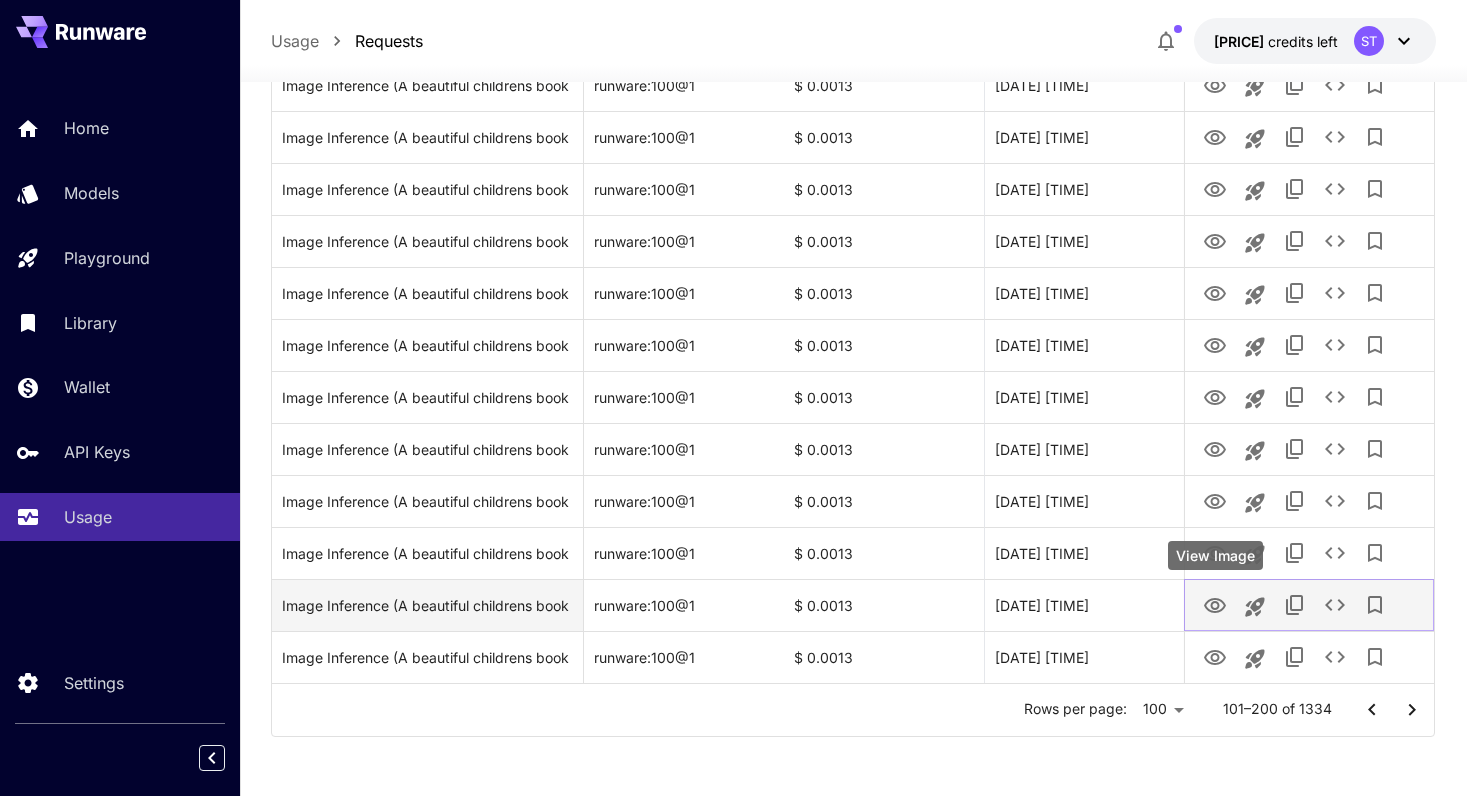 click 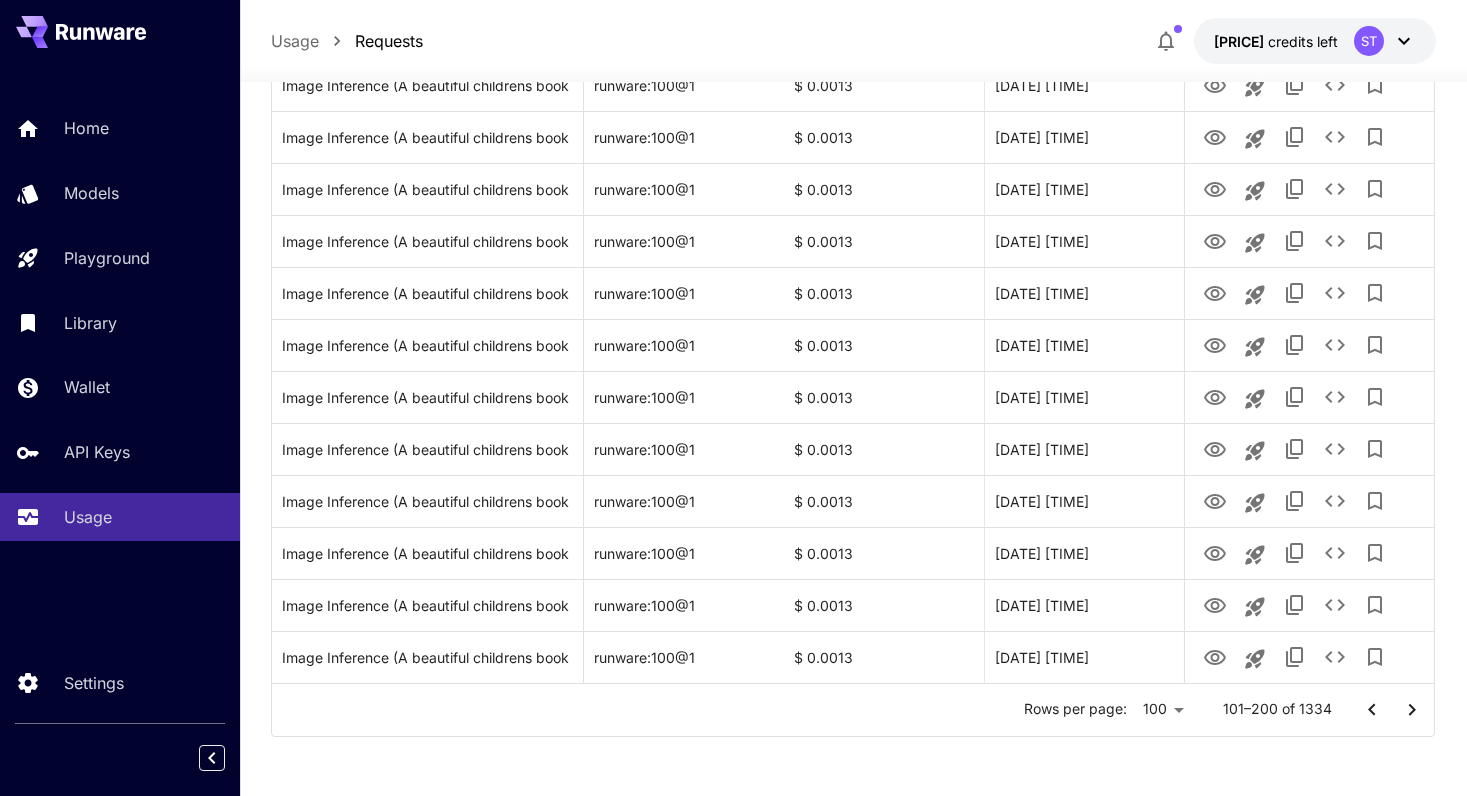 click 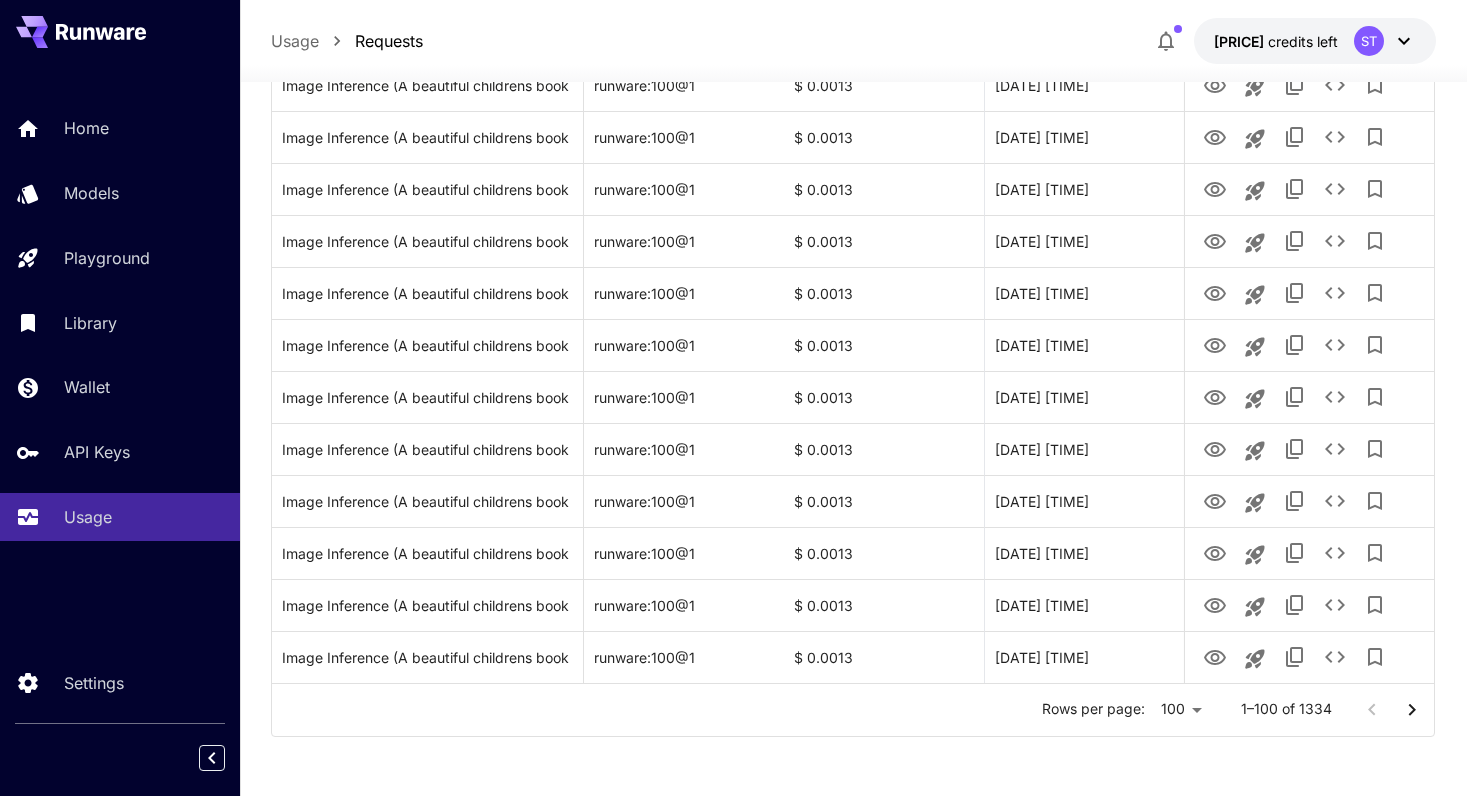 click at bounding box center [1392, 710] 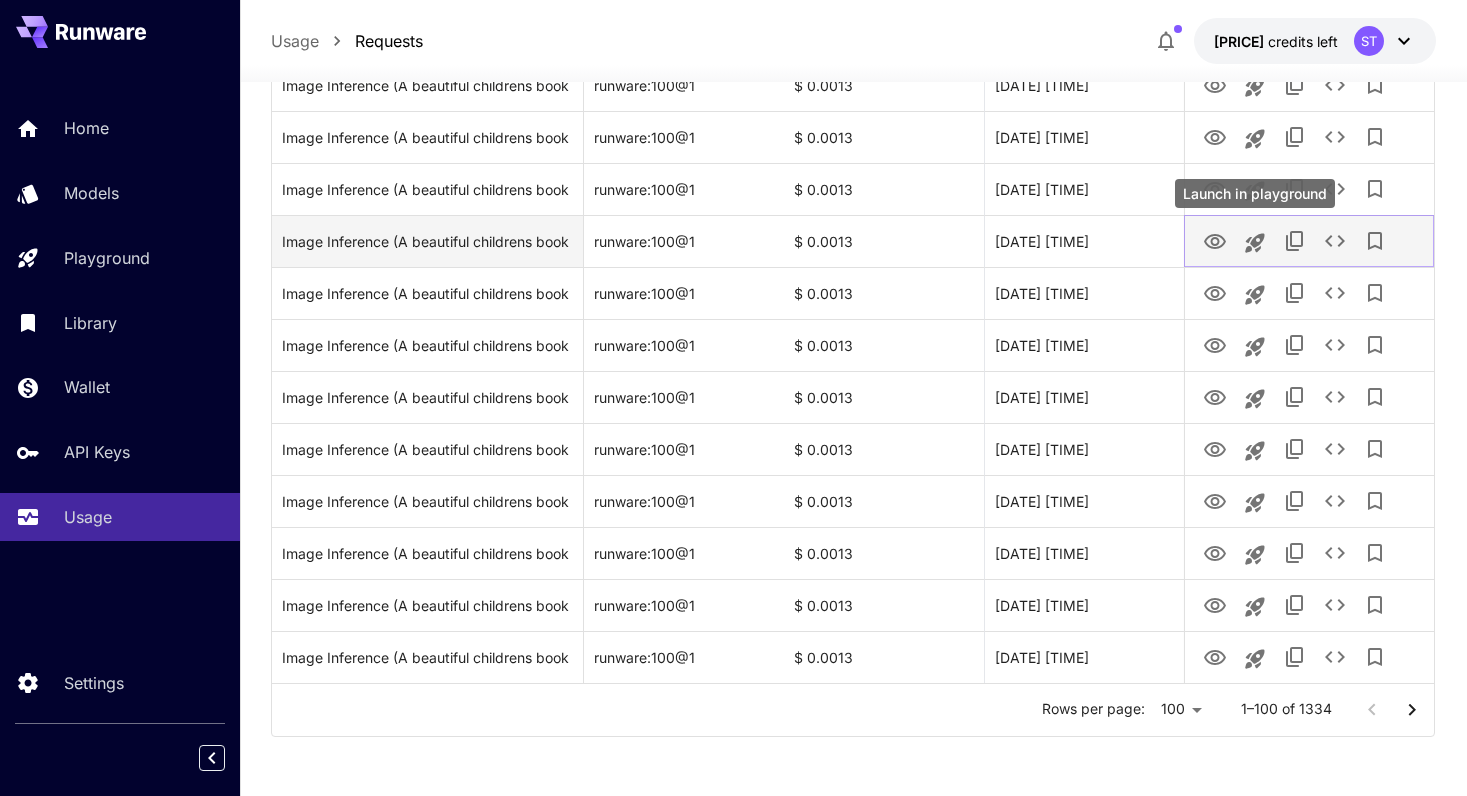 click 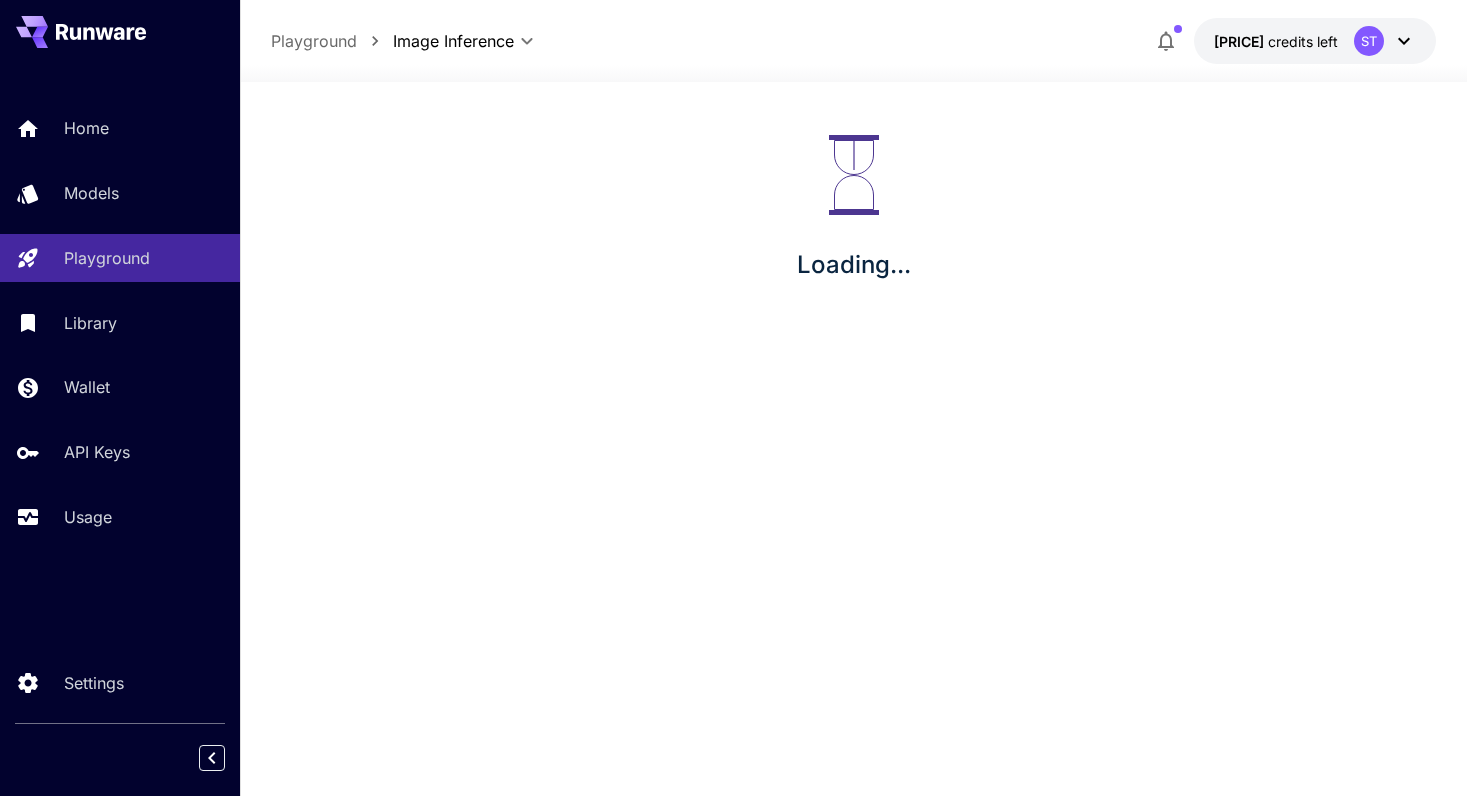 scroll, scrollTop: 0, scrollLeft: 0, axis: both 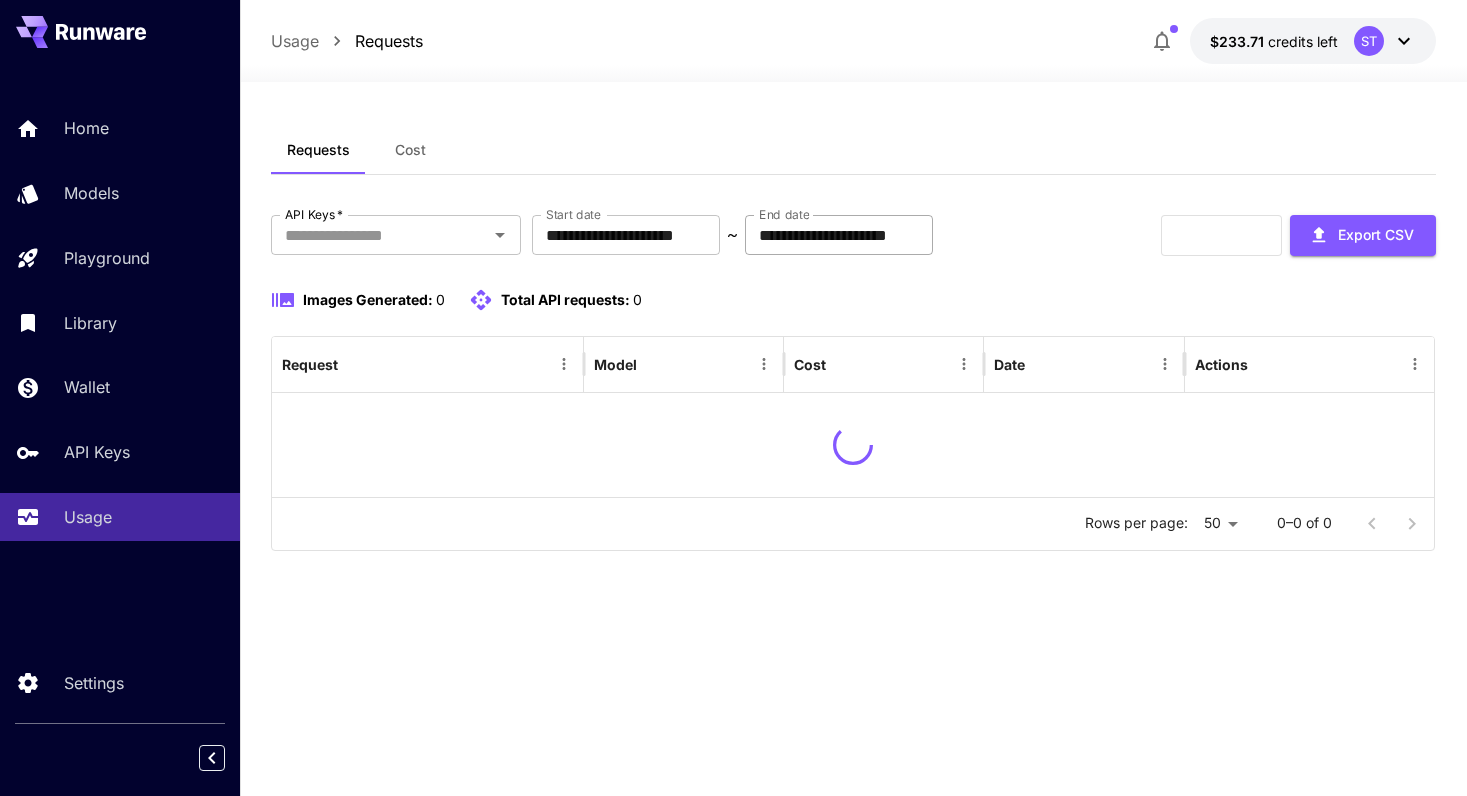 click on "**********" at bounding box center [839, 235] 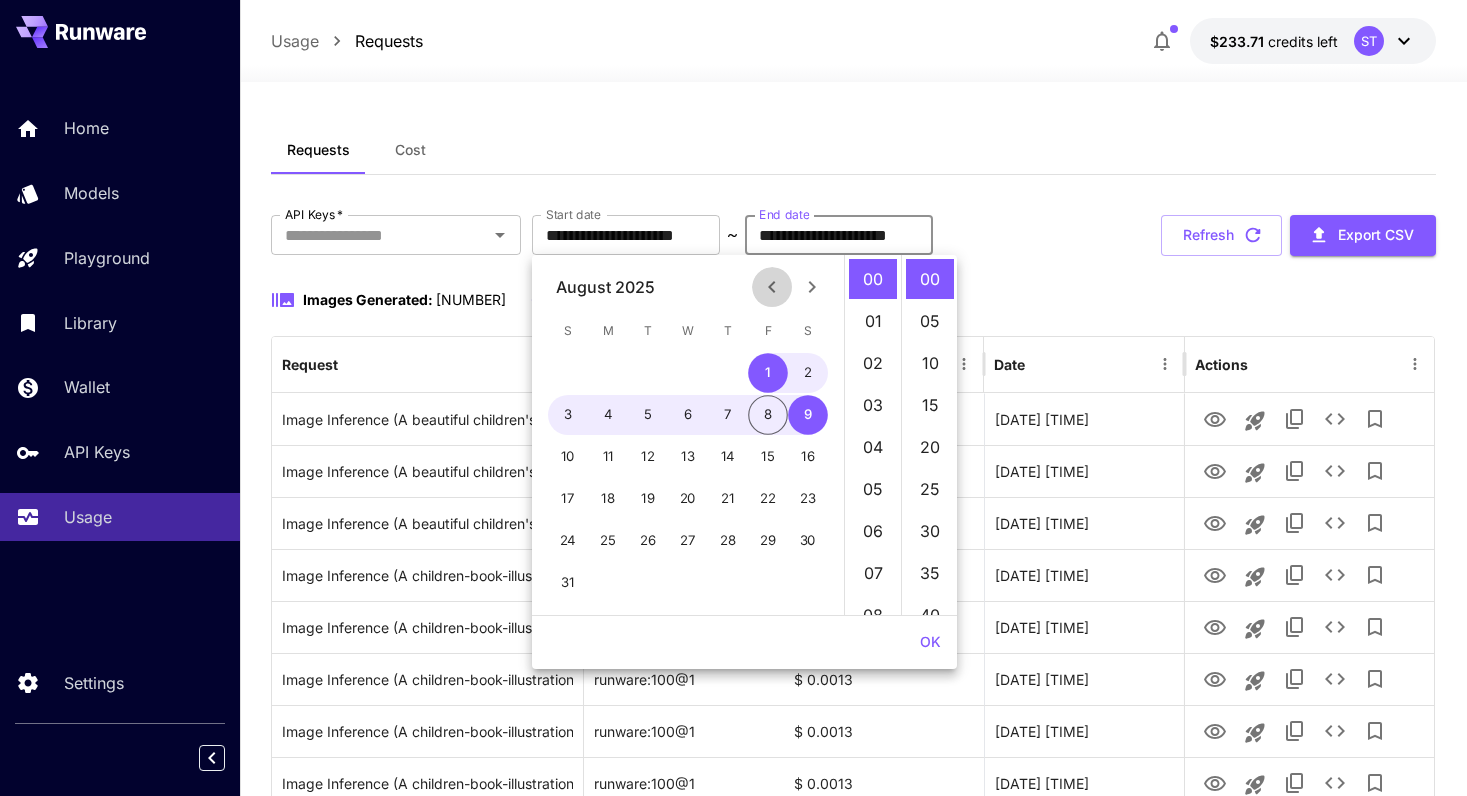 click 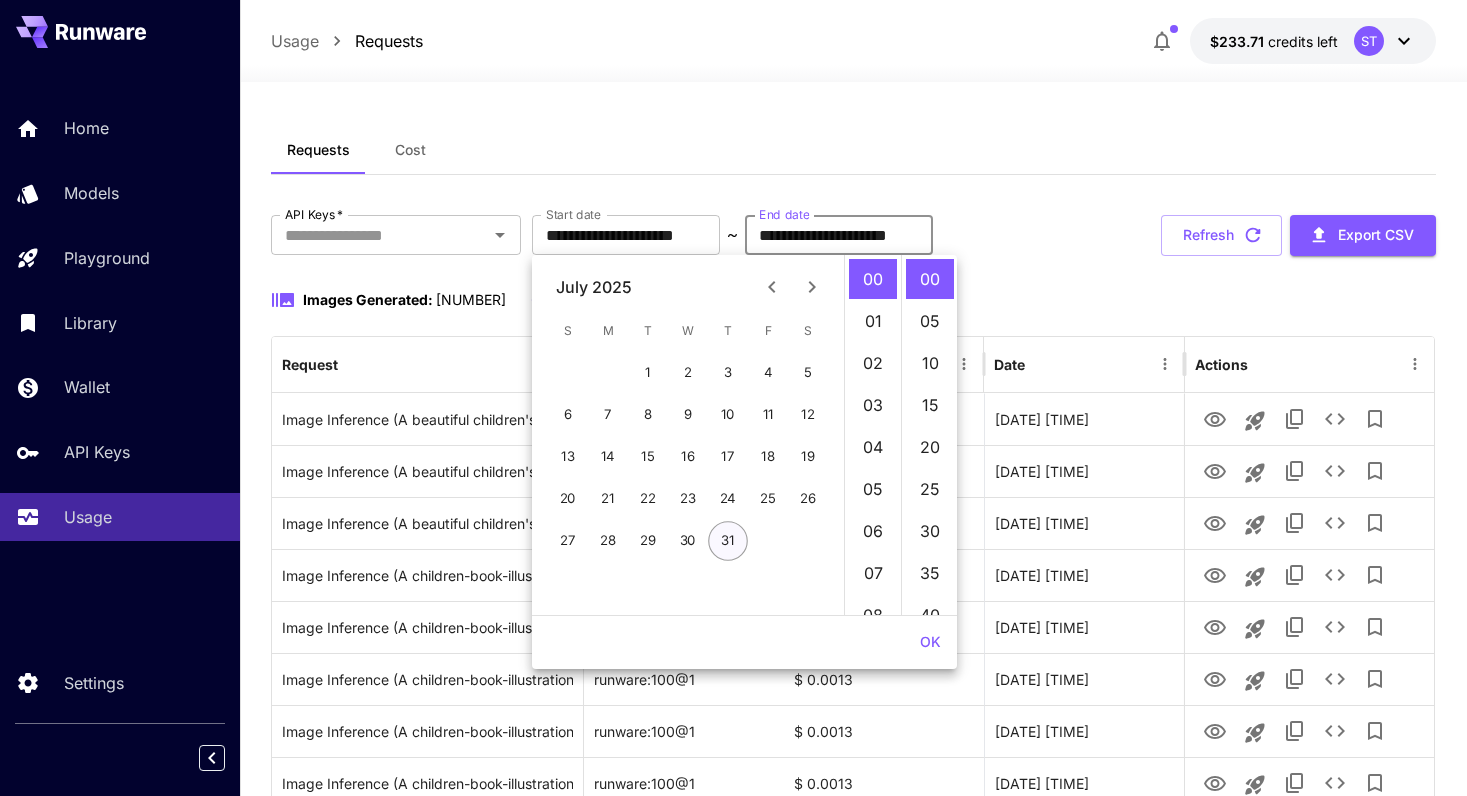 click on "31" at bounding box center [728, 541] 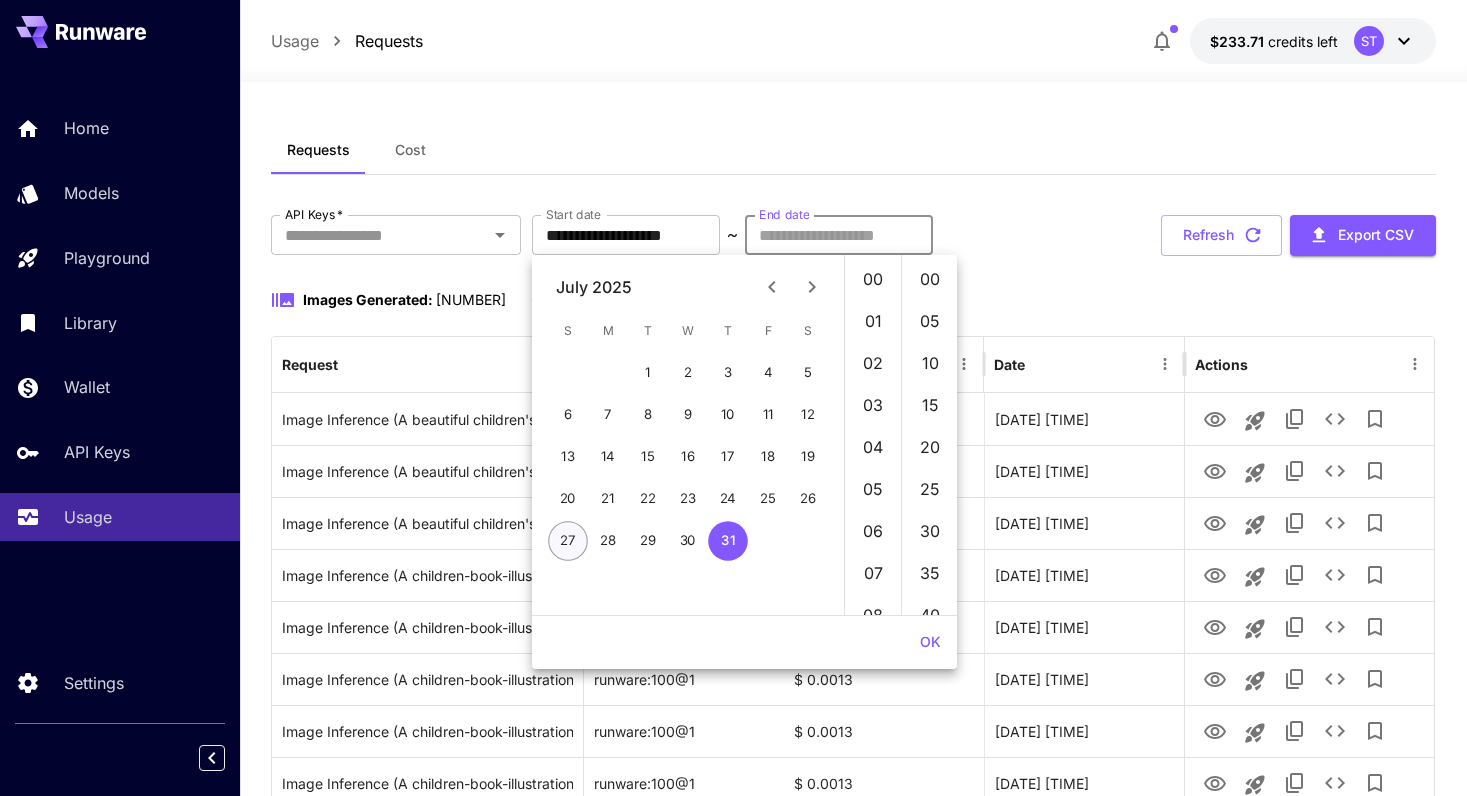 click on "27" at bounding box center [568, 541] 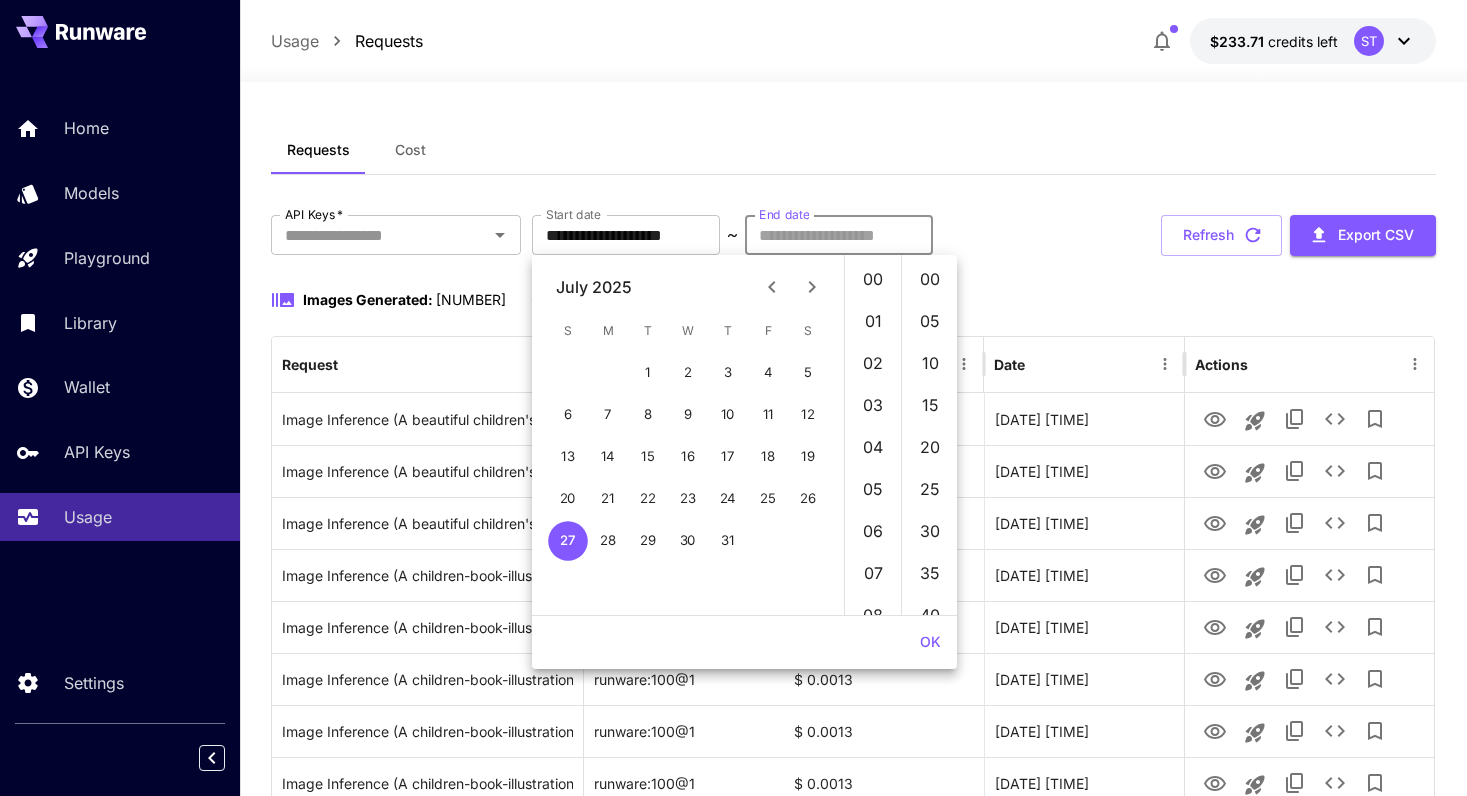 type on "**********" 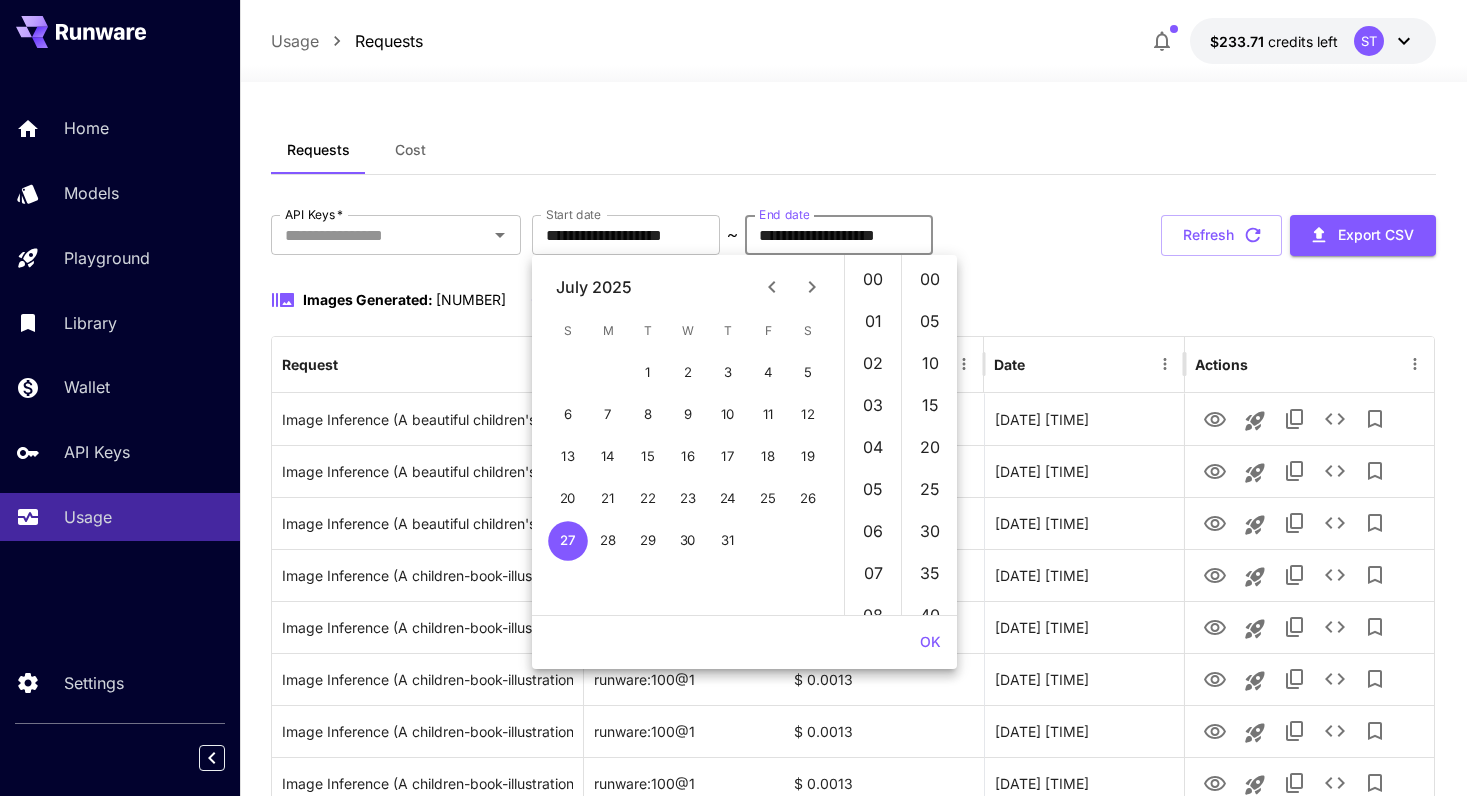 click on "**********" at bounding box center (839, 235) 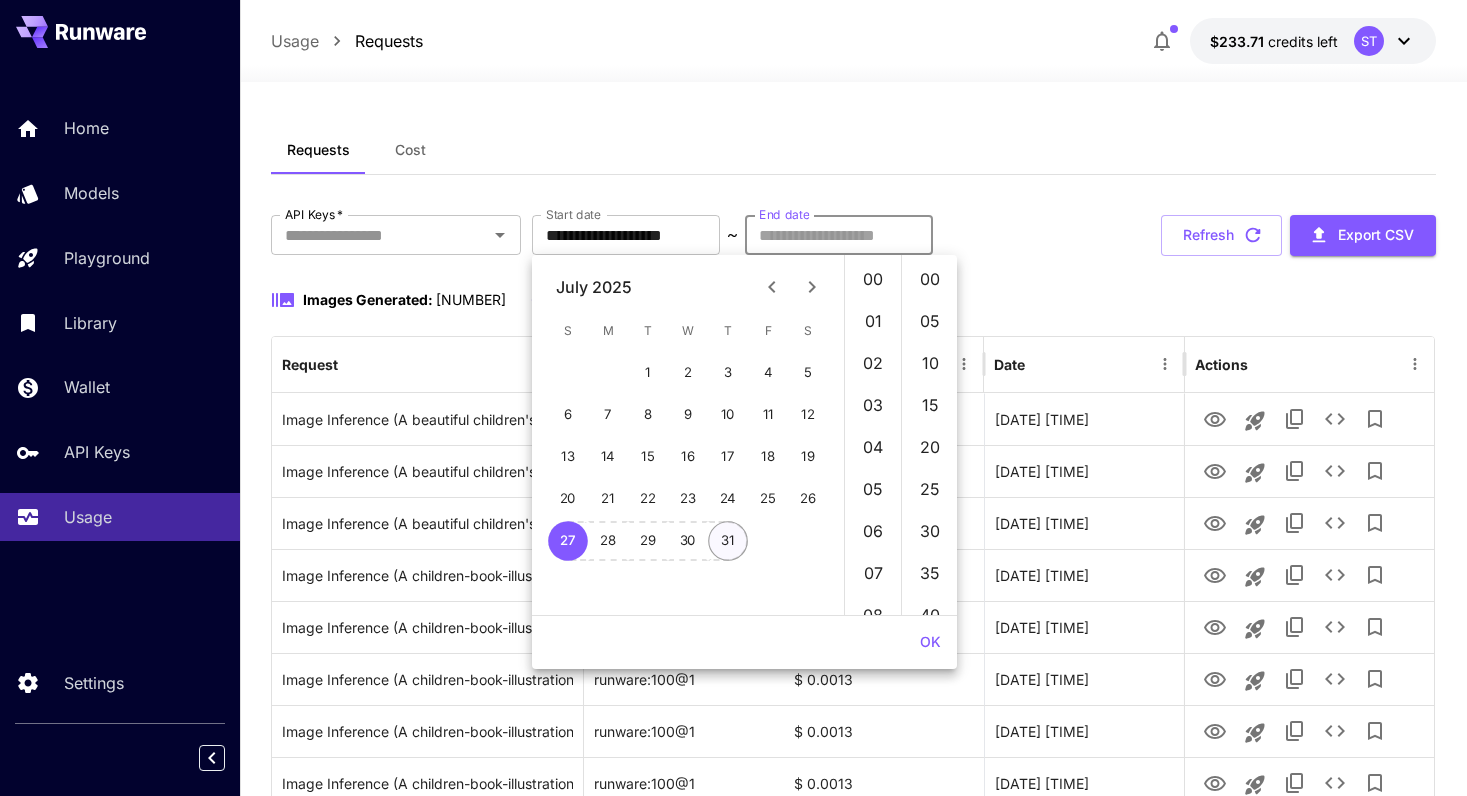 click on "31" at bounding box center (728, 541) 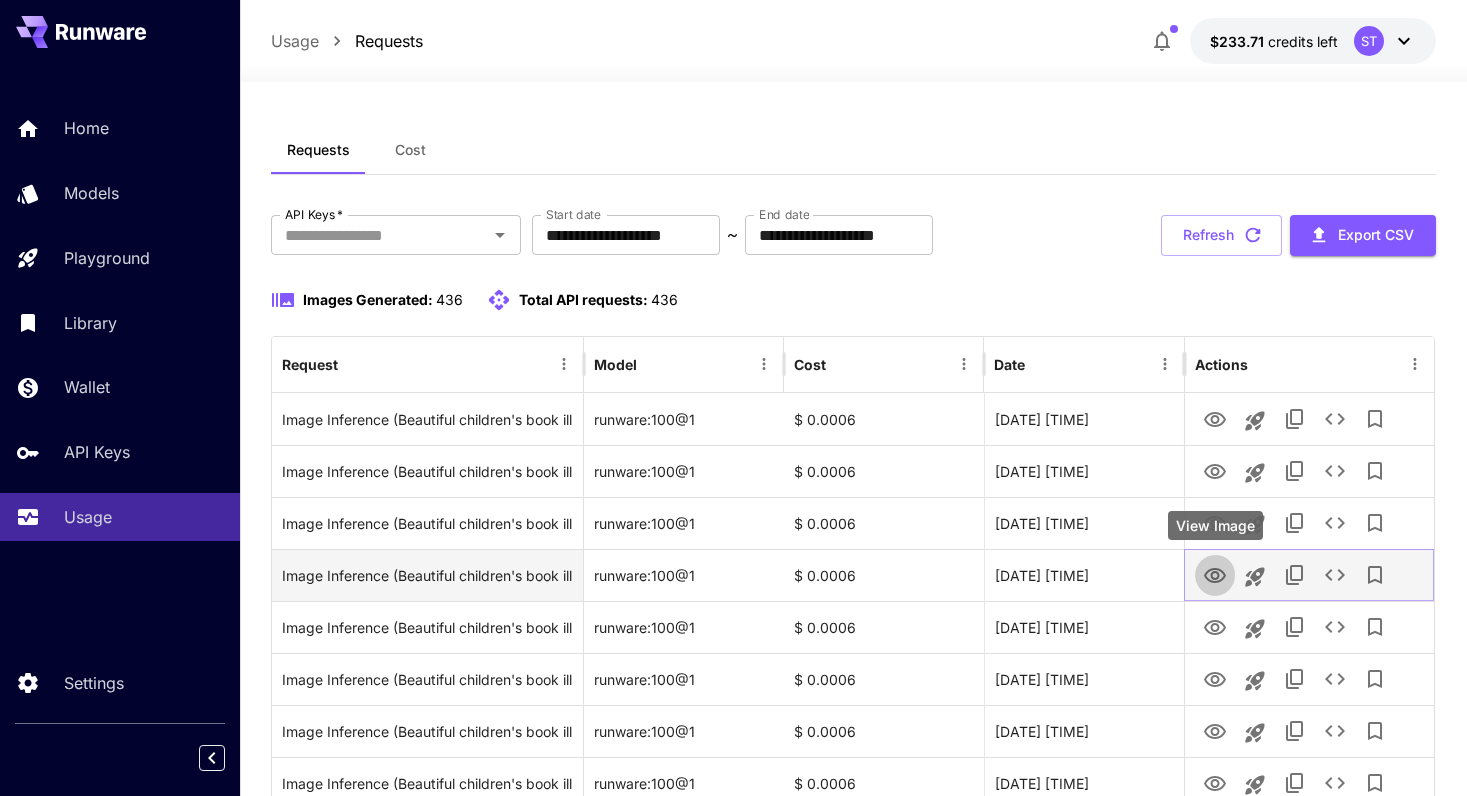 click 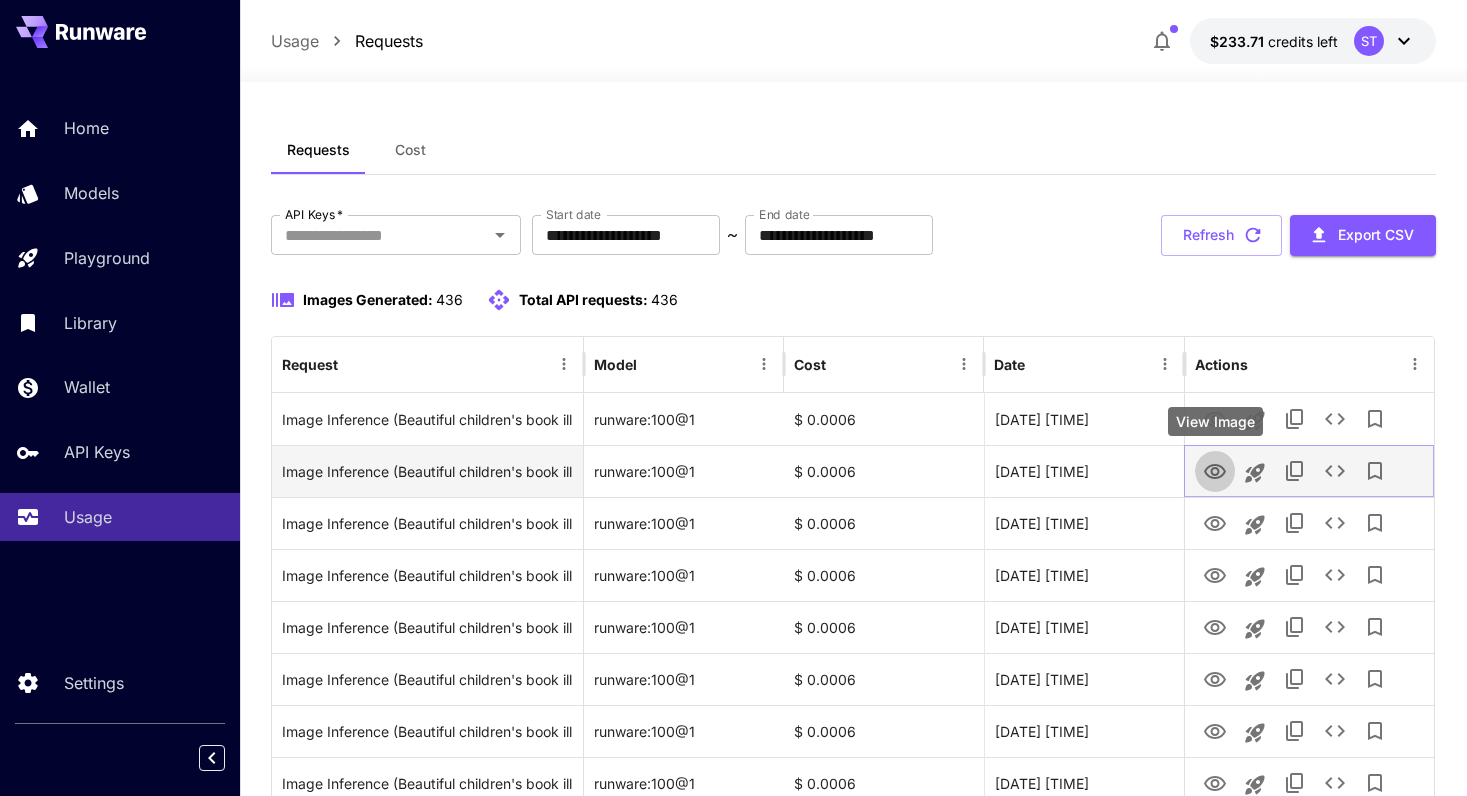 click 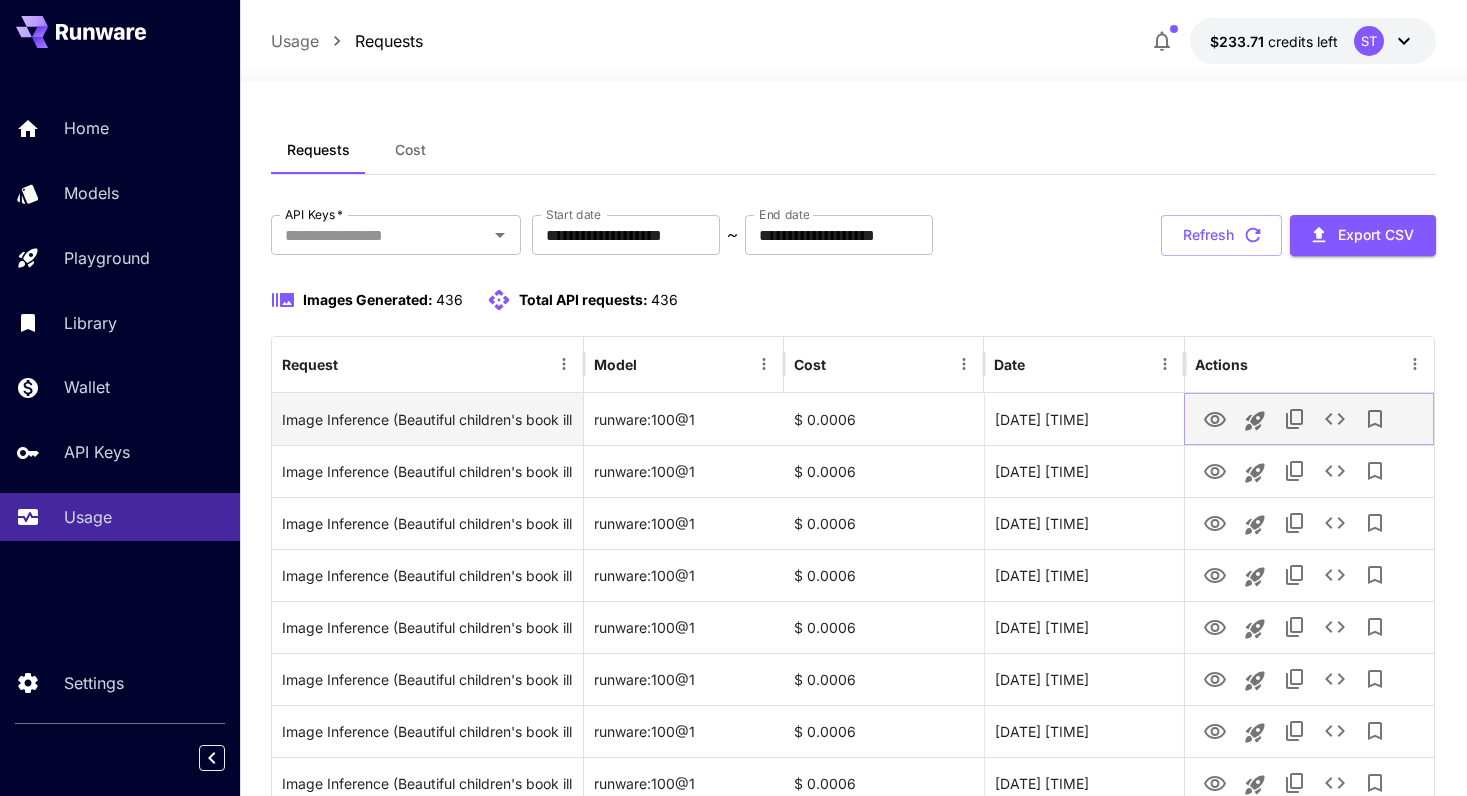 click 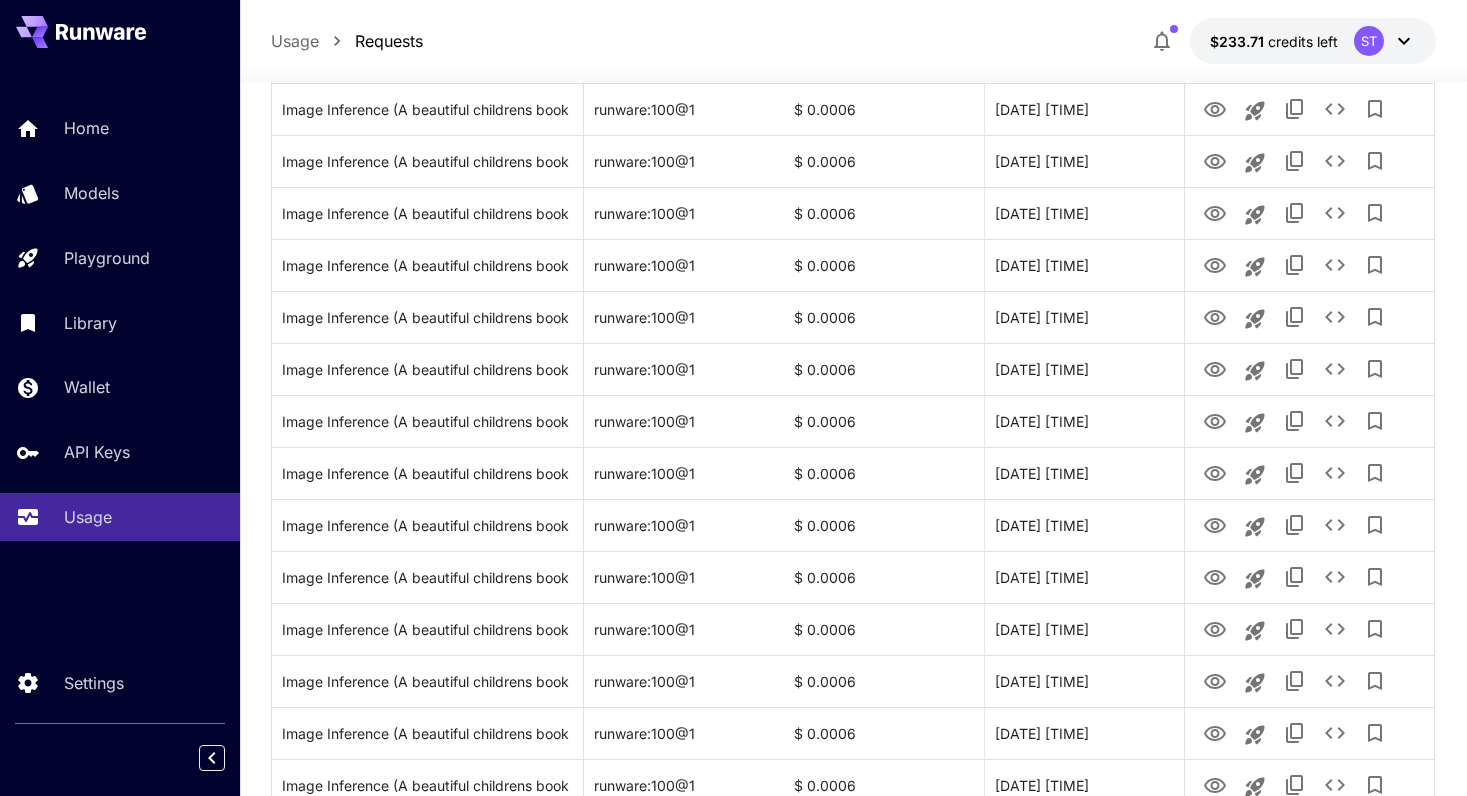 scroll, scrollTop: 2190, scrollLeft: 0, axis: vertical 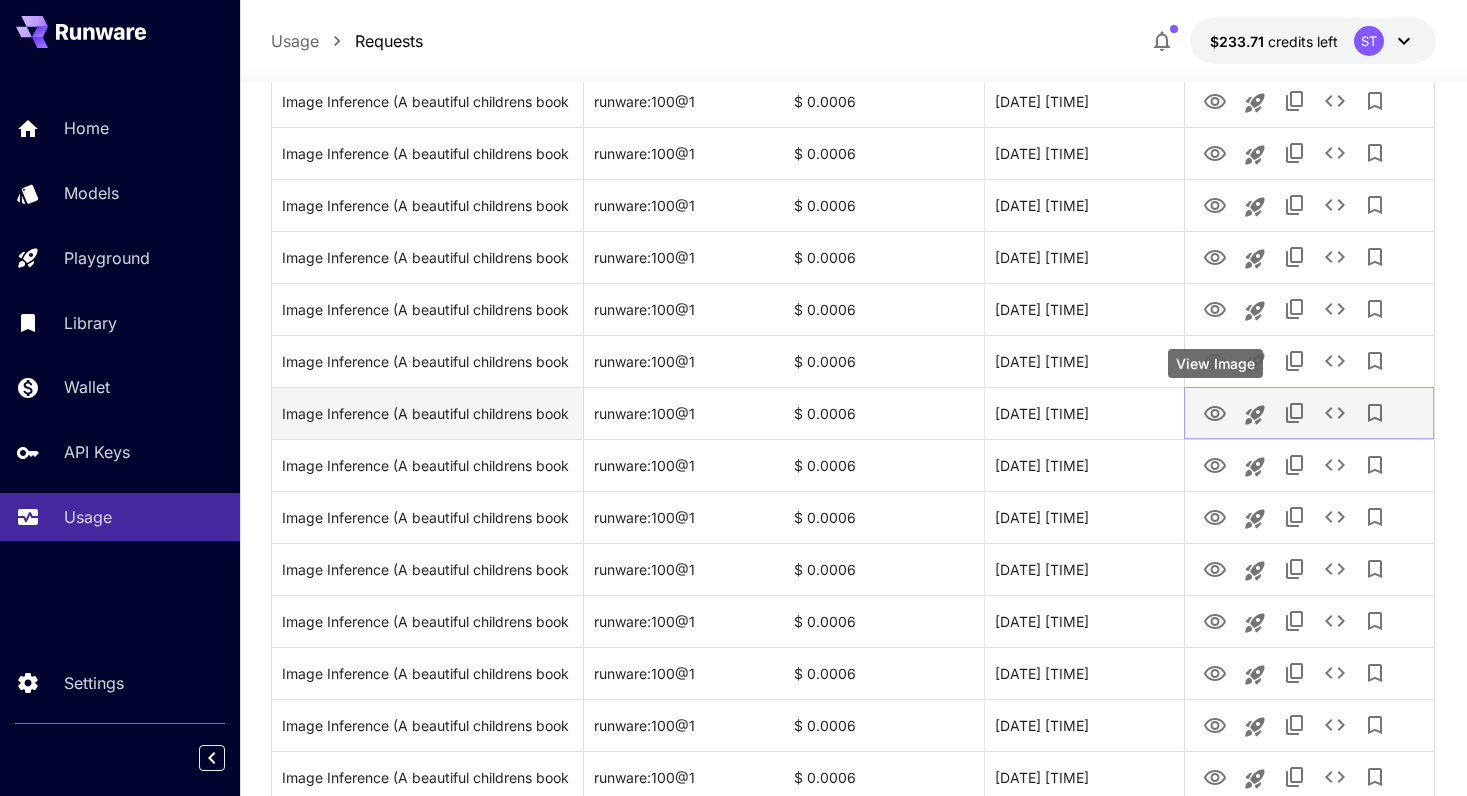 click 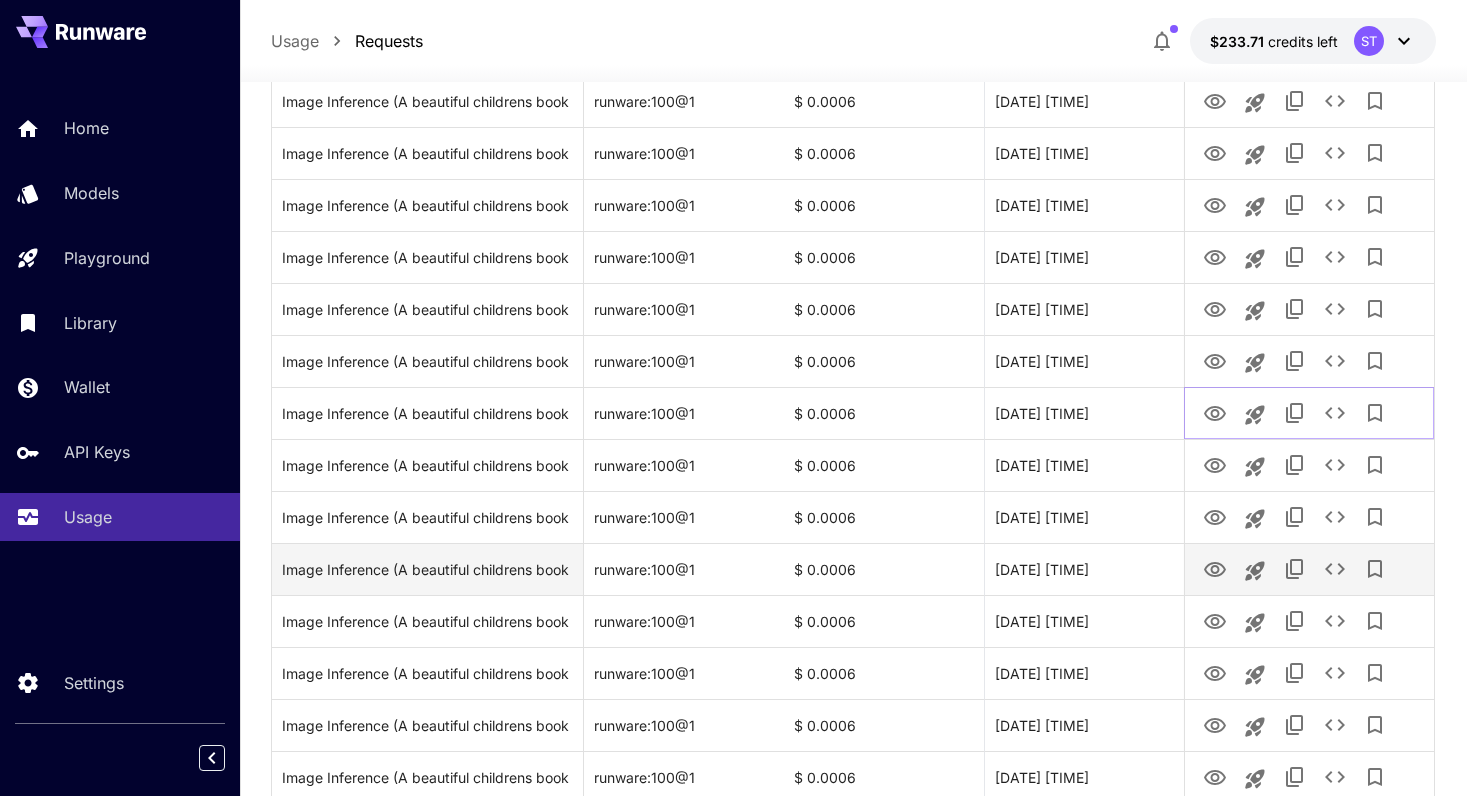 scroll, scrollTop: 2310, scrollLeft: 0, axis: vertical 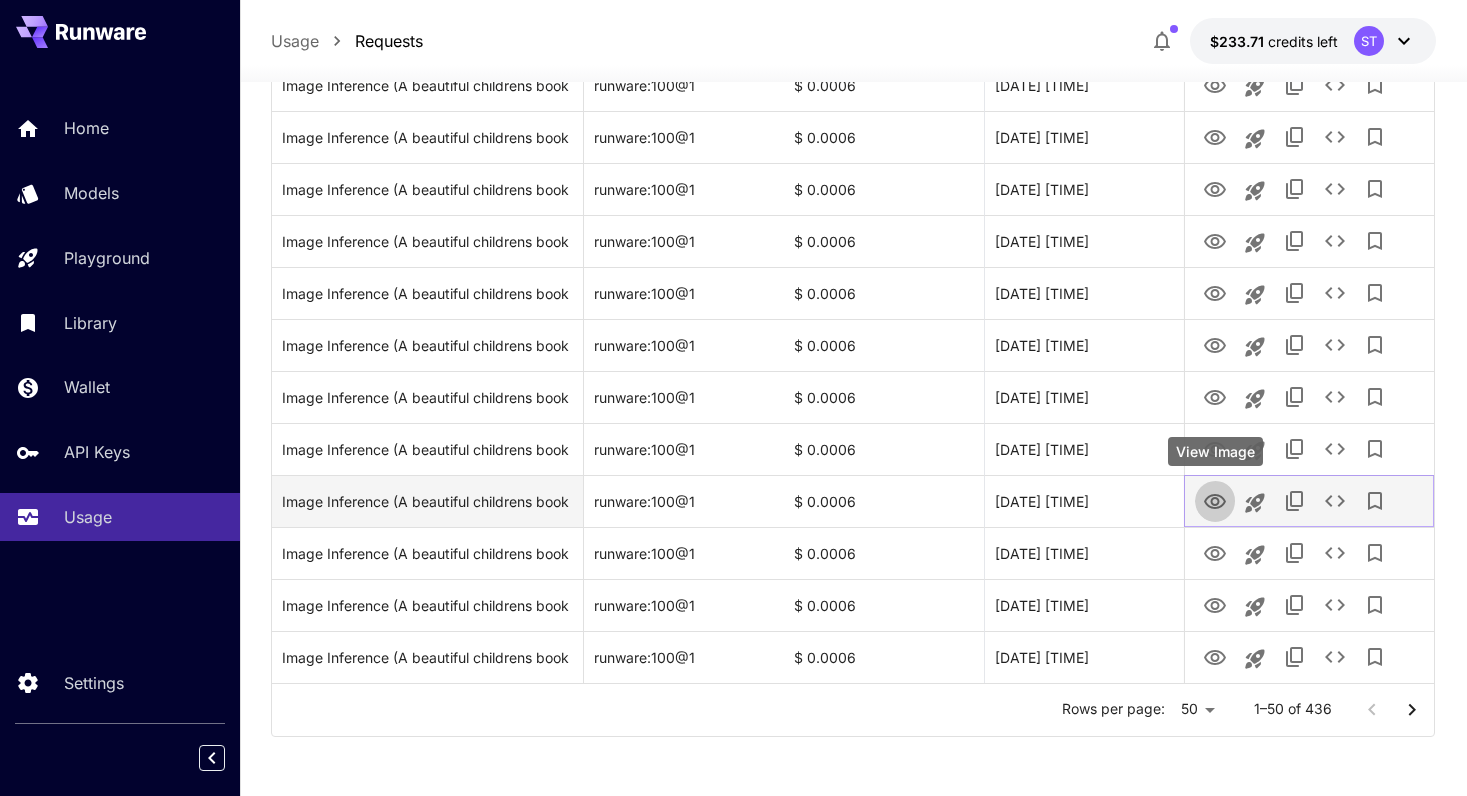 click 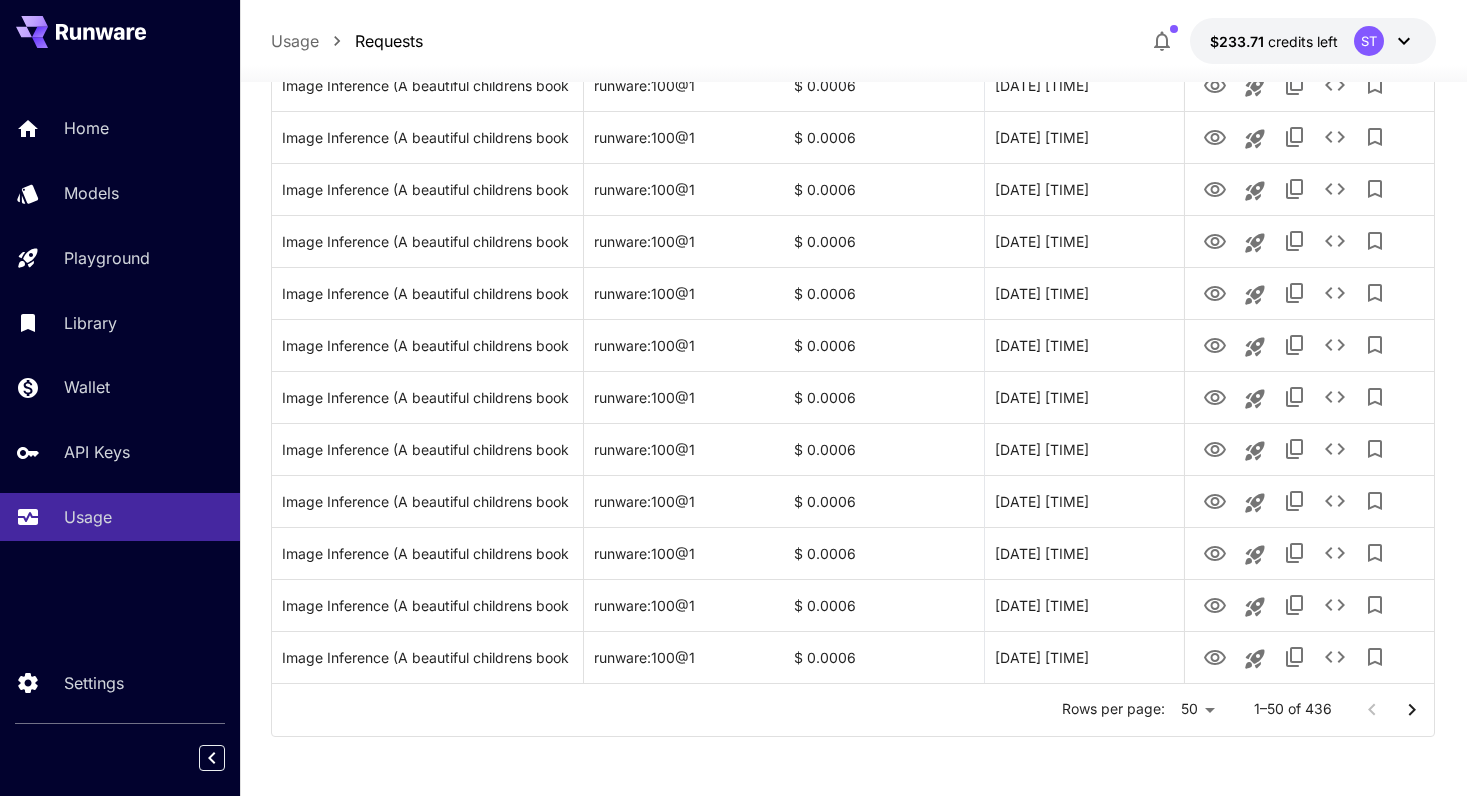click 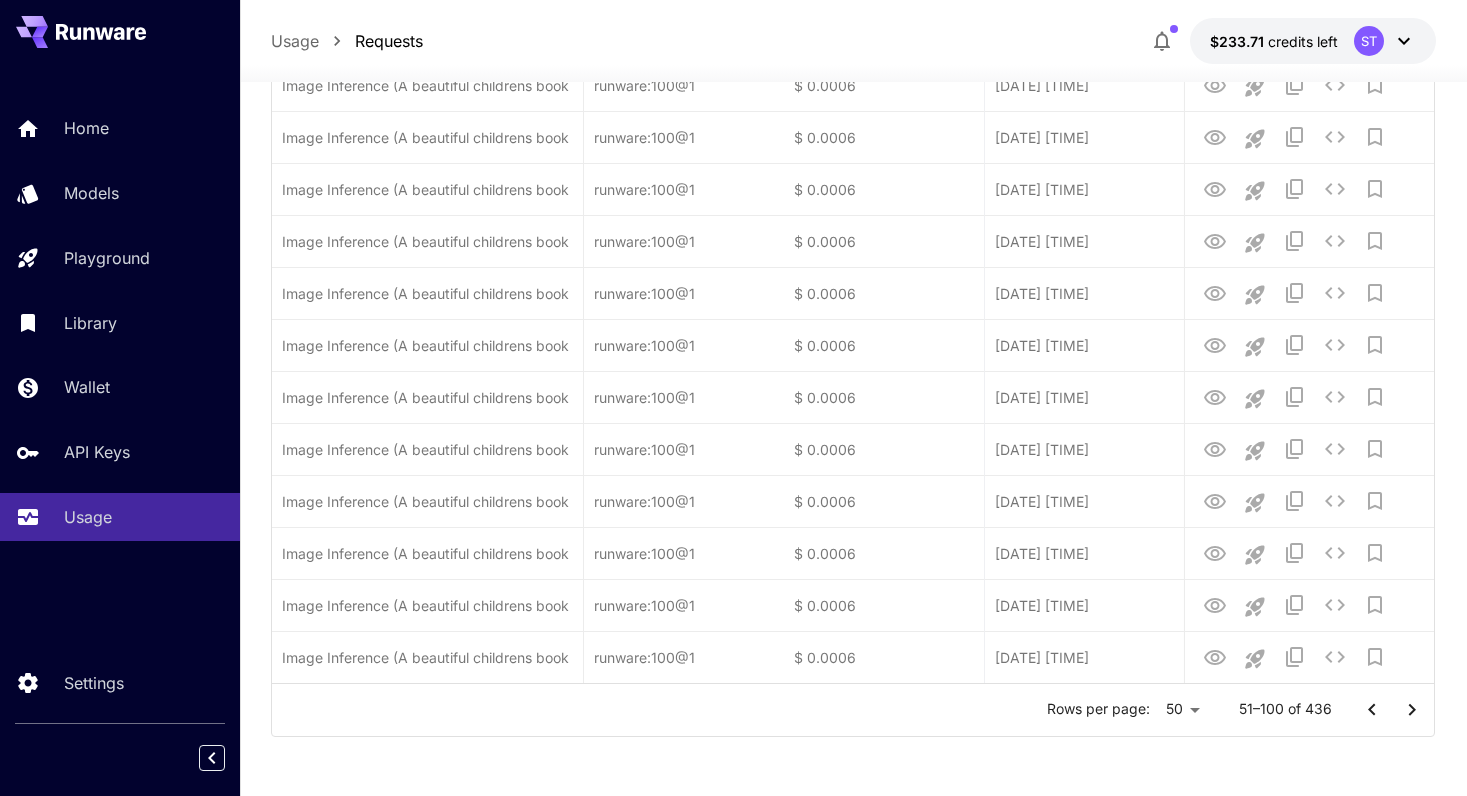 click 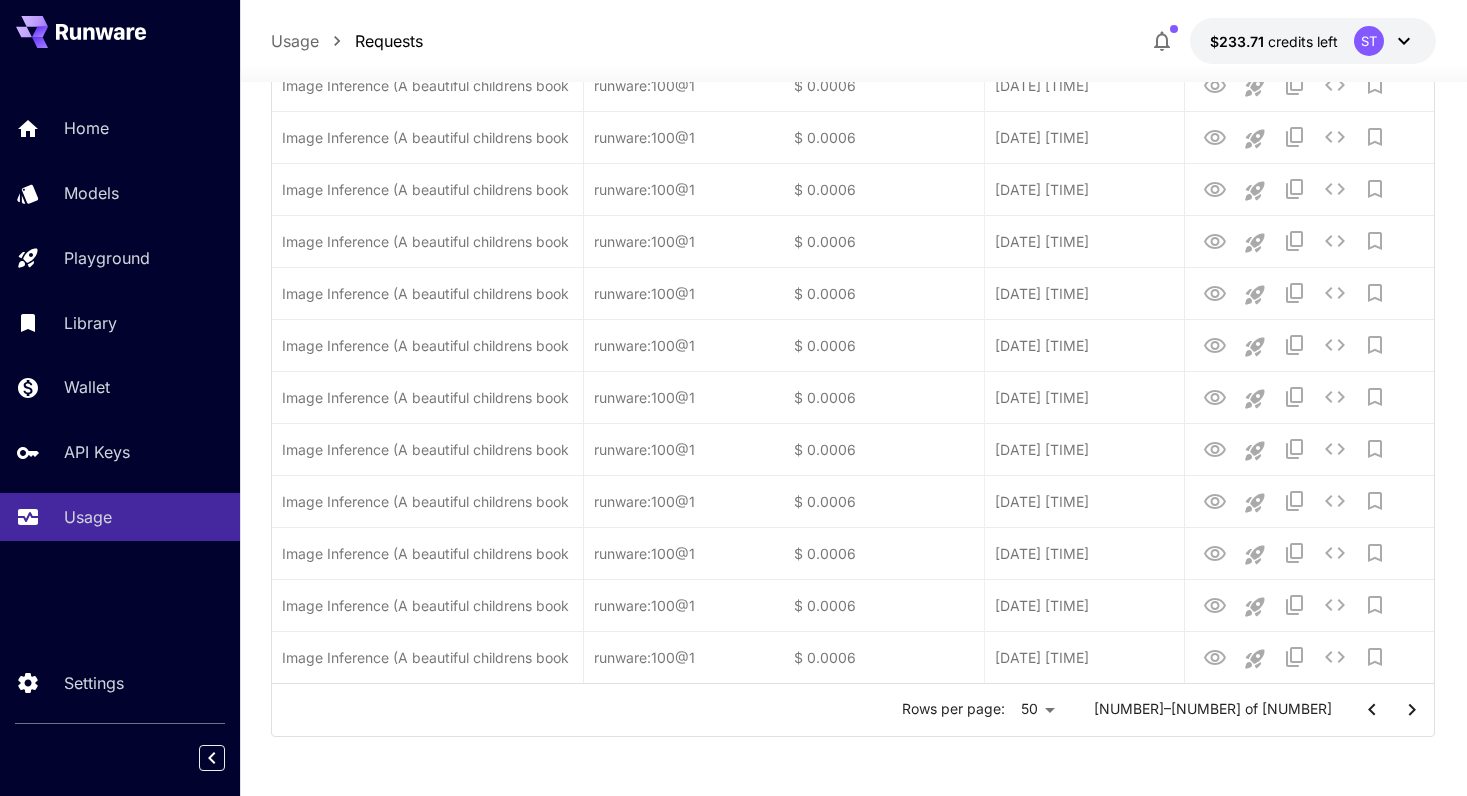 click 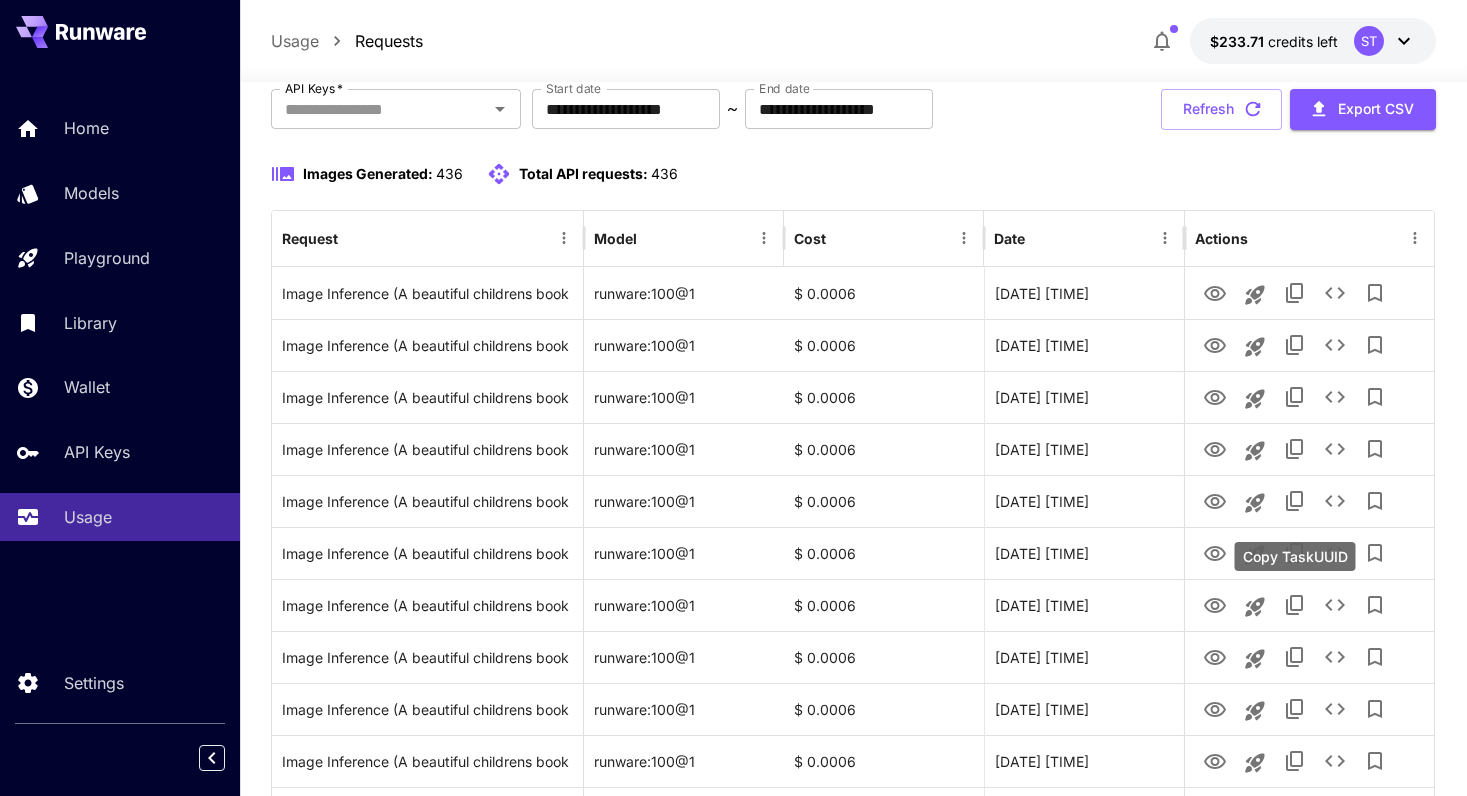 scroll, scrollTop: 0, scrollLeft: 0, axis: both 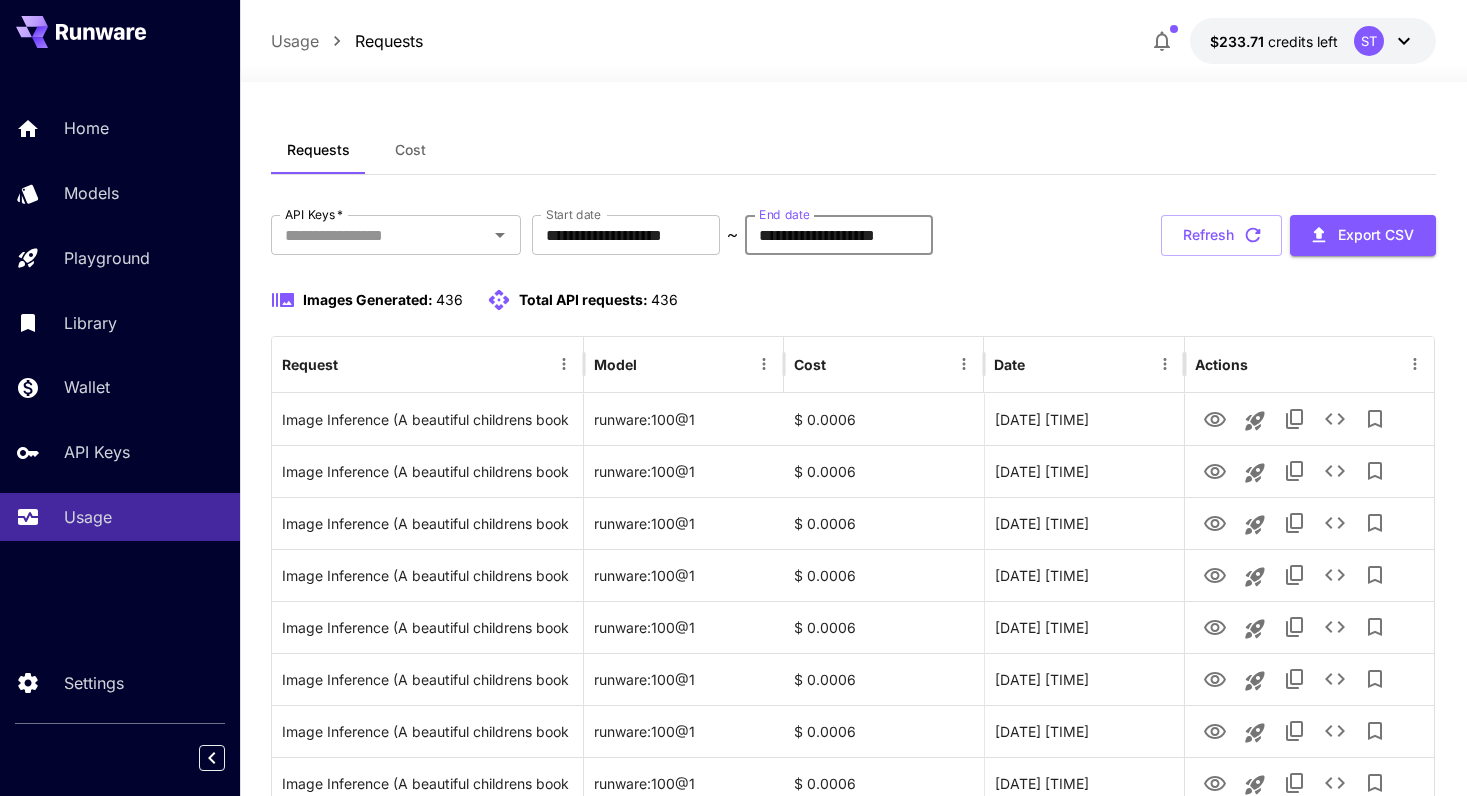 click on "**********" at bounding box center (839, 235) 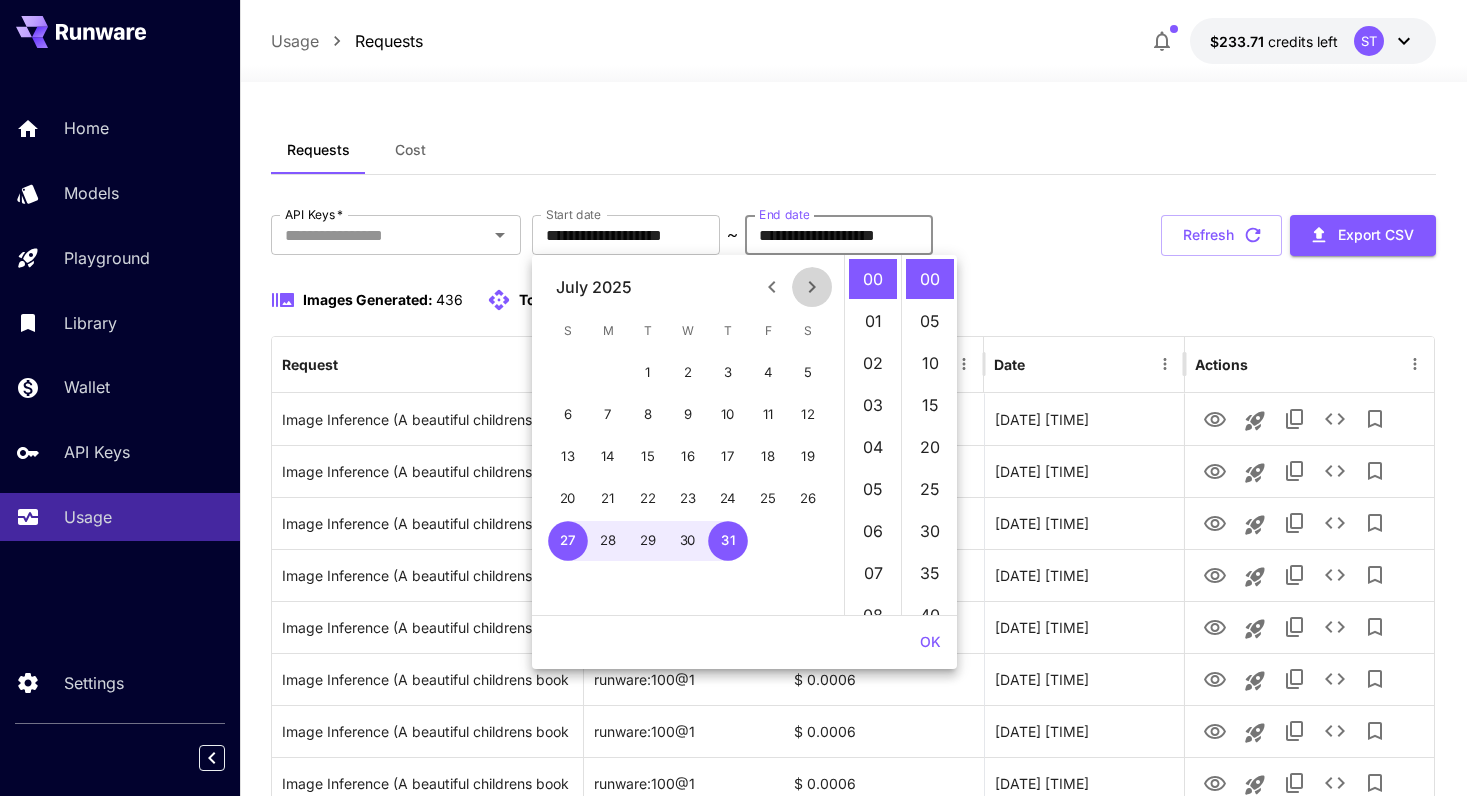 click 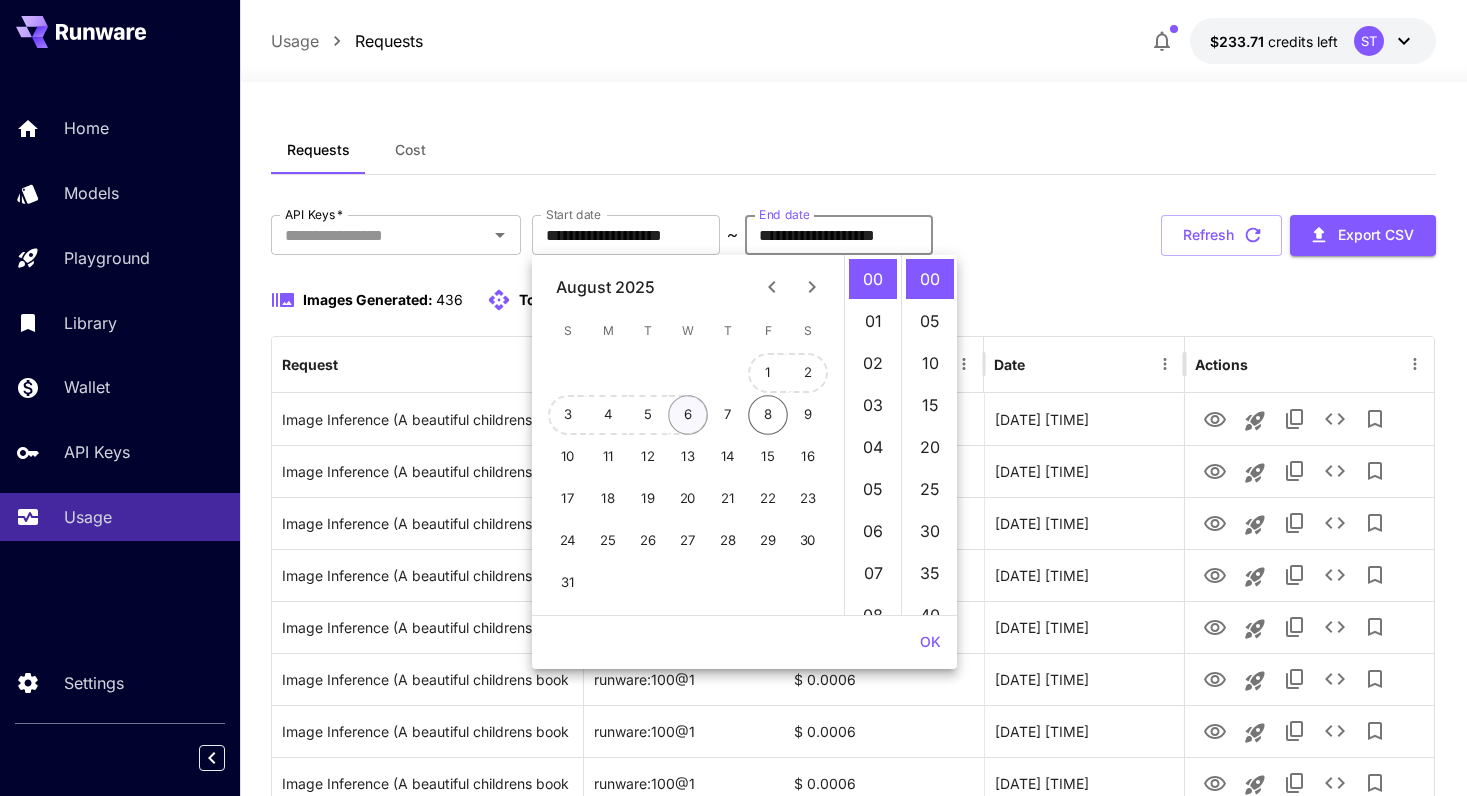 click on "6" at bounding box center [688, 415] 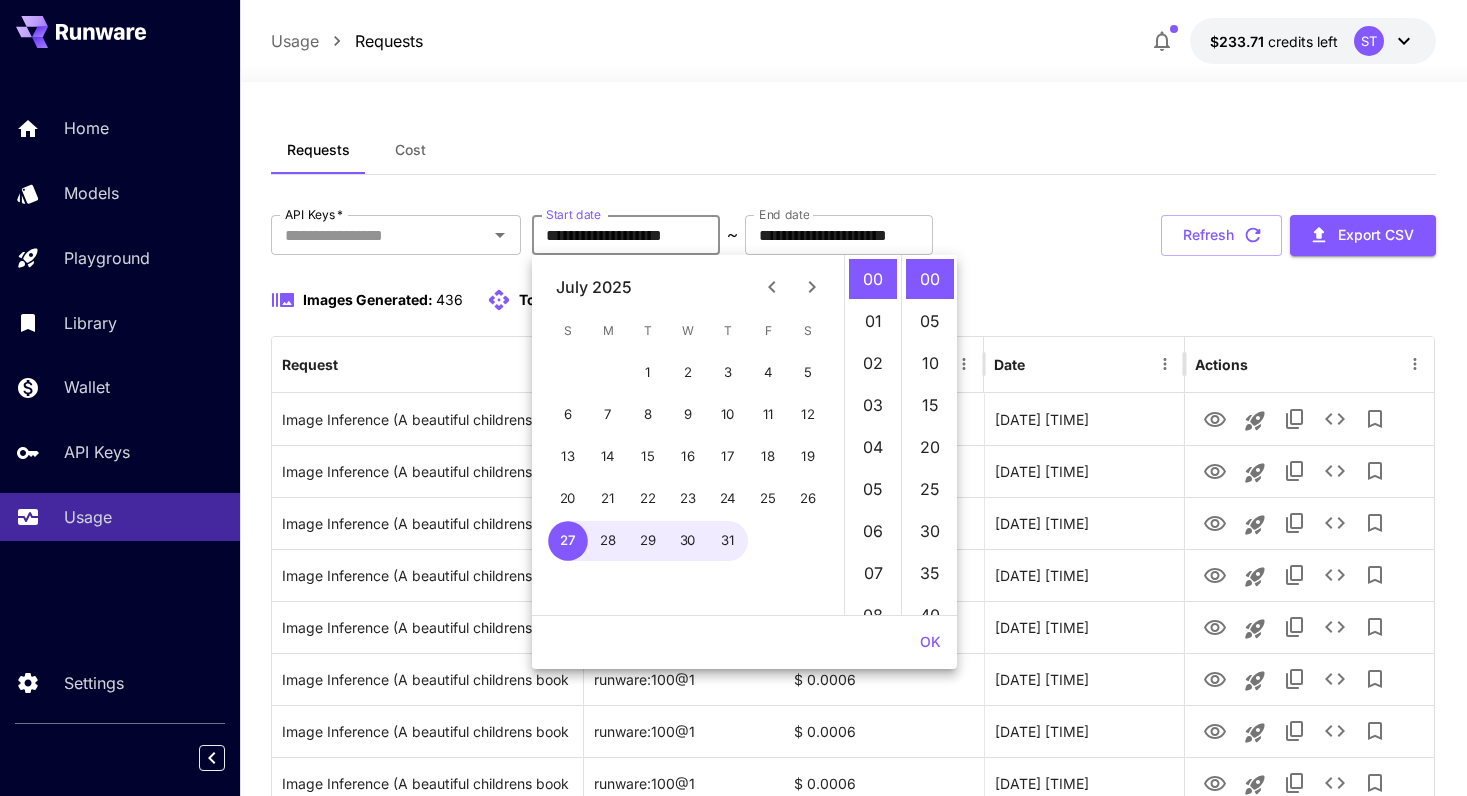 click on "**********" at bounding box center (626, 235) 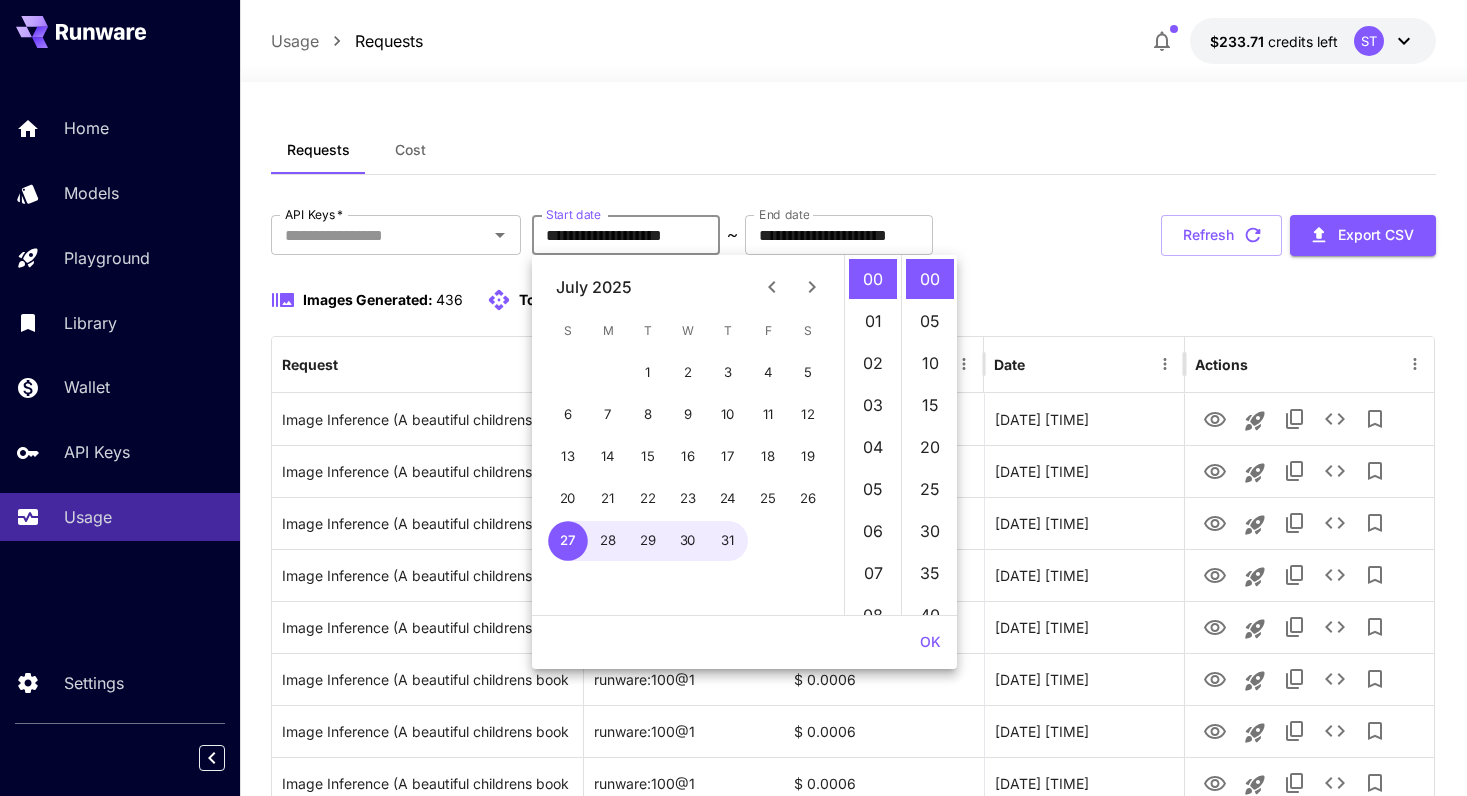 click 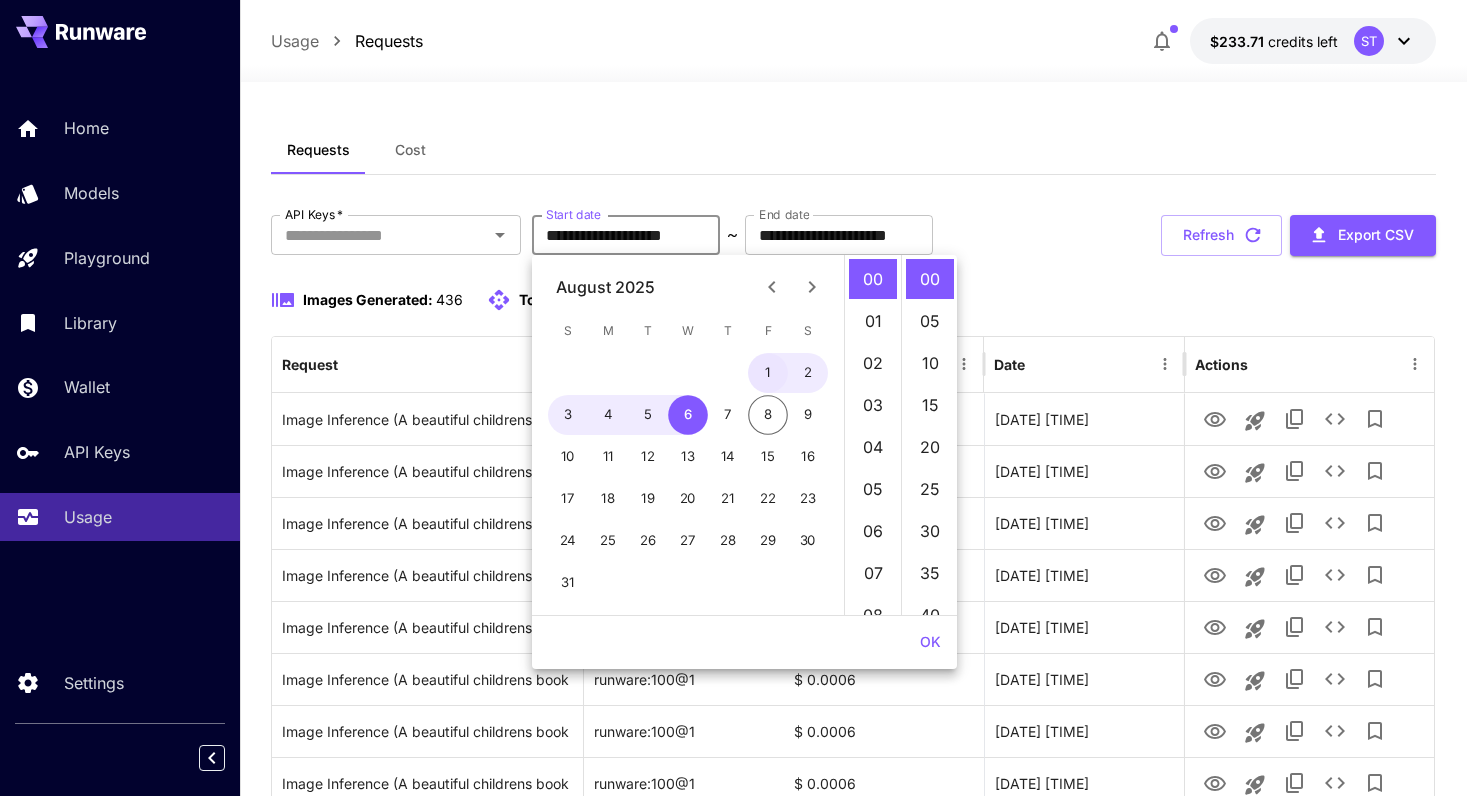 click on "1" at bounding box center (768, 373) 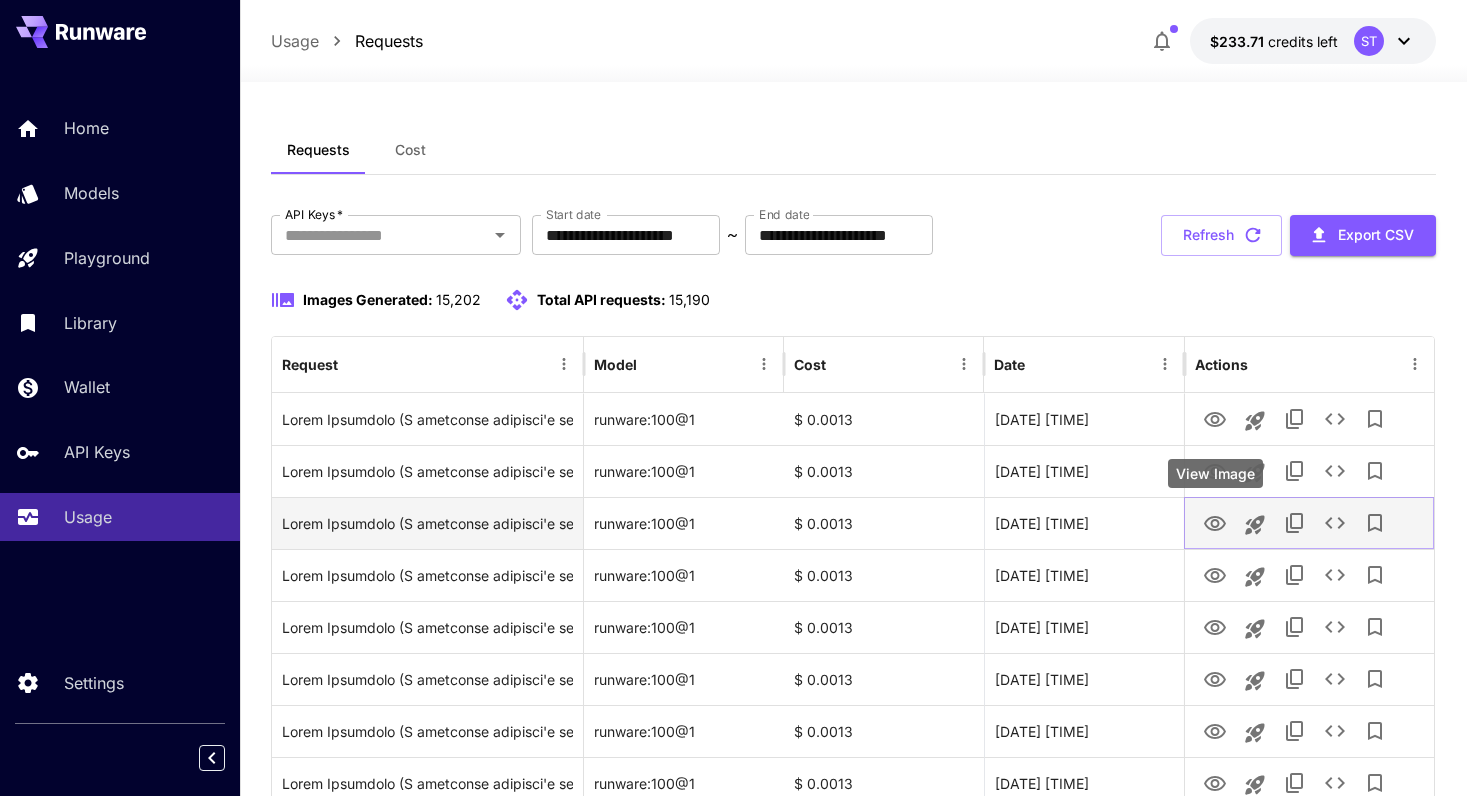 click 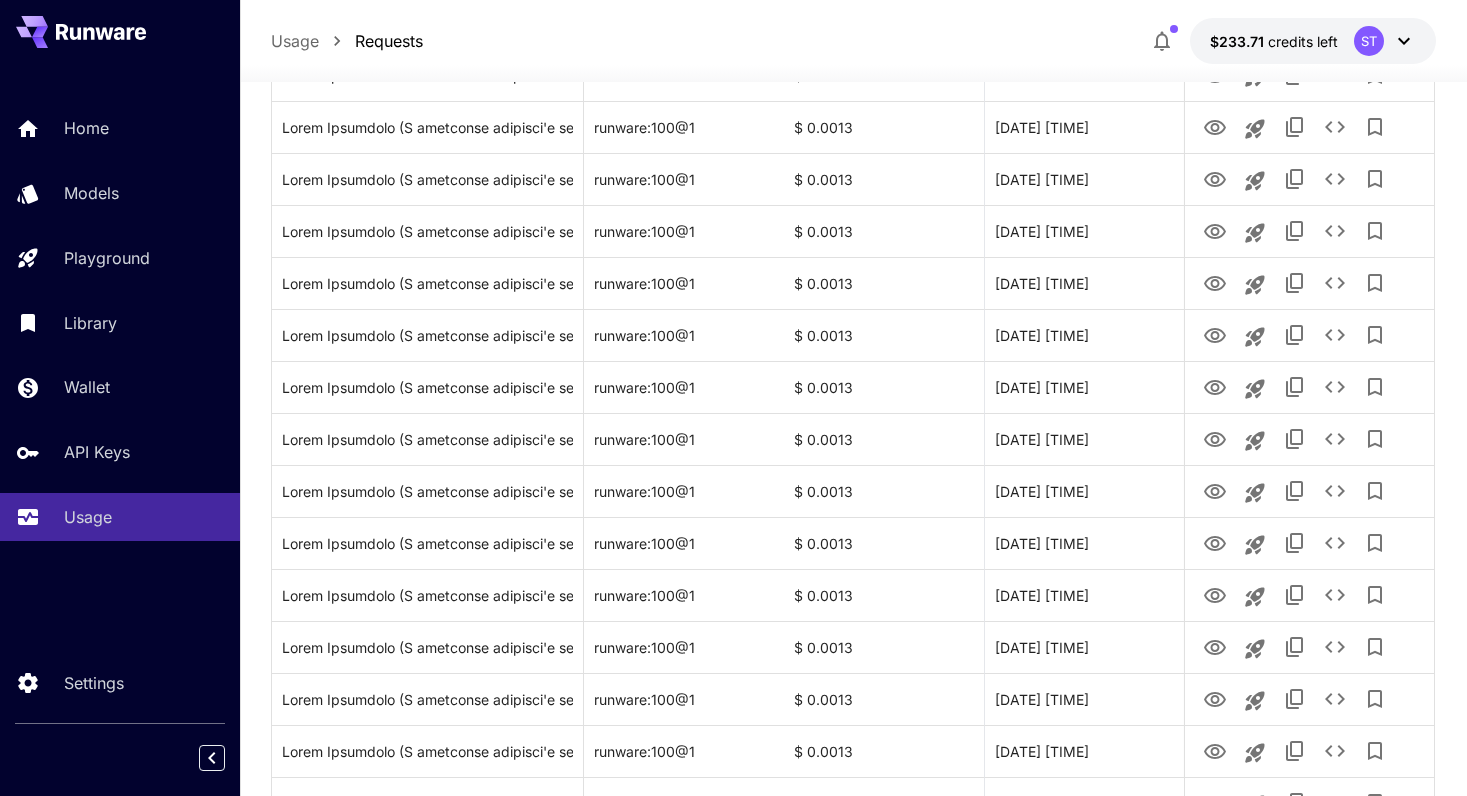 scroll, scrollTop: 993, scrollLeft: 0, axis: vertical 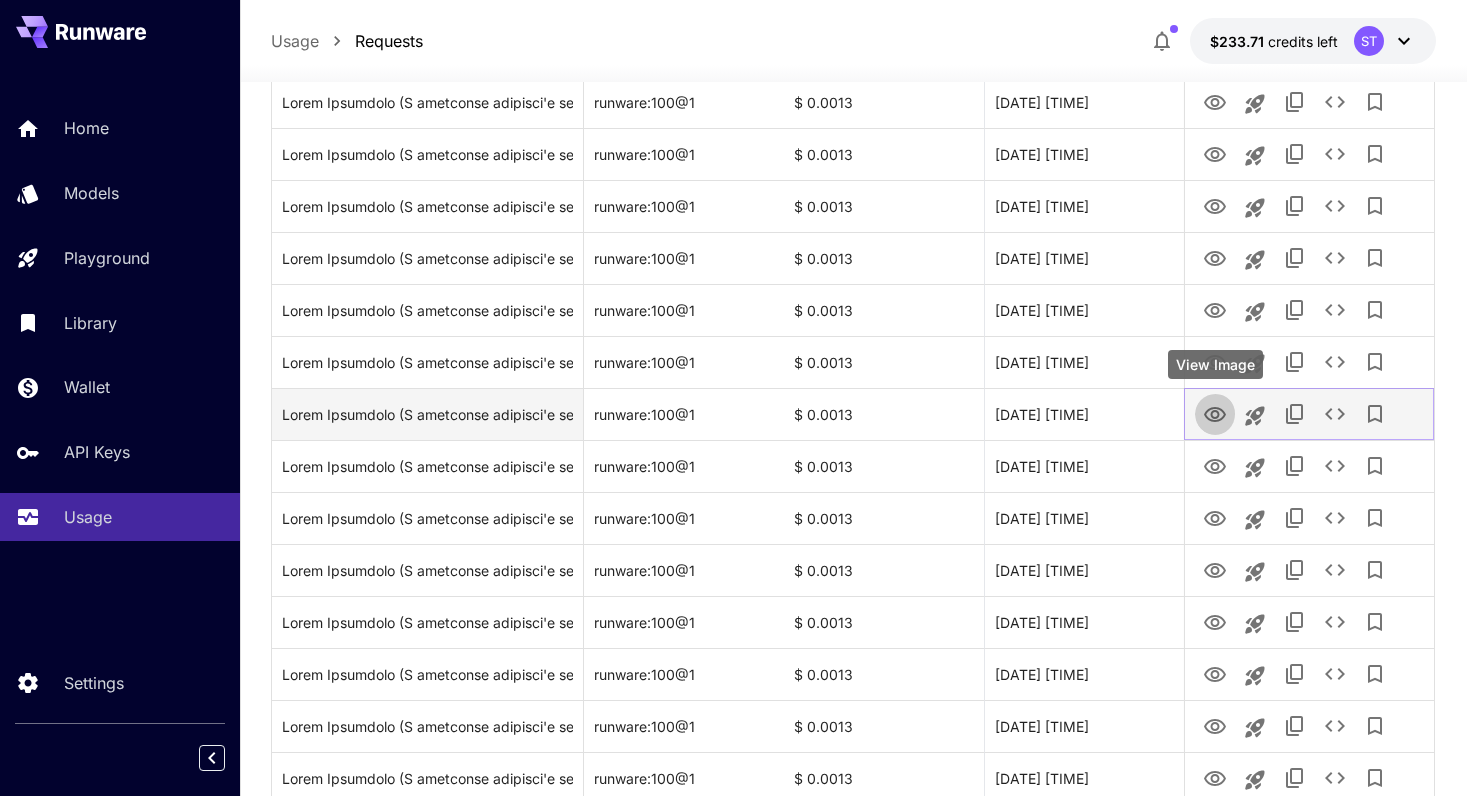 click 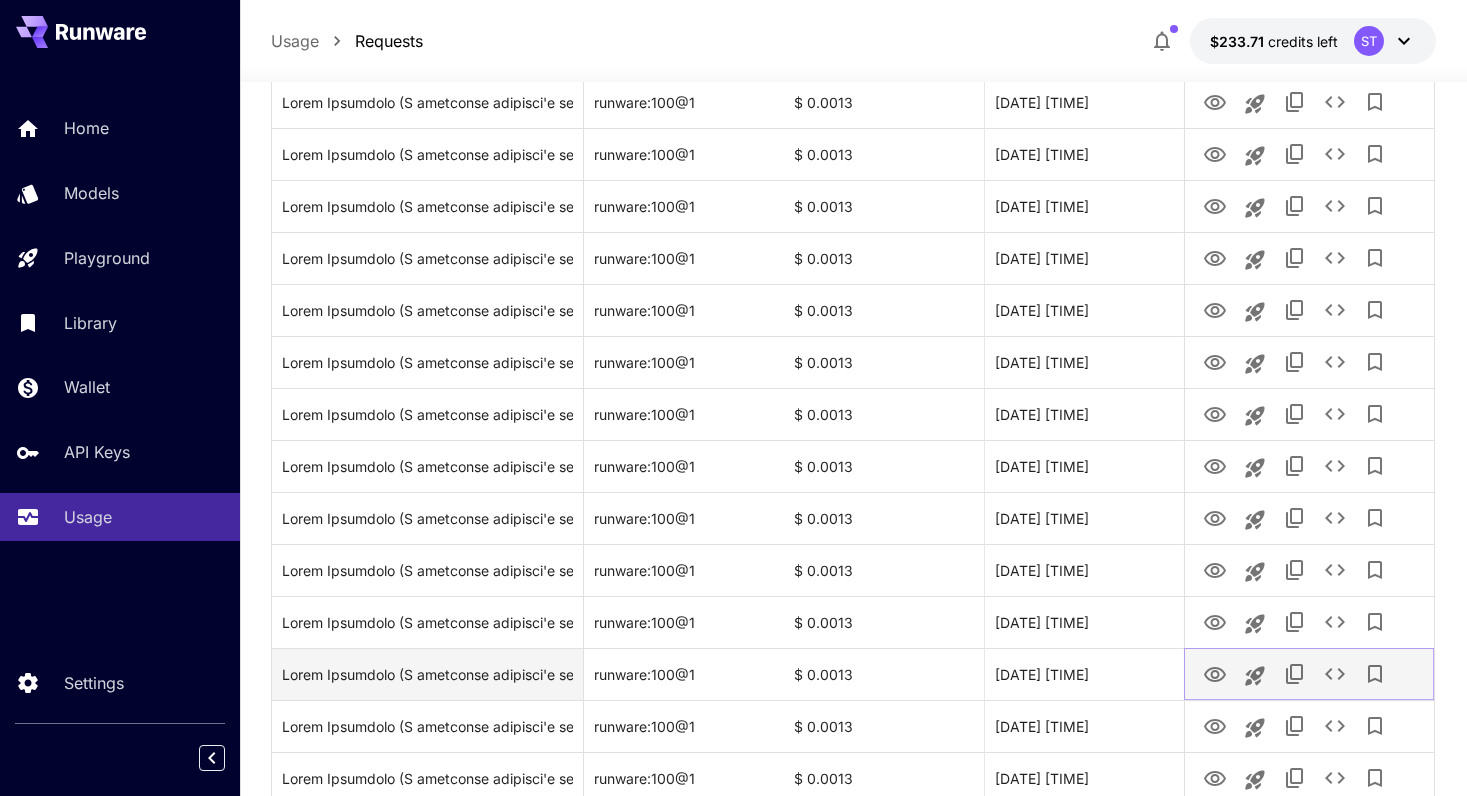 click 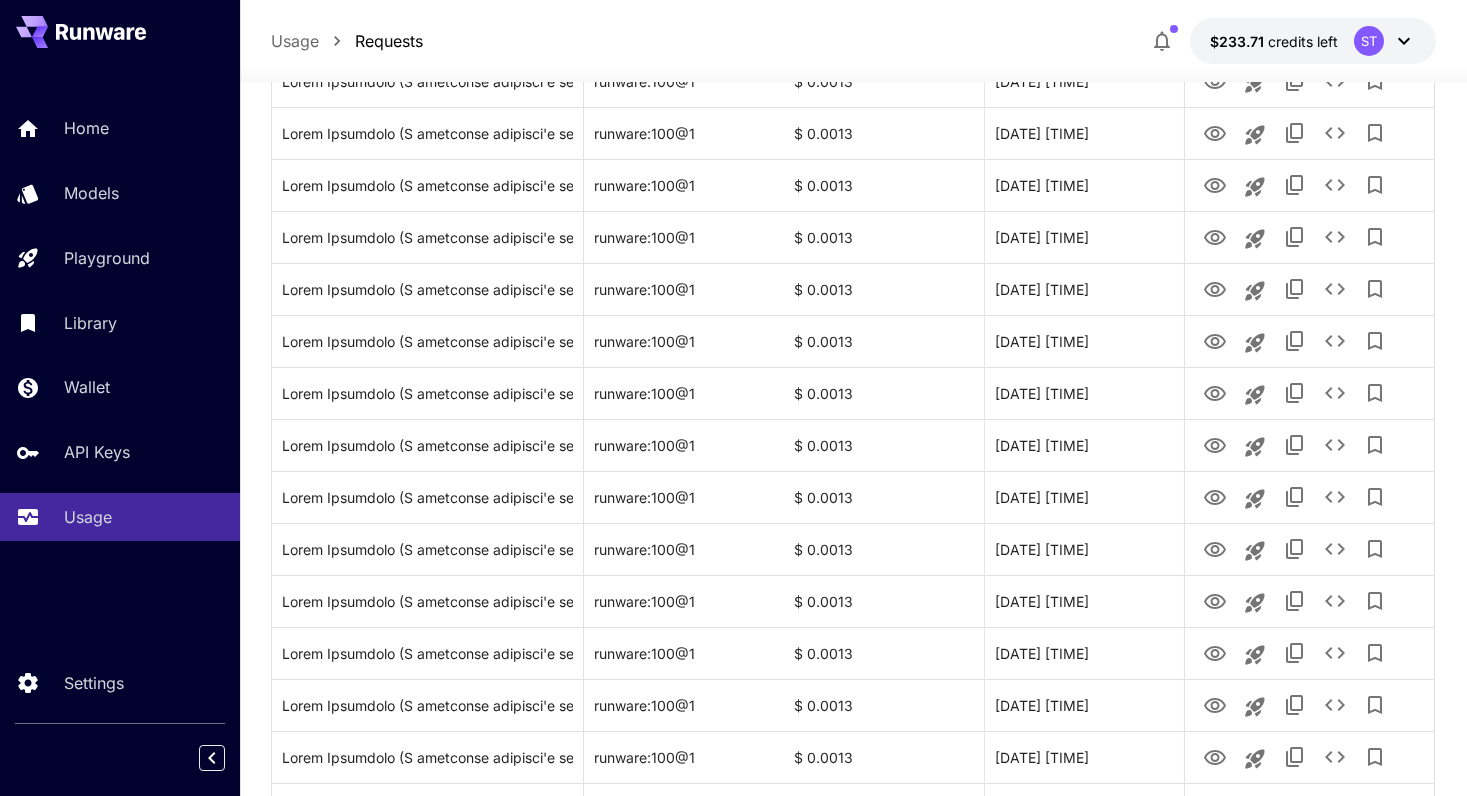 scroll, scrollTop: 2240, scrollLeft: 0, axis: vertical 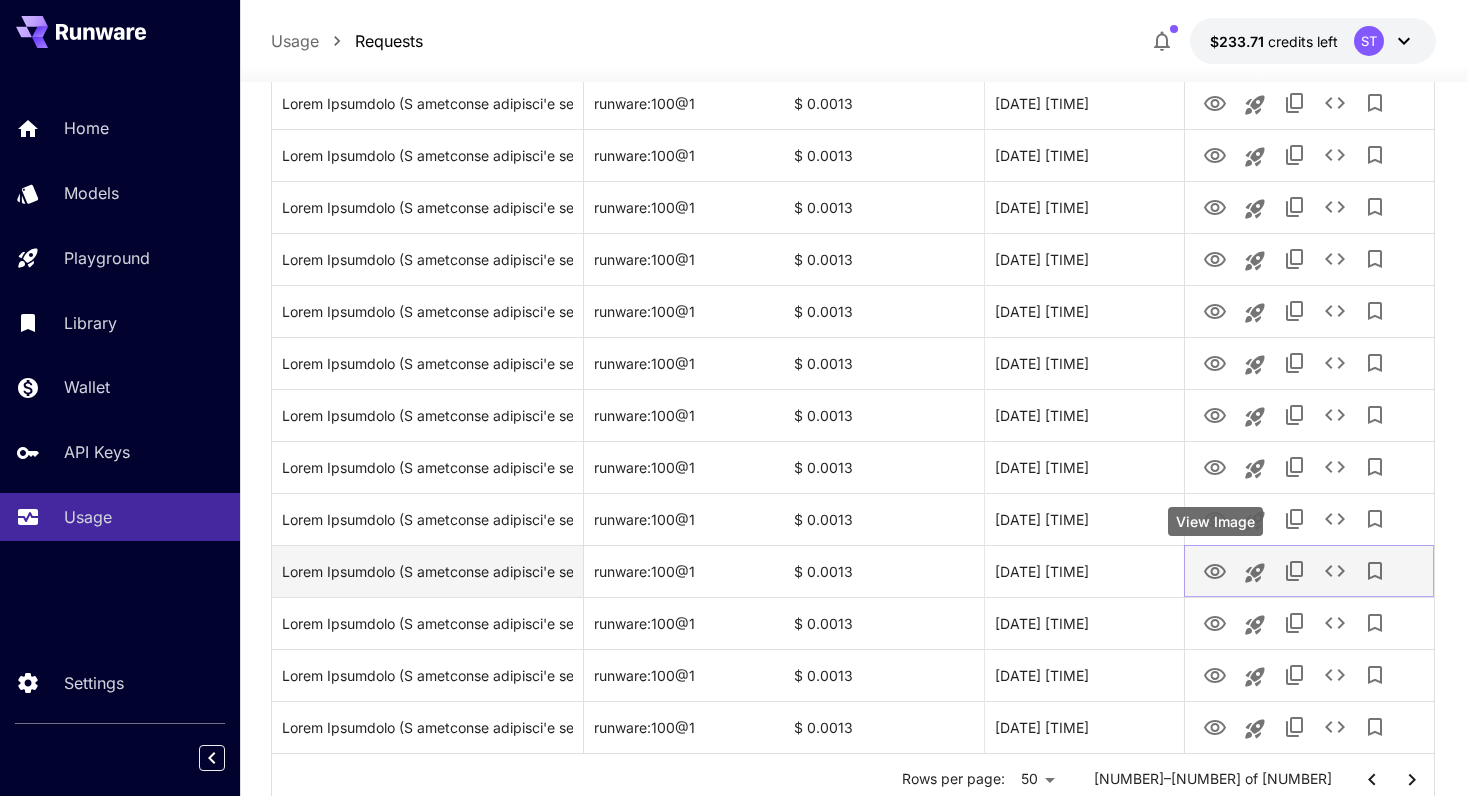 click 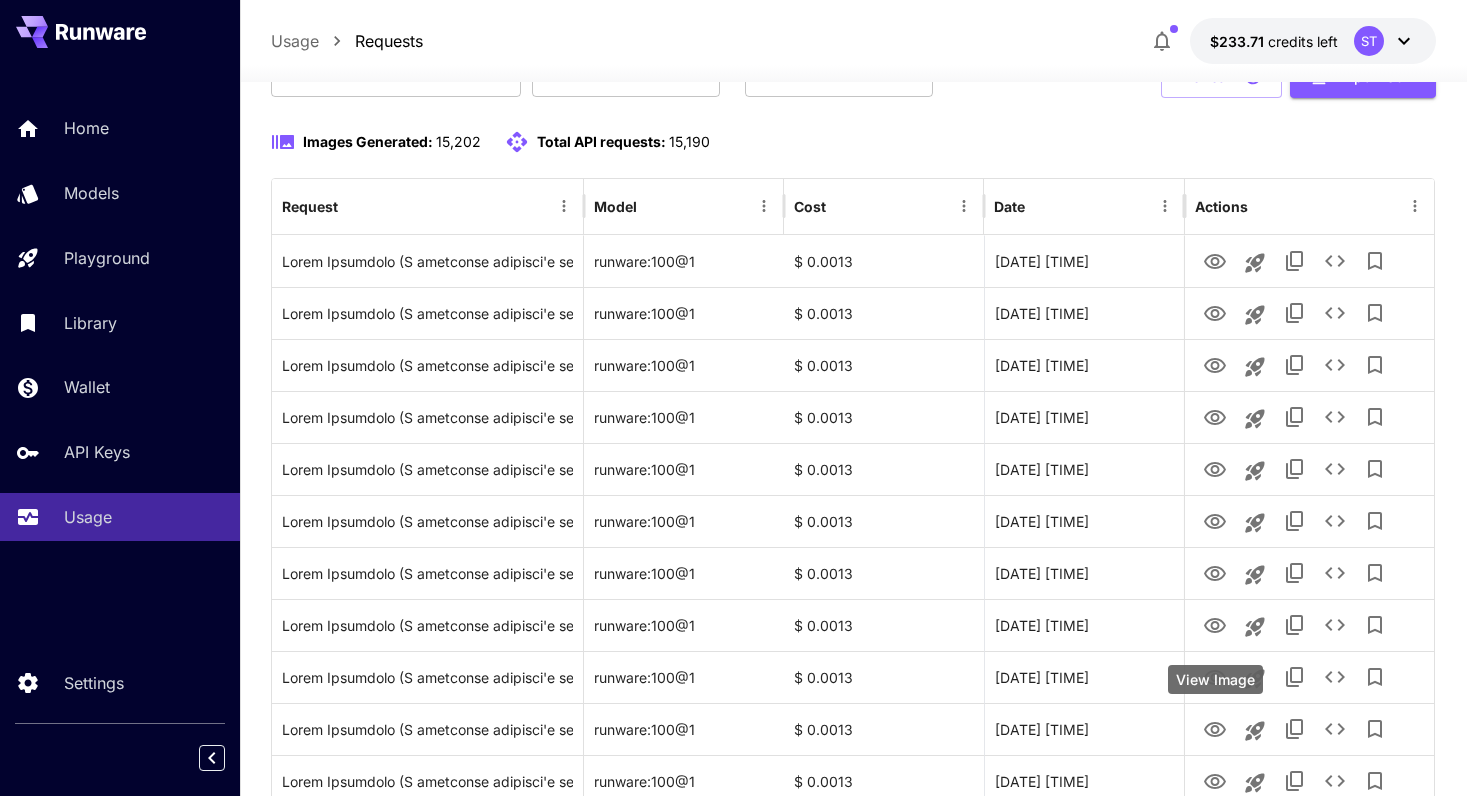 scroll, scrollTop: 0, scrollLeft: 0, axis: both 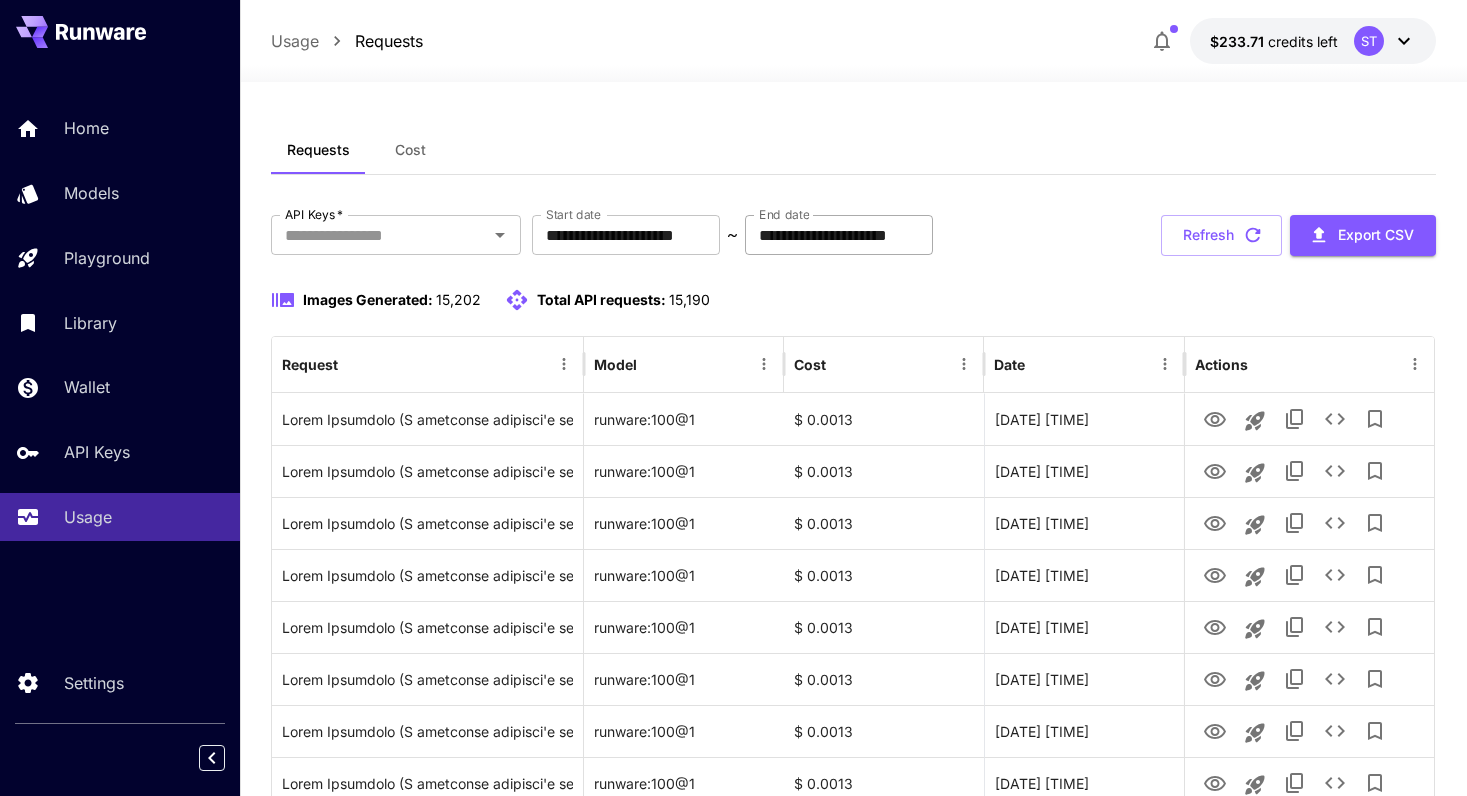 click on "**********" at bounding box center [839, 235] 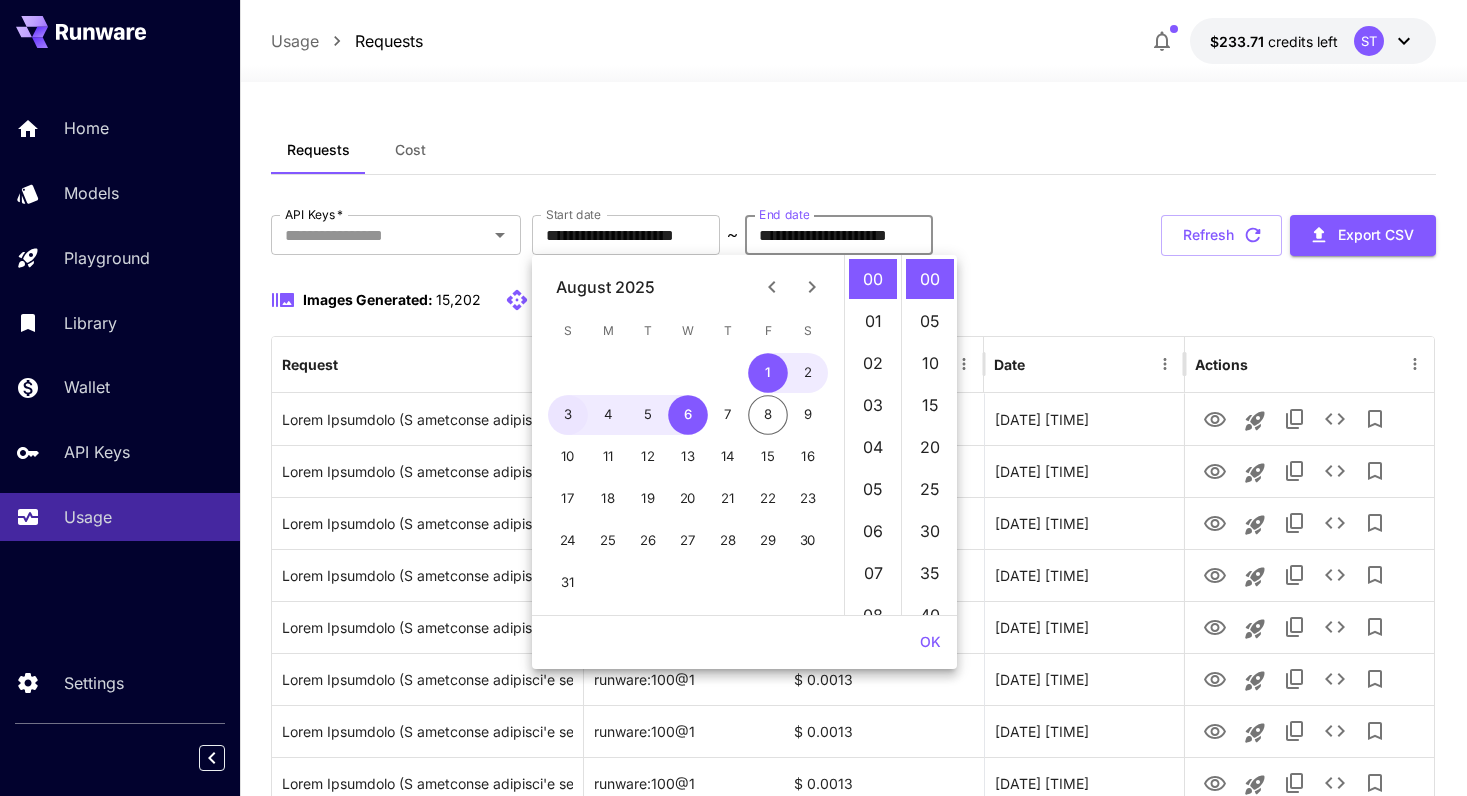click on "3" at bounding box center [568, 415] 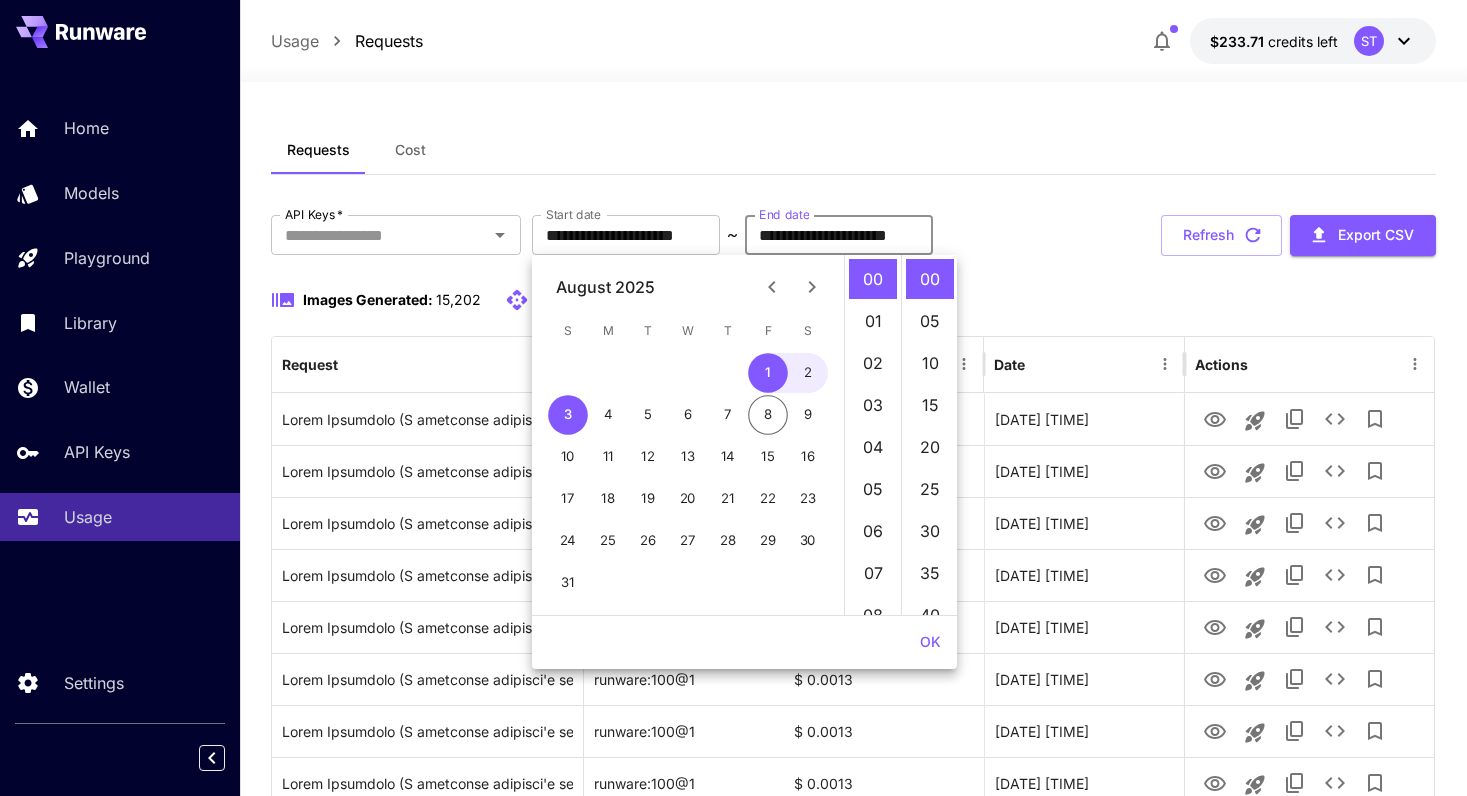 click on "Images Generated: 15,202 Total API requests: 15,190" at bounding box center [854, 300] 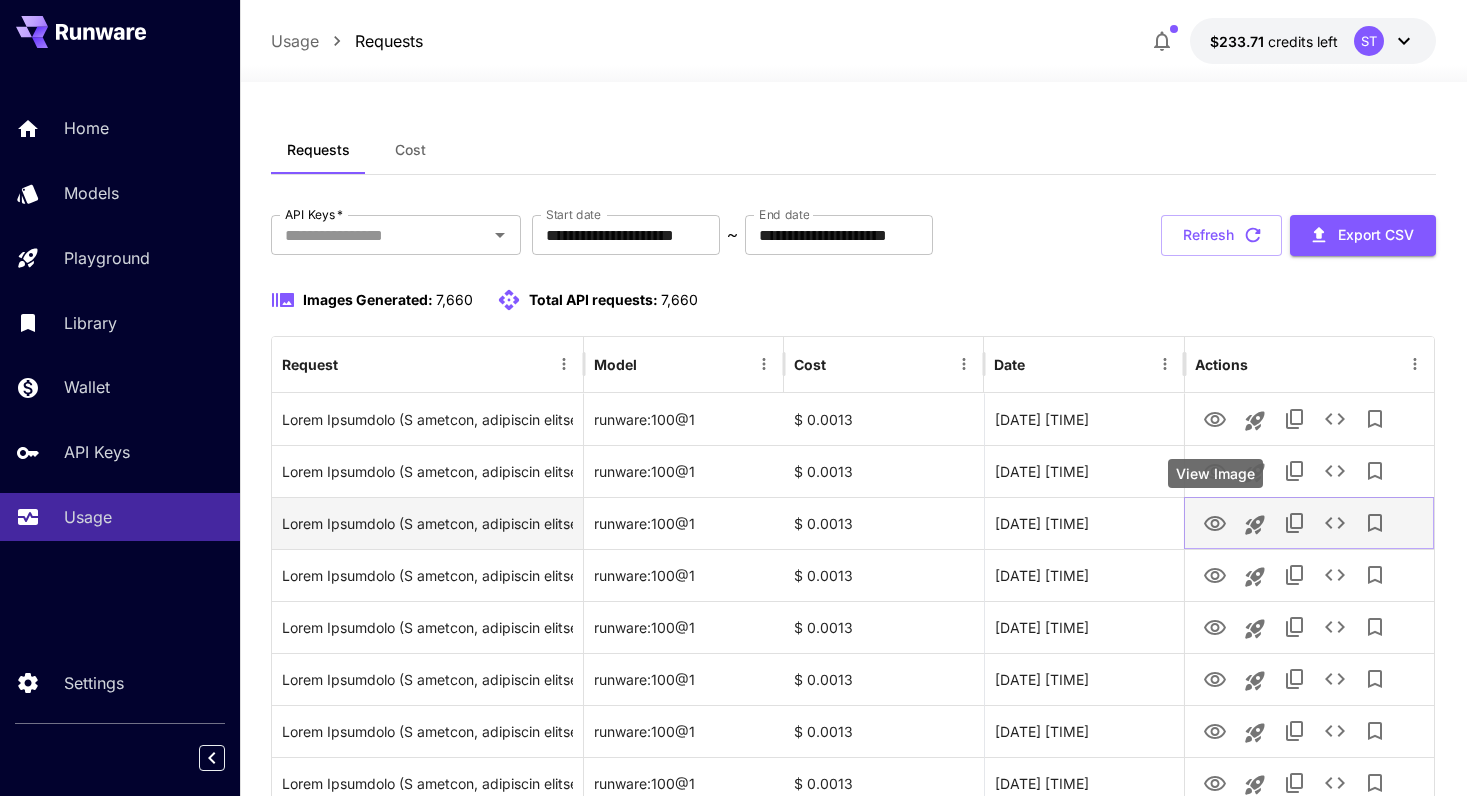 click 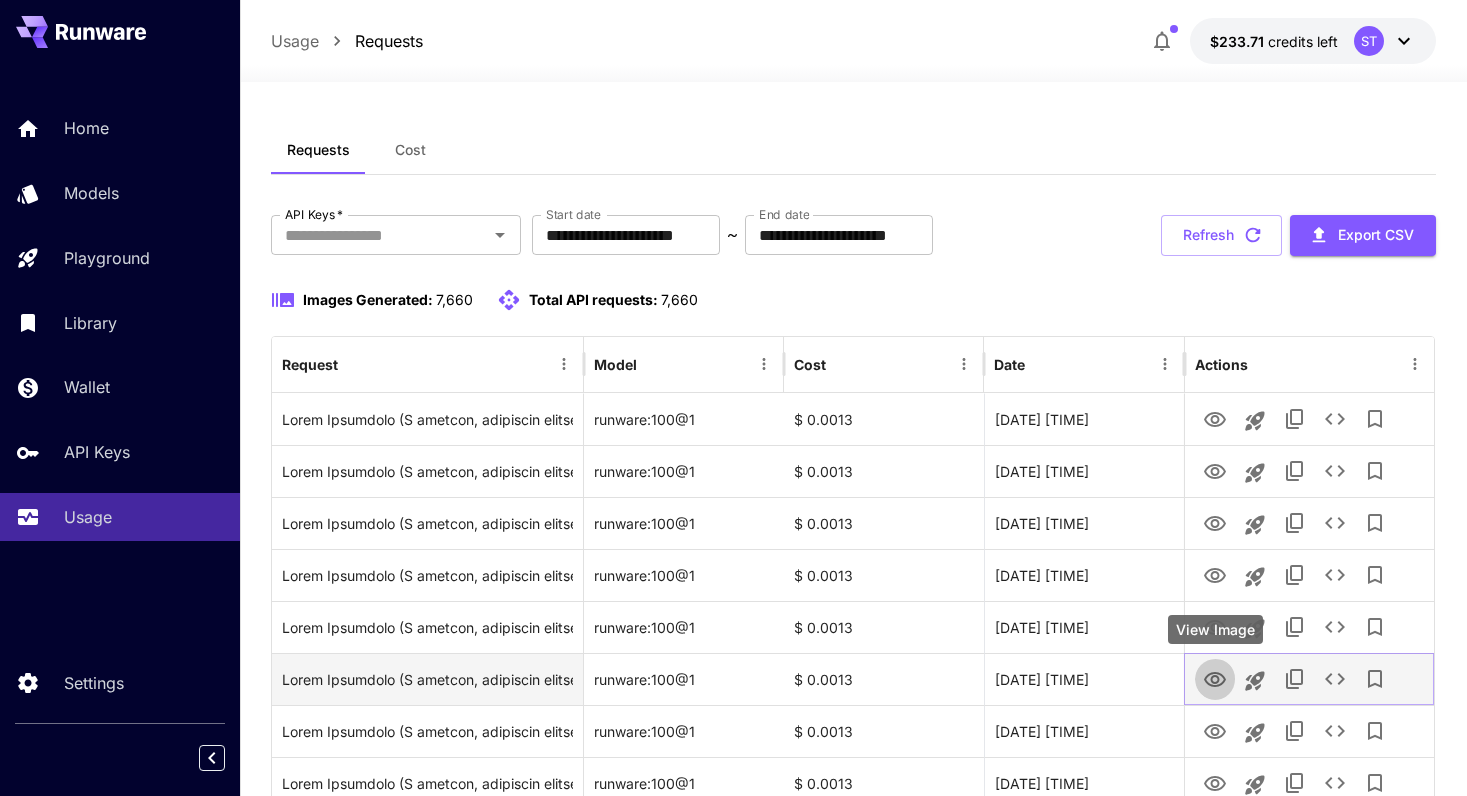 click 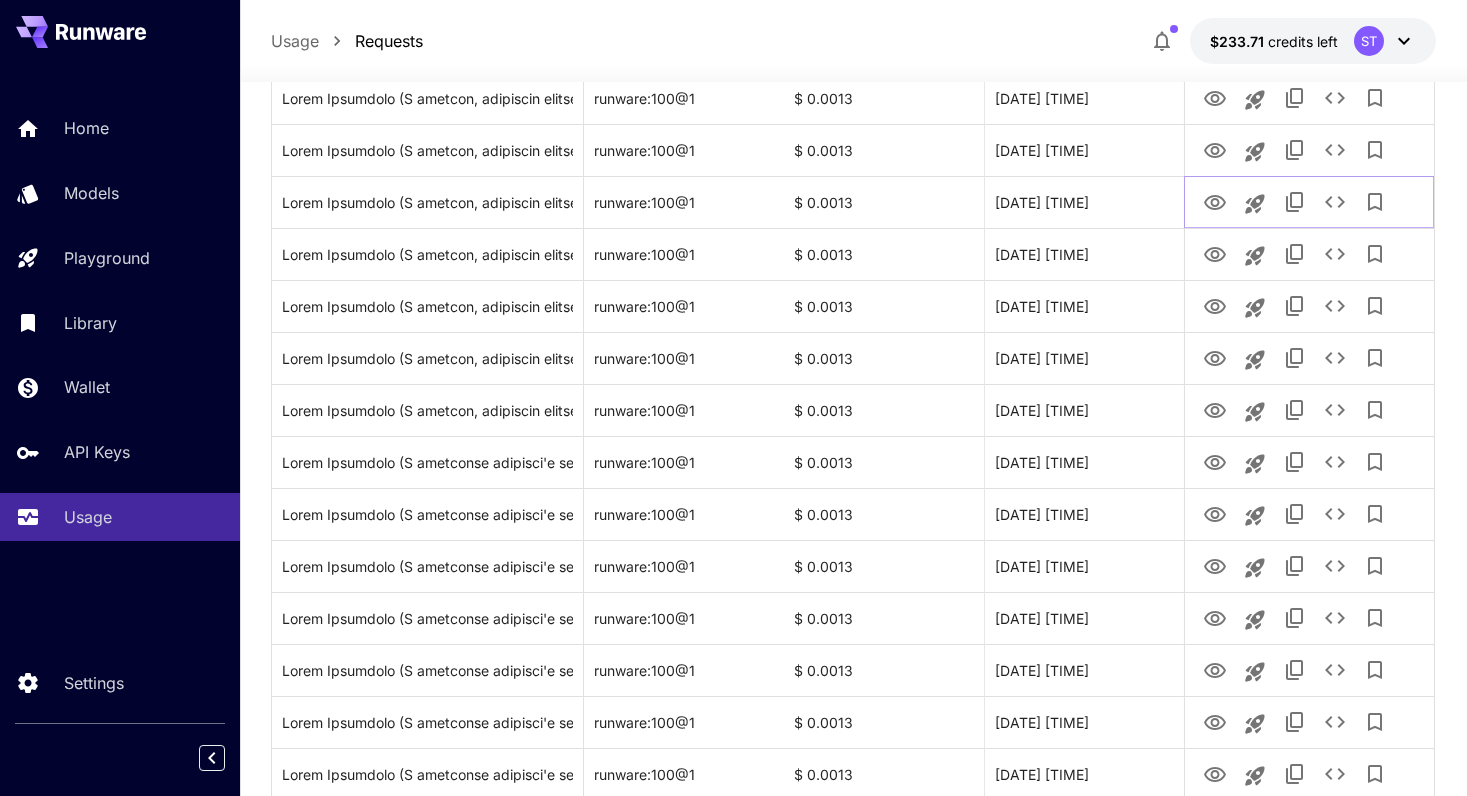 scroll, scrollTop: 782, scrollLeft: 0, axis: vertical 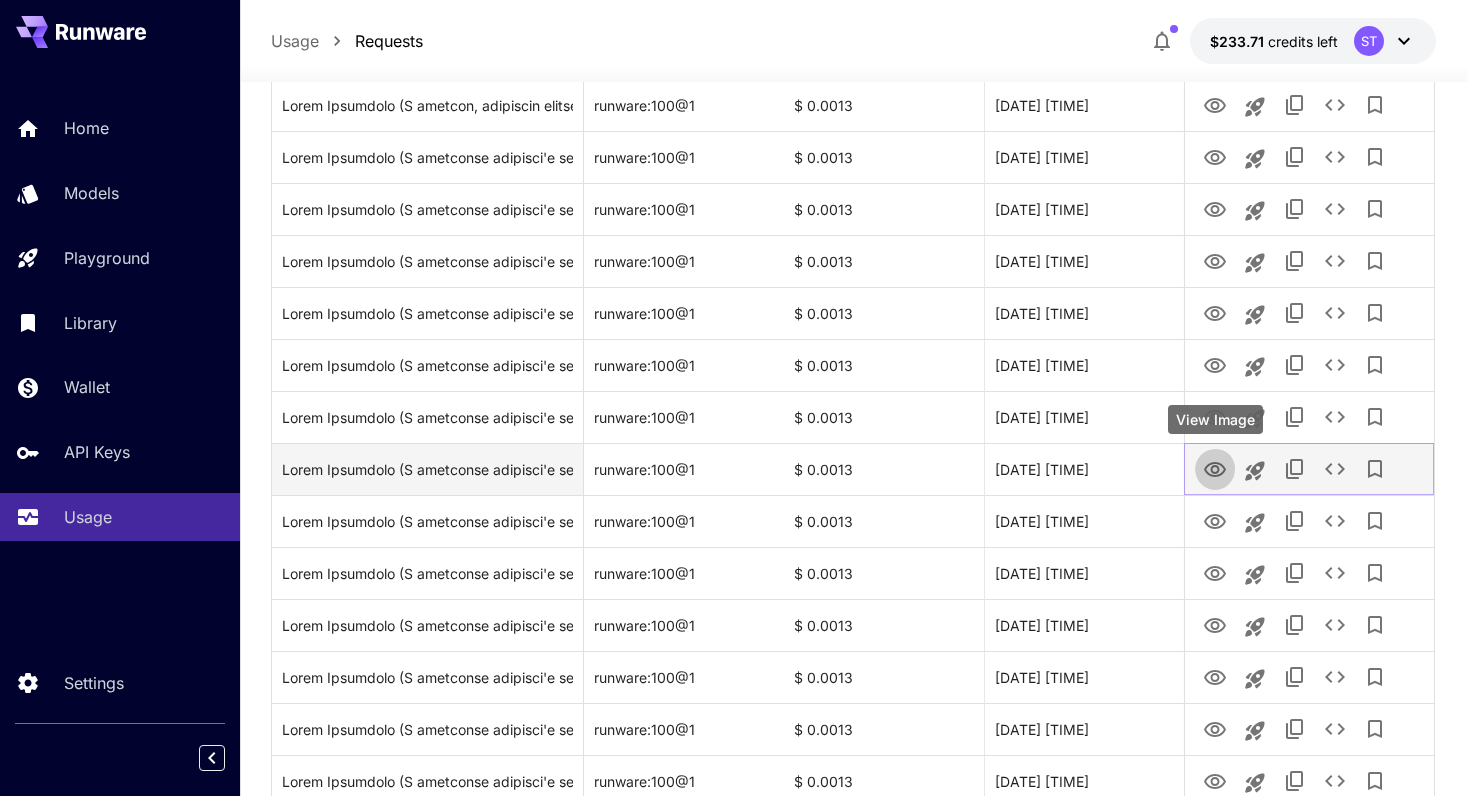 click 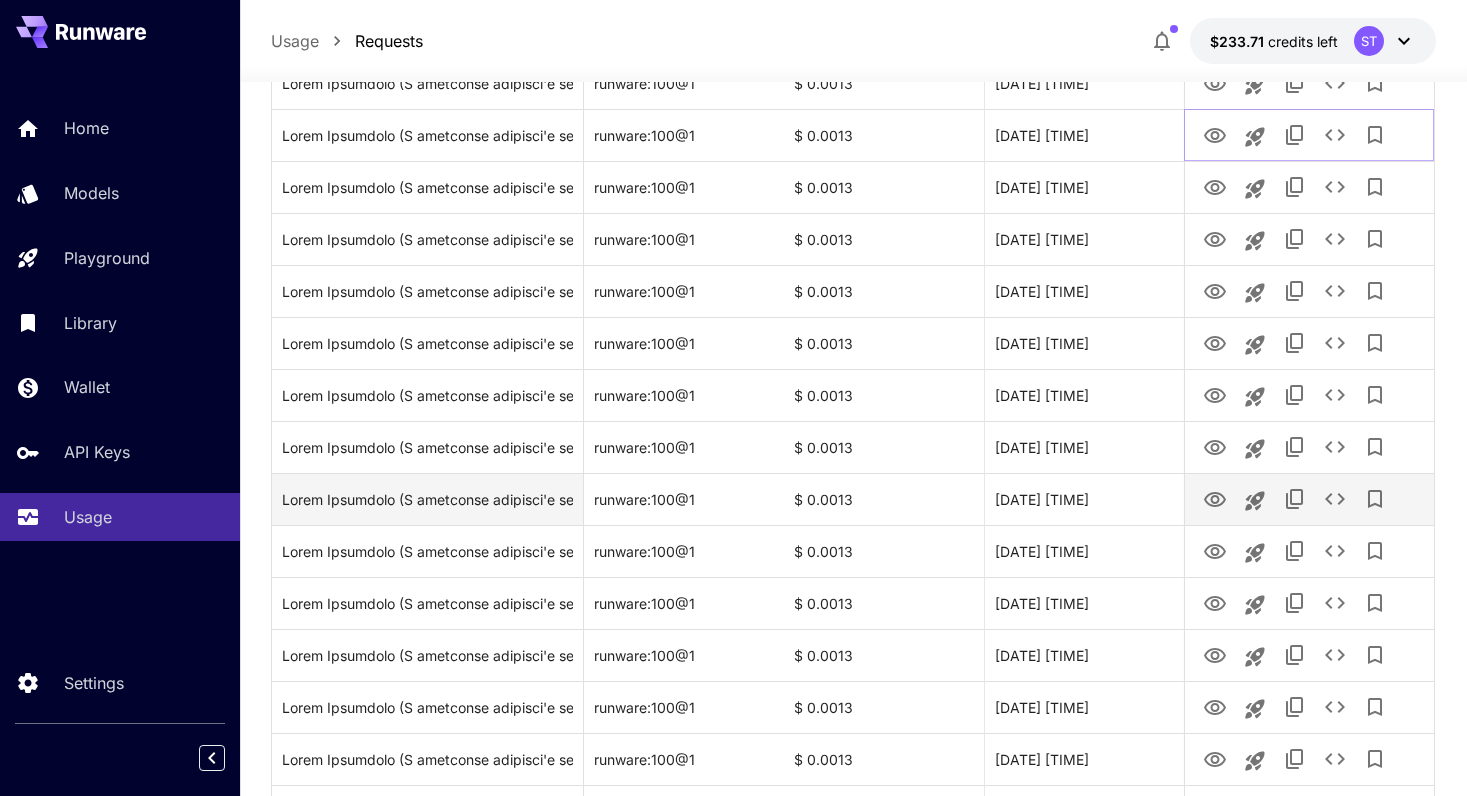 scroll, scrollTop: 1133, scrollLeft: 0, axis: vertical 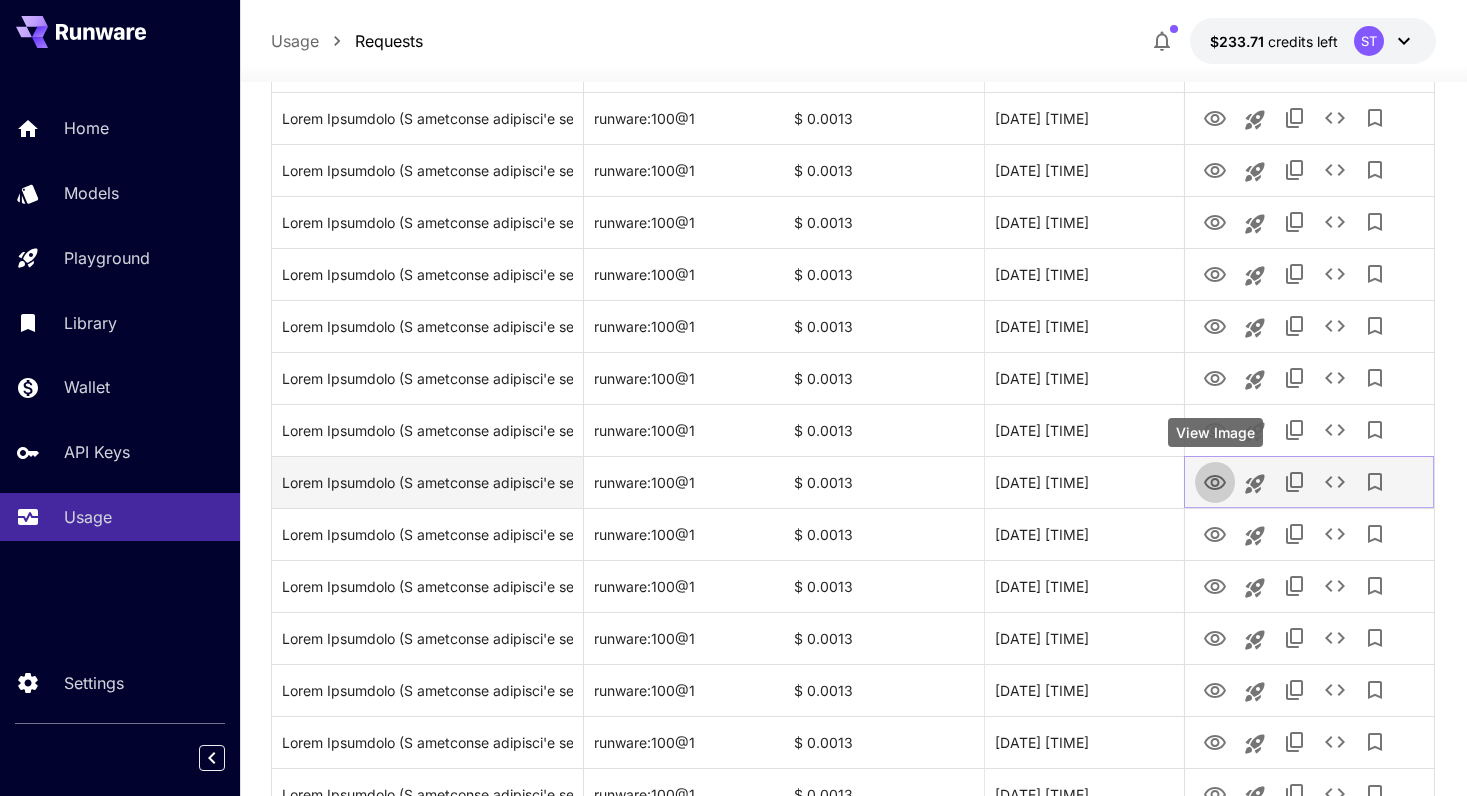 click 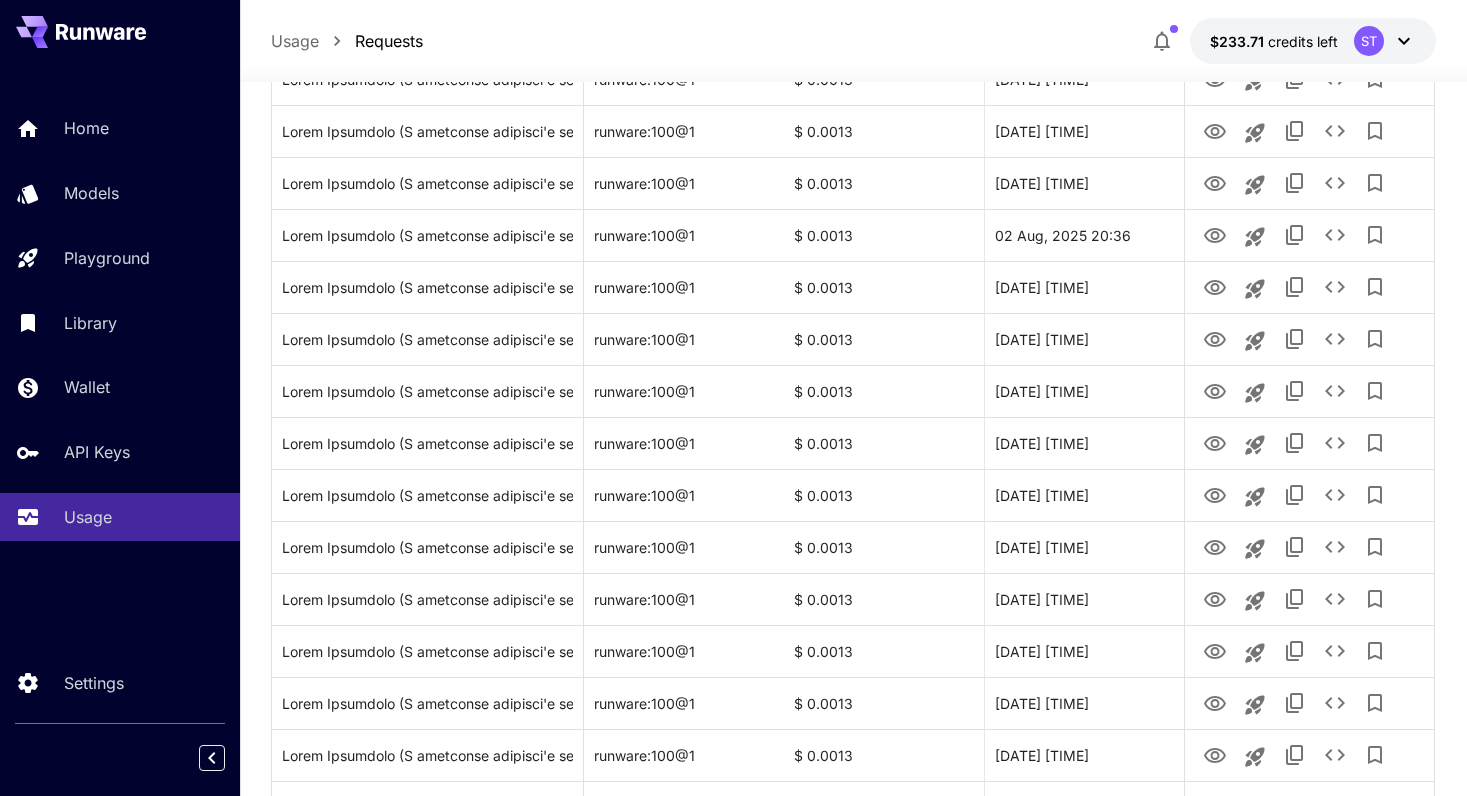 scroll, scrollTop: 2310, scrollLeft: 0, axis: vertical 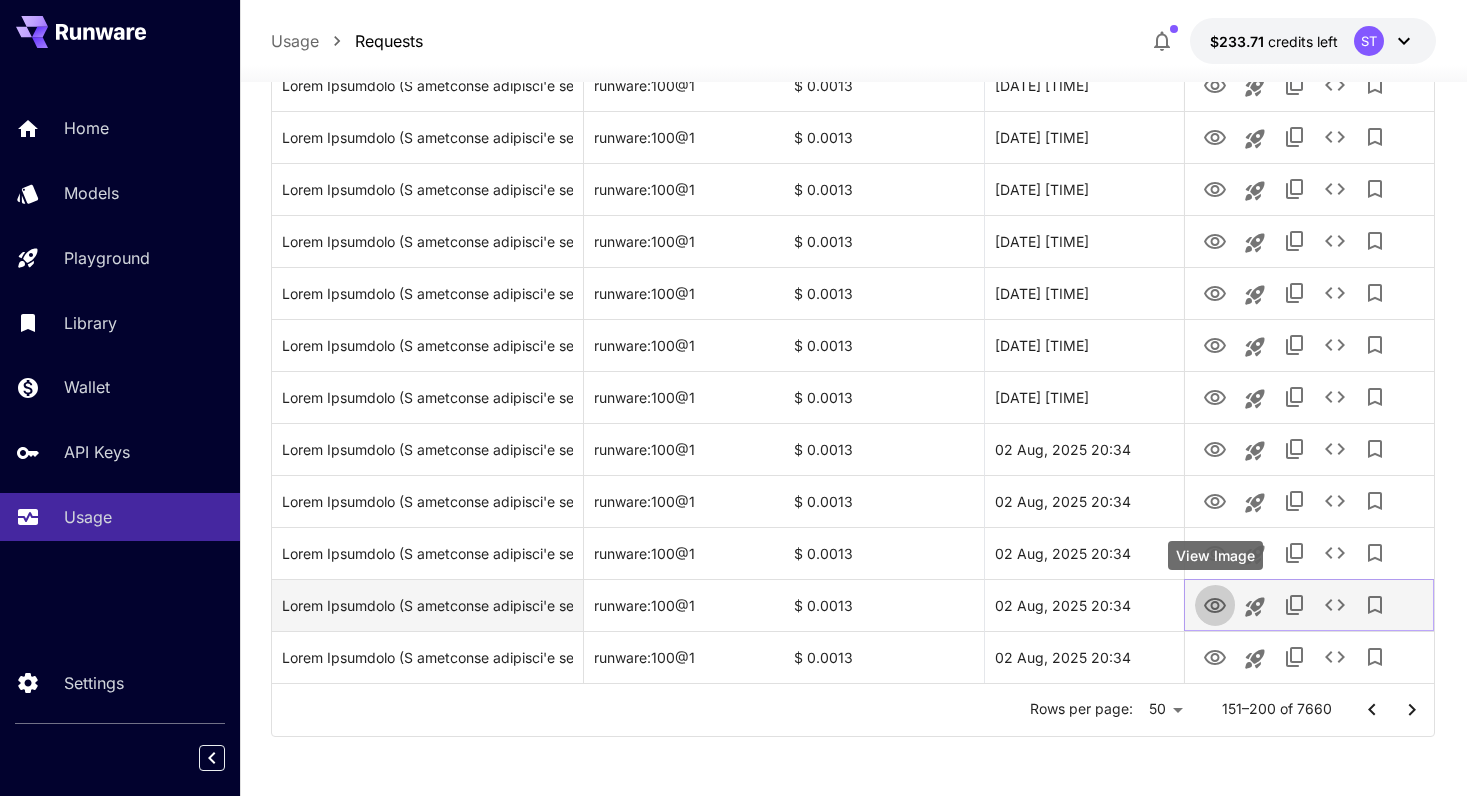 click 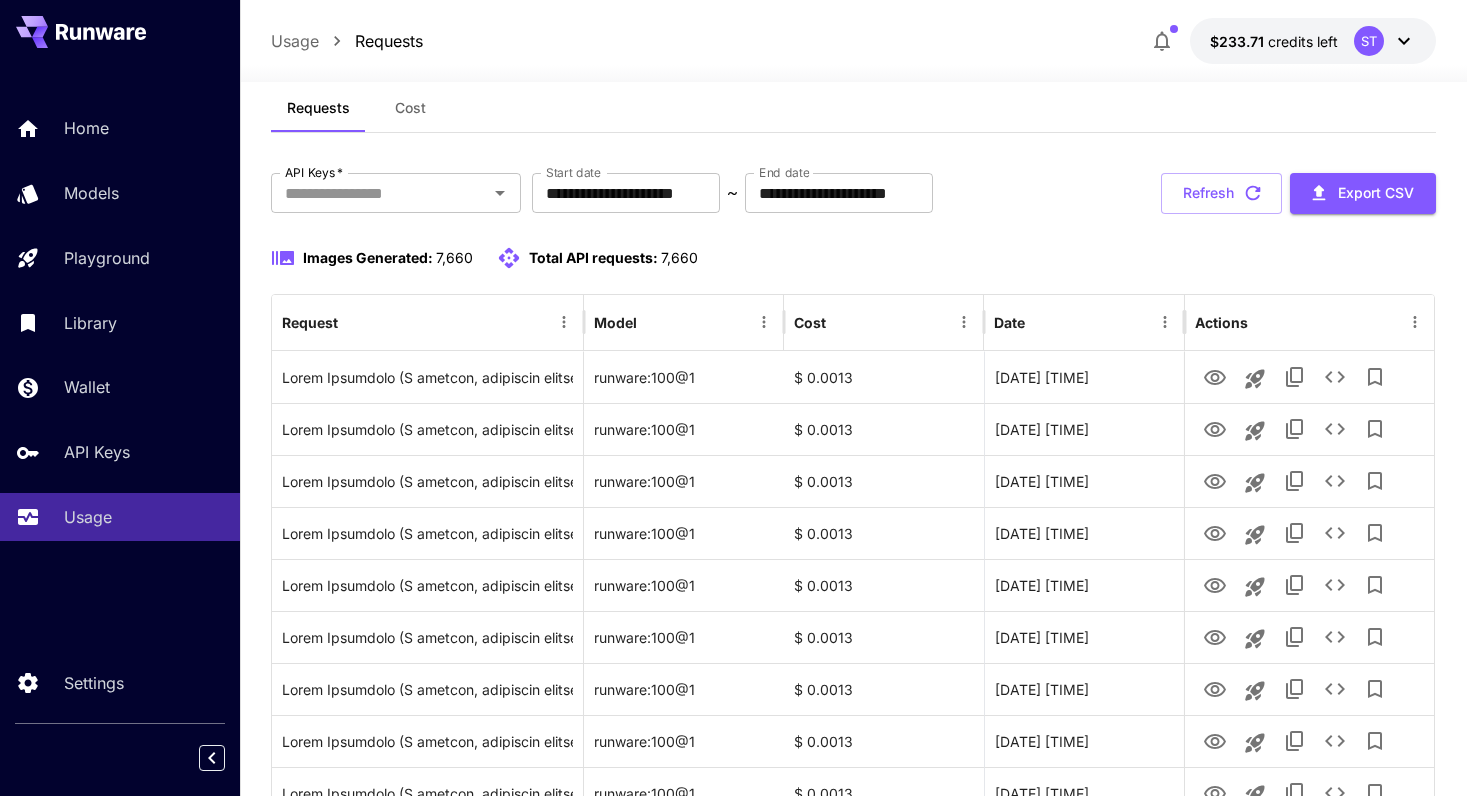 scroll, scrollTop: 0, scrollLeft: 0, axis: both 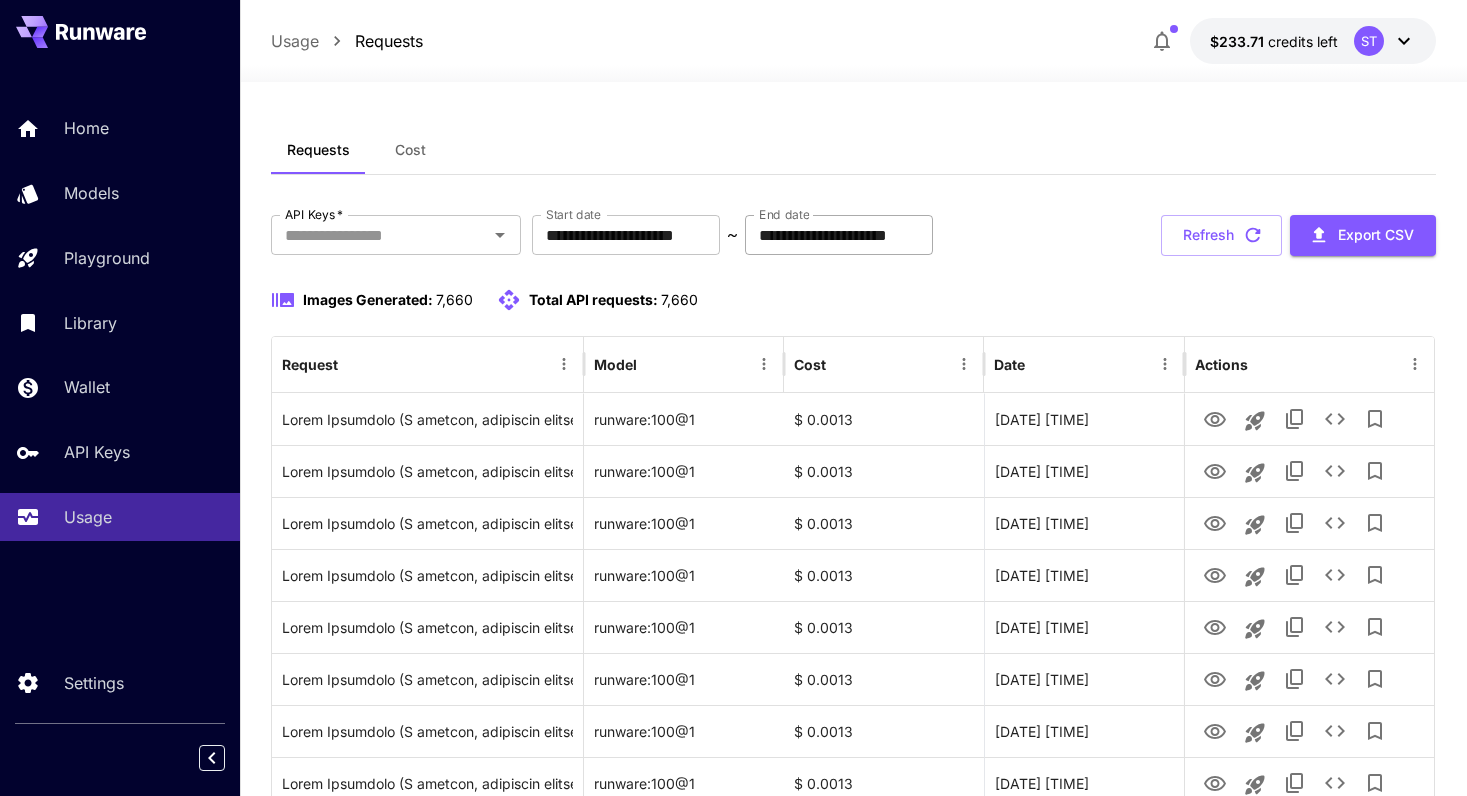click on "**********" at bounding box center [839, 235] 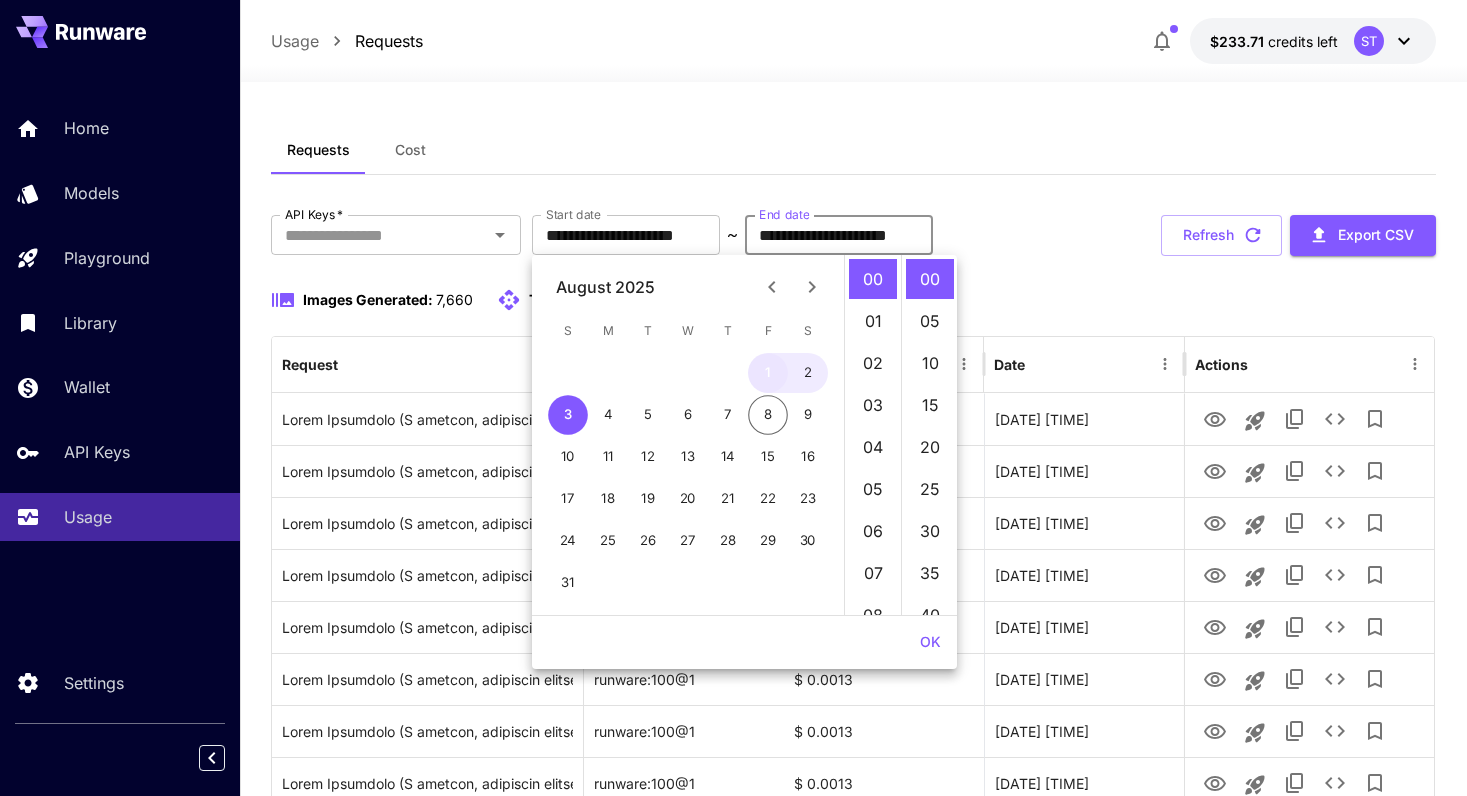 click on "1" at bounding box center (768, 373) 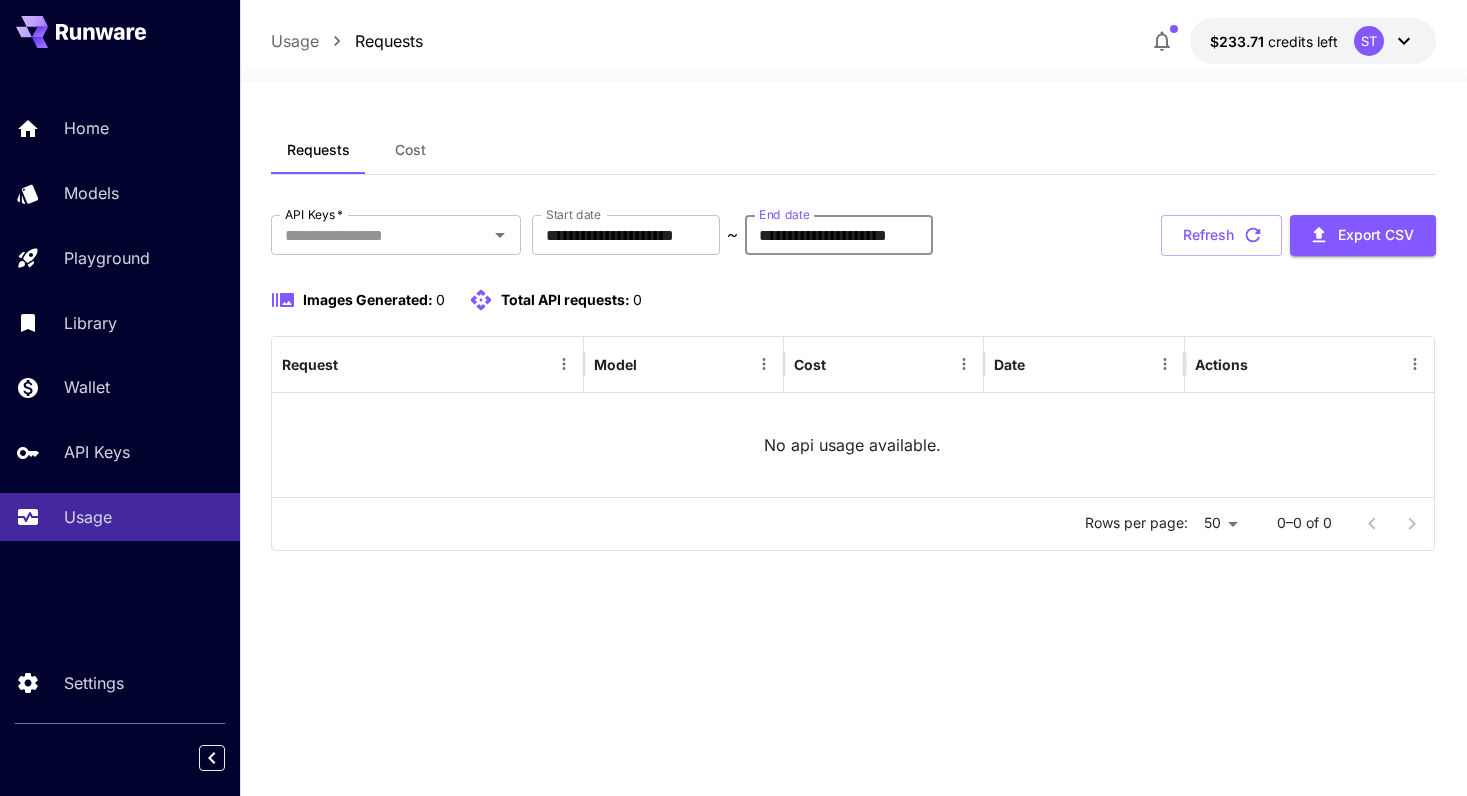 click on "**********" at bounding box center (839, 235) 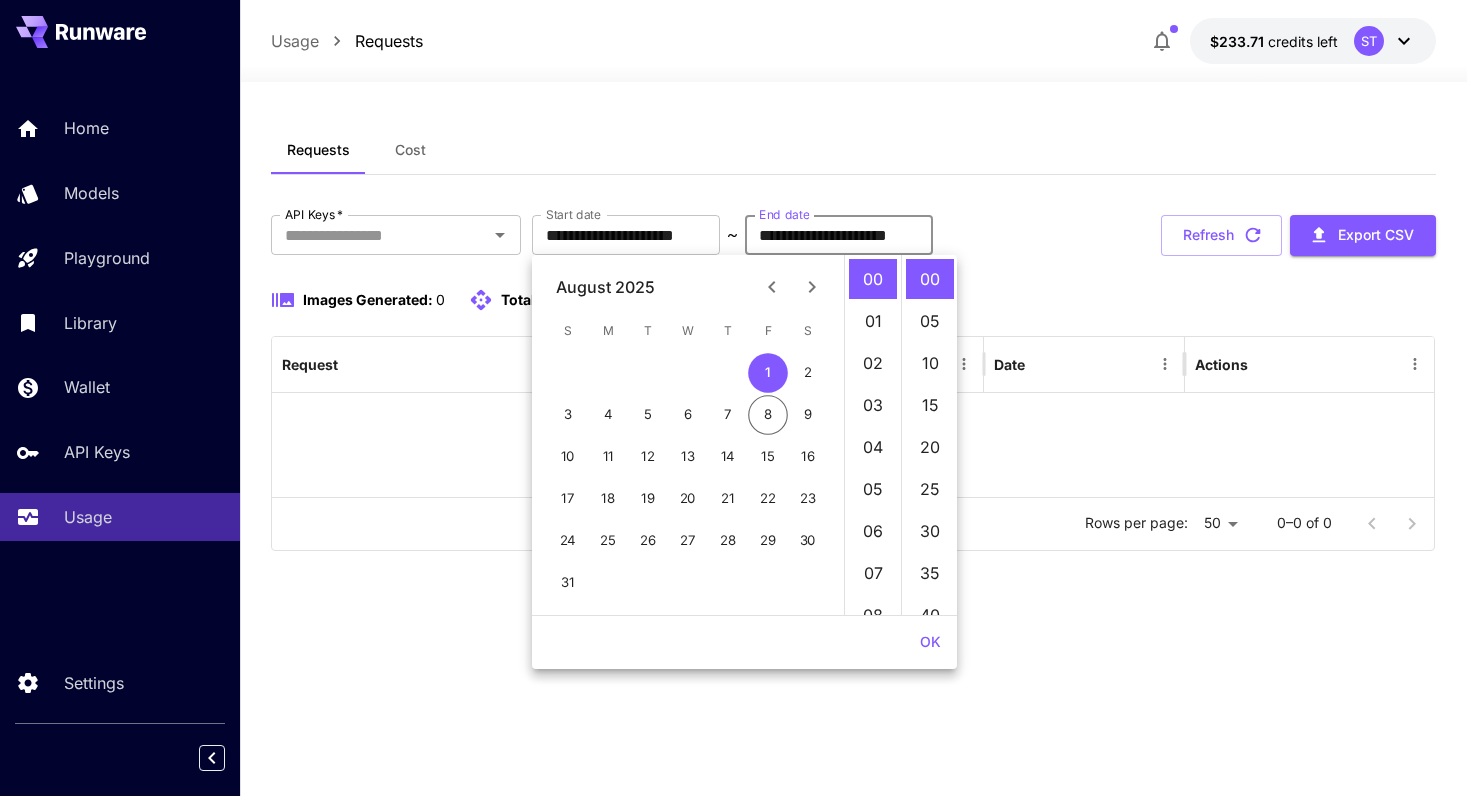 click 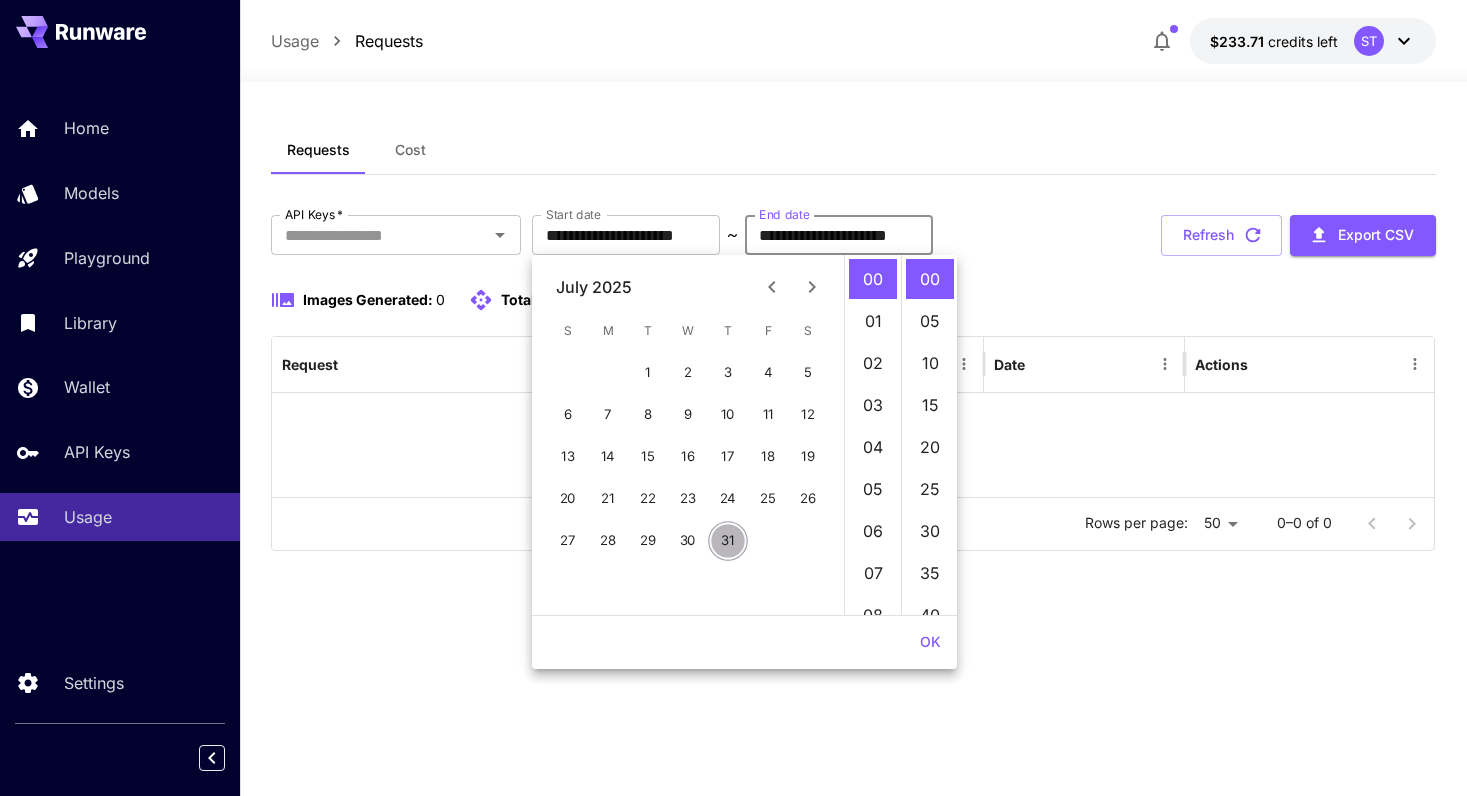 click on "31" at bounding box center [728, 541] 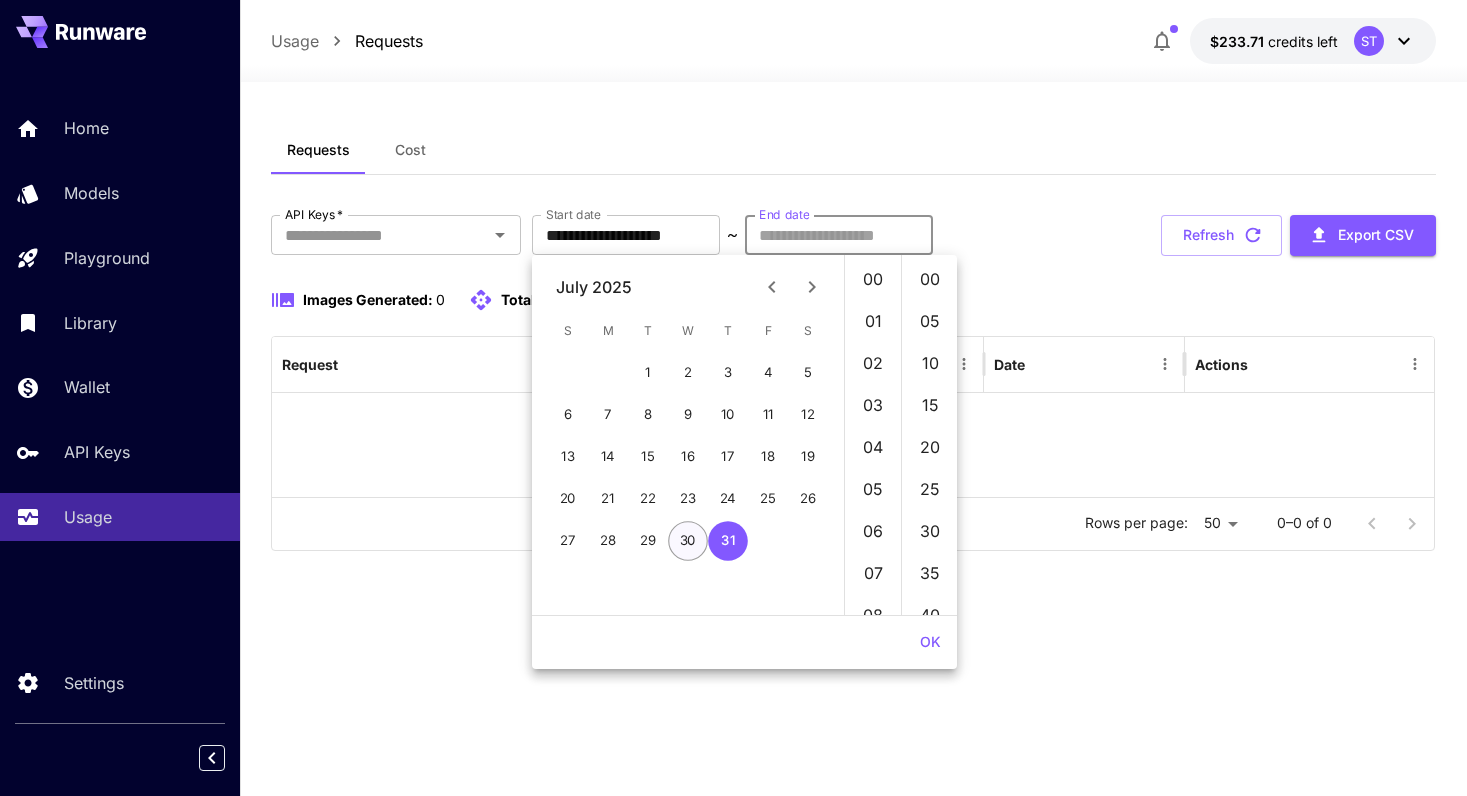 click on "30" at bounding box center [688, 541] 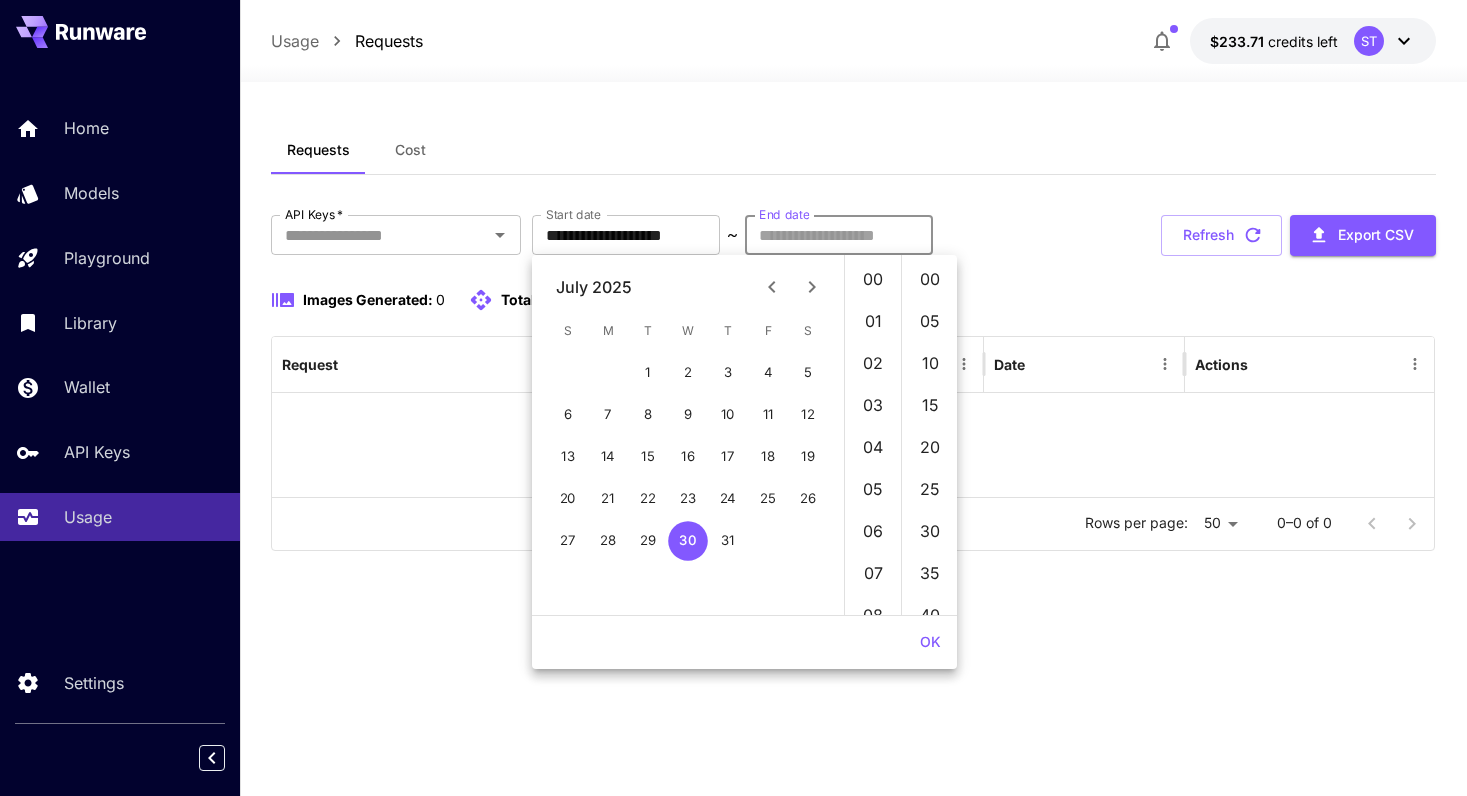 type on "**********" 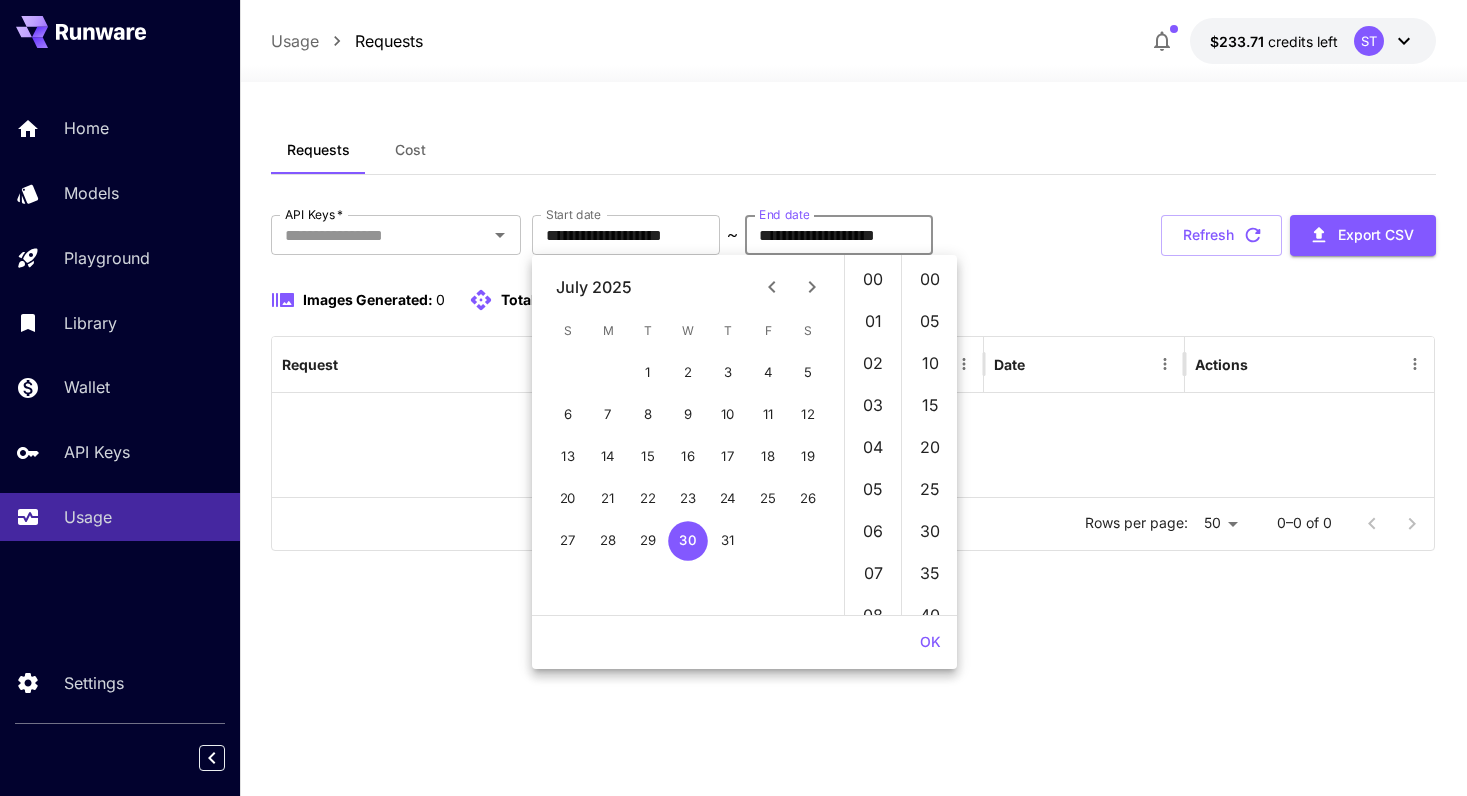 click on "**********" at bounding box center (839, 235) 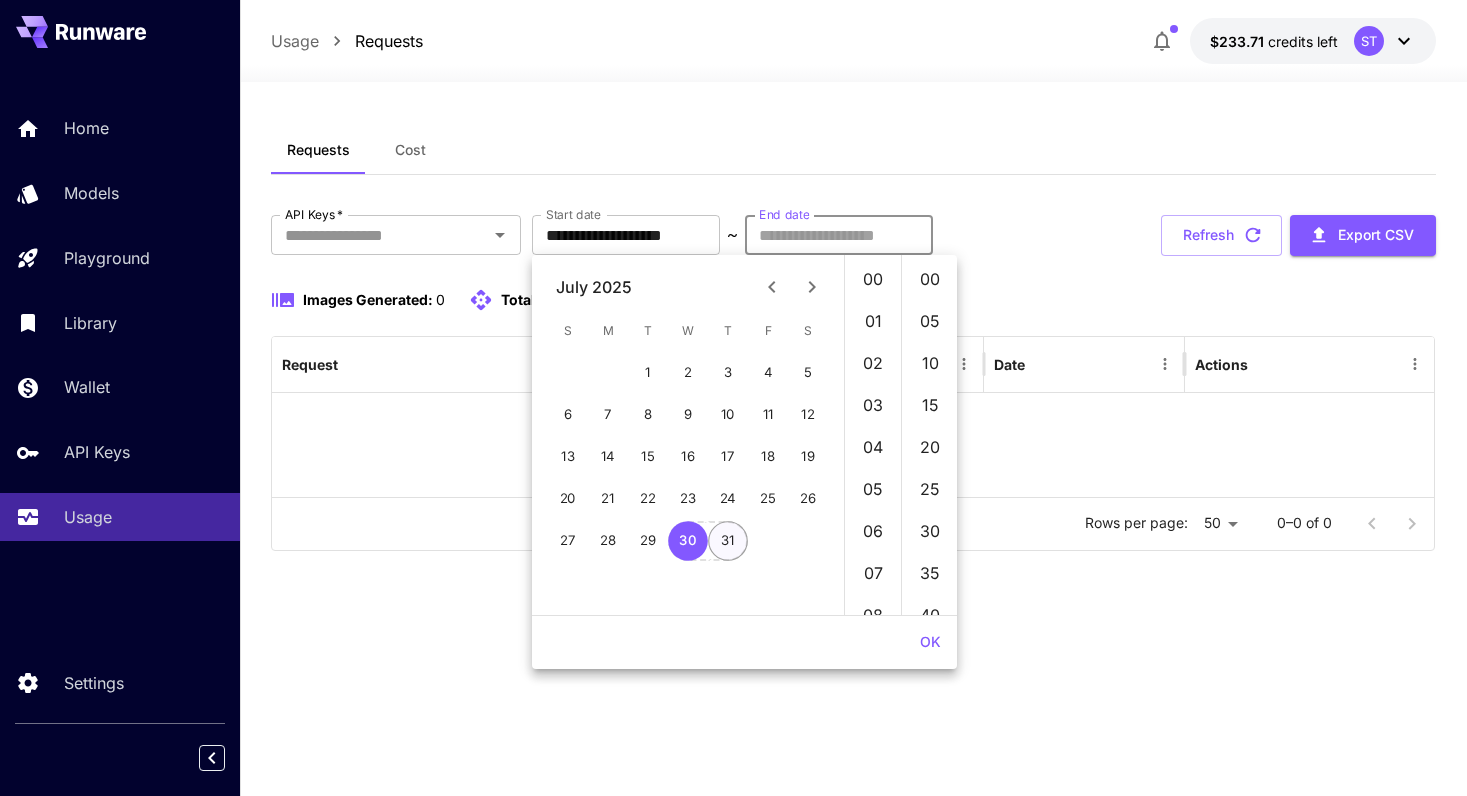 click on "31" at bounding box center [728, 541] 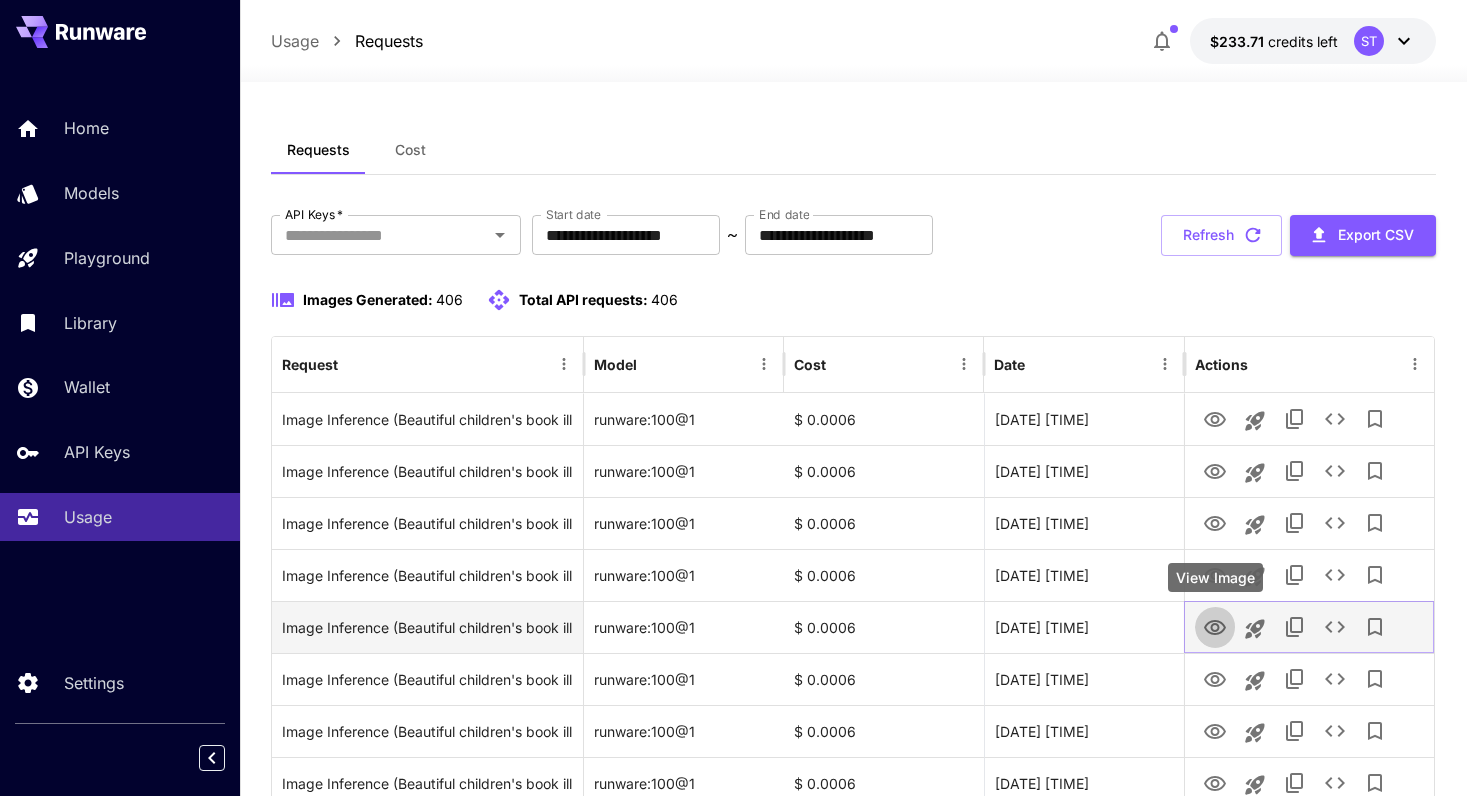 click 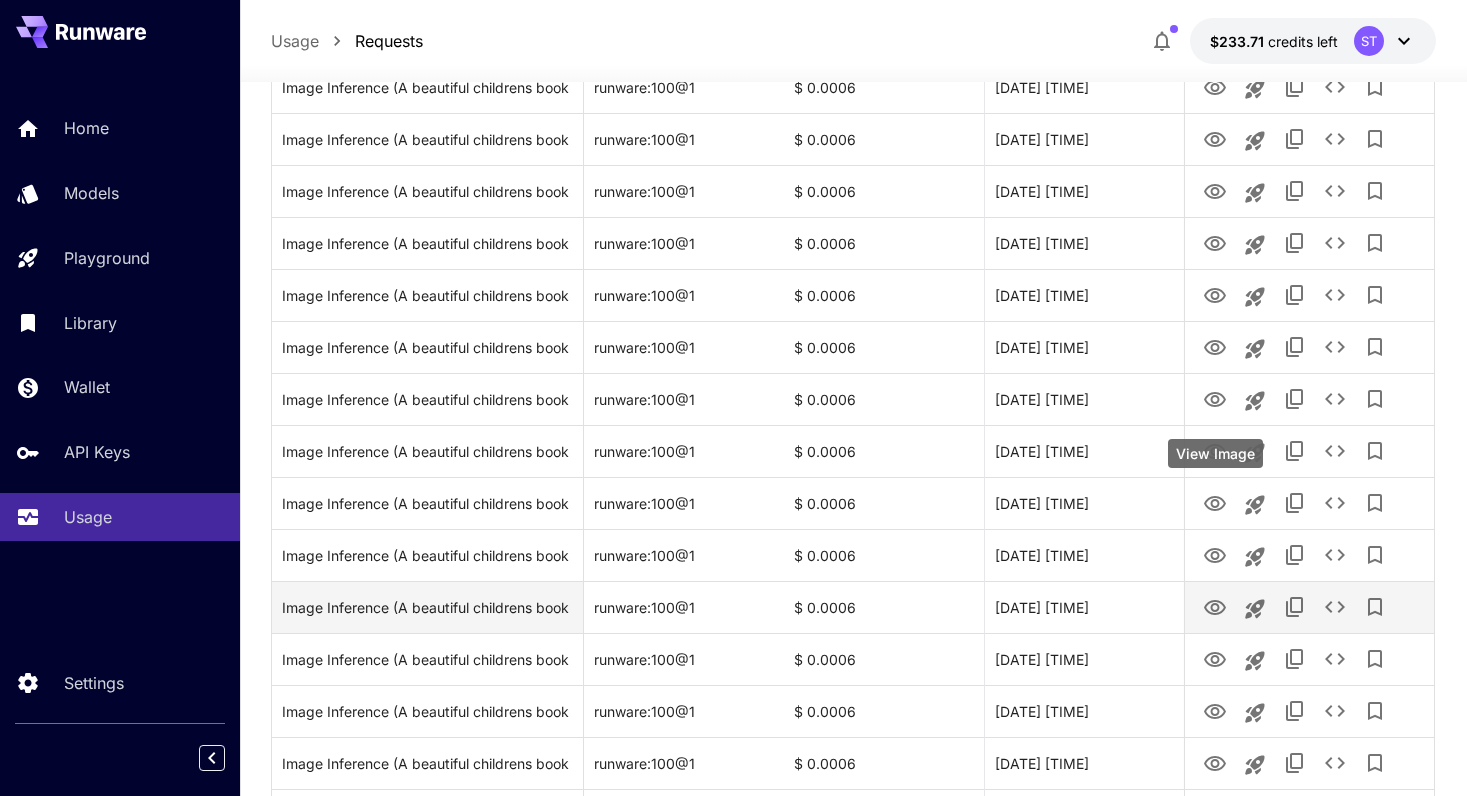 scroll, scrollTop: 1266, scrollLeft: 0, axis: vertical 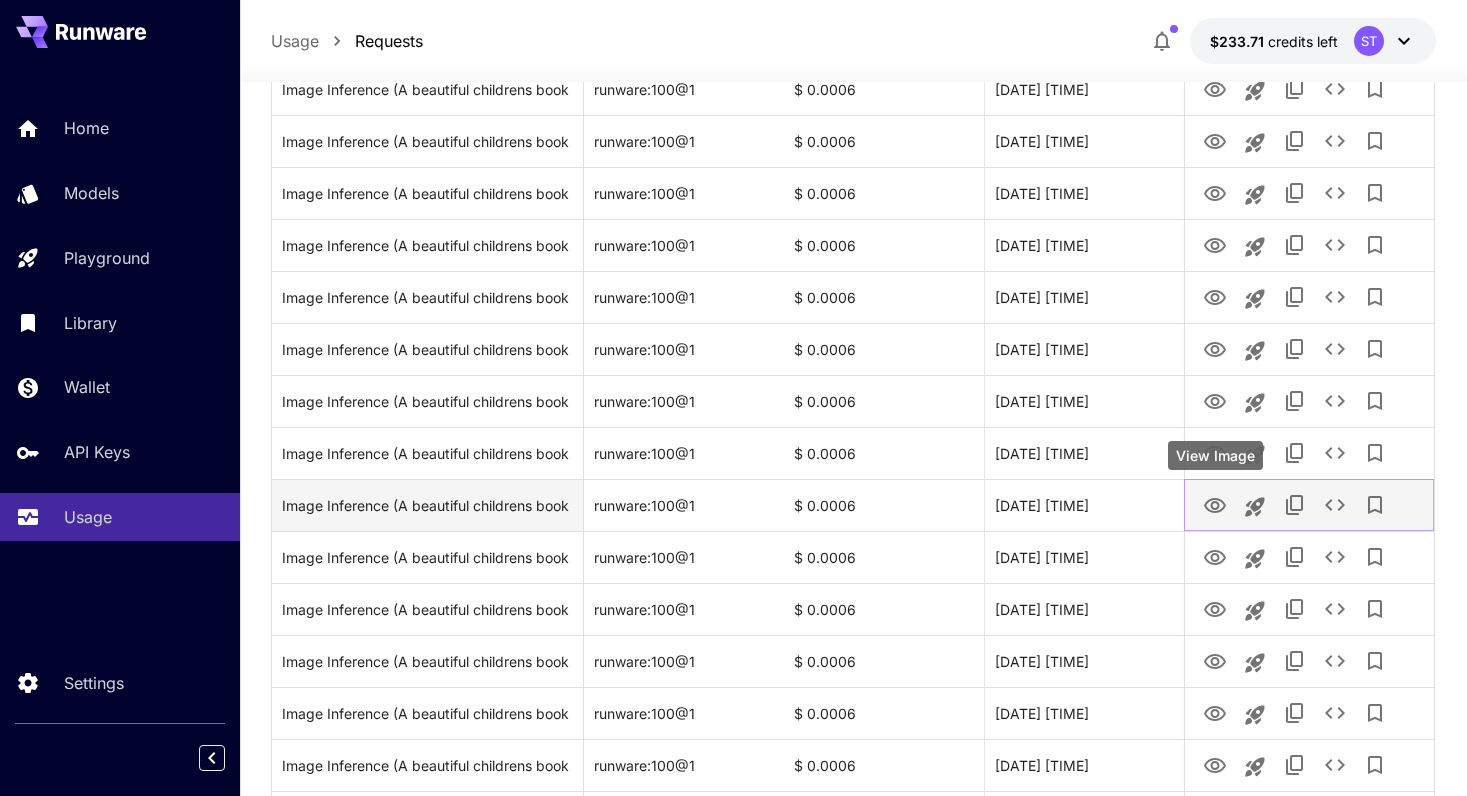 click 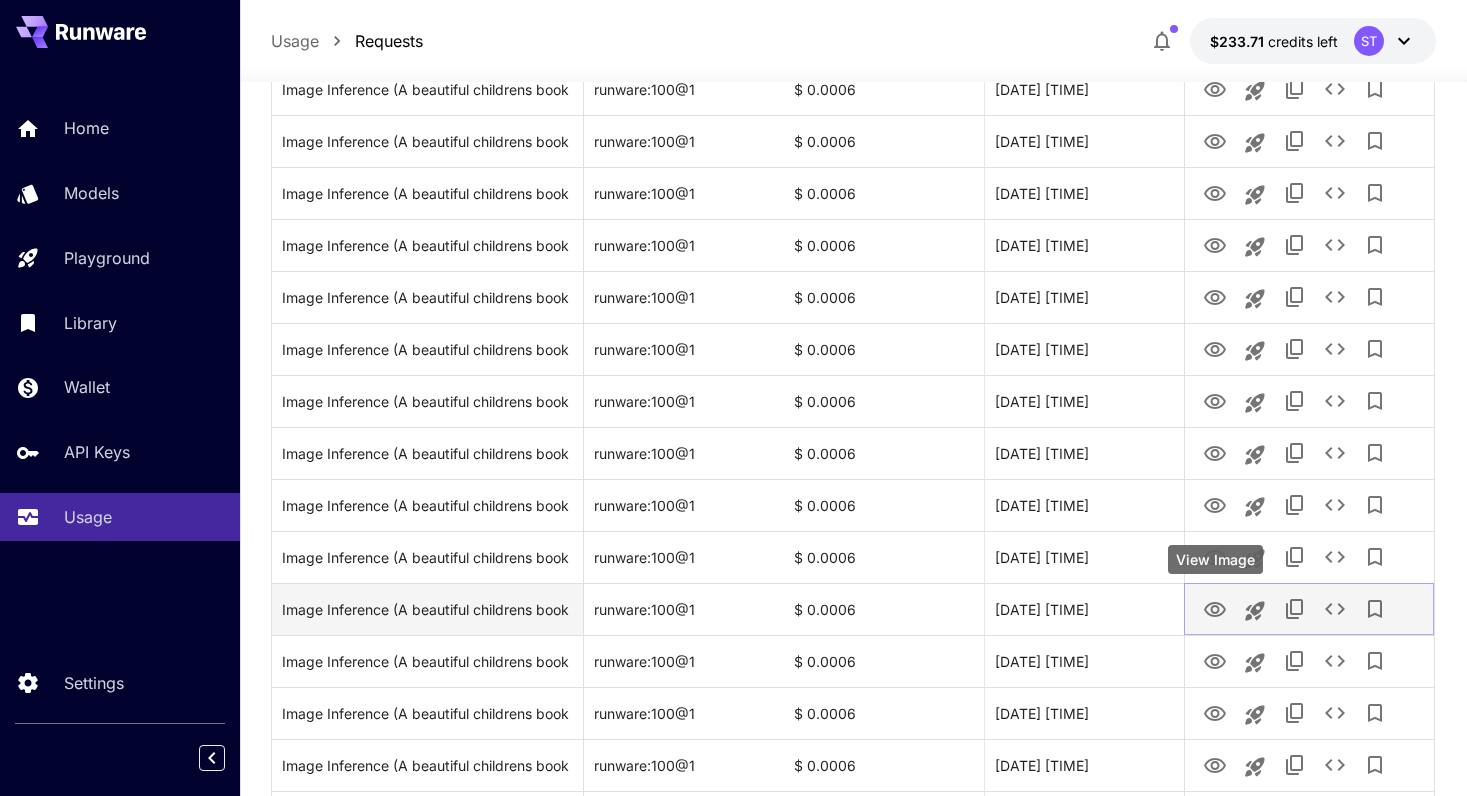 click 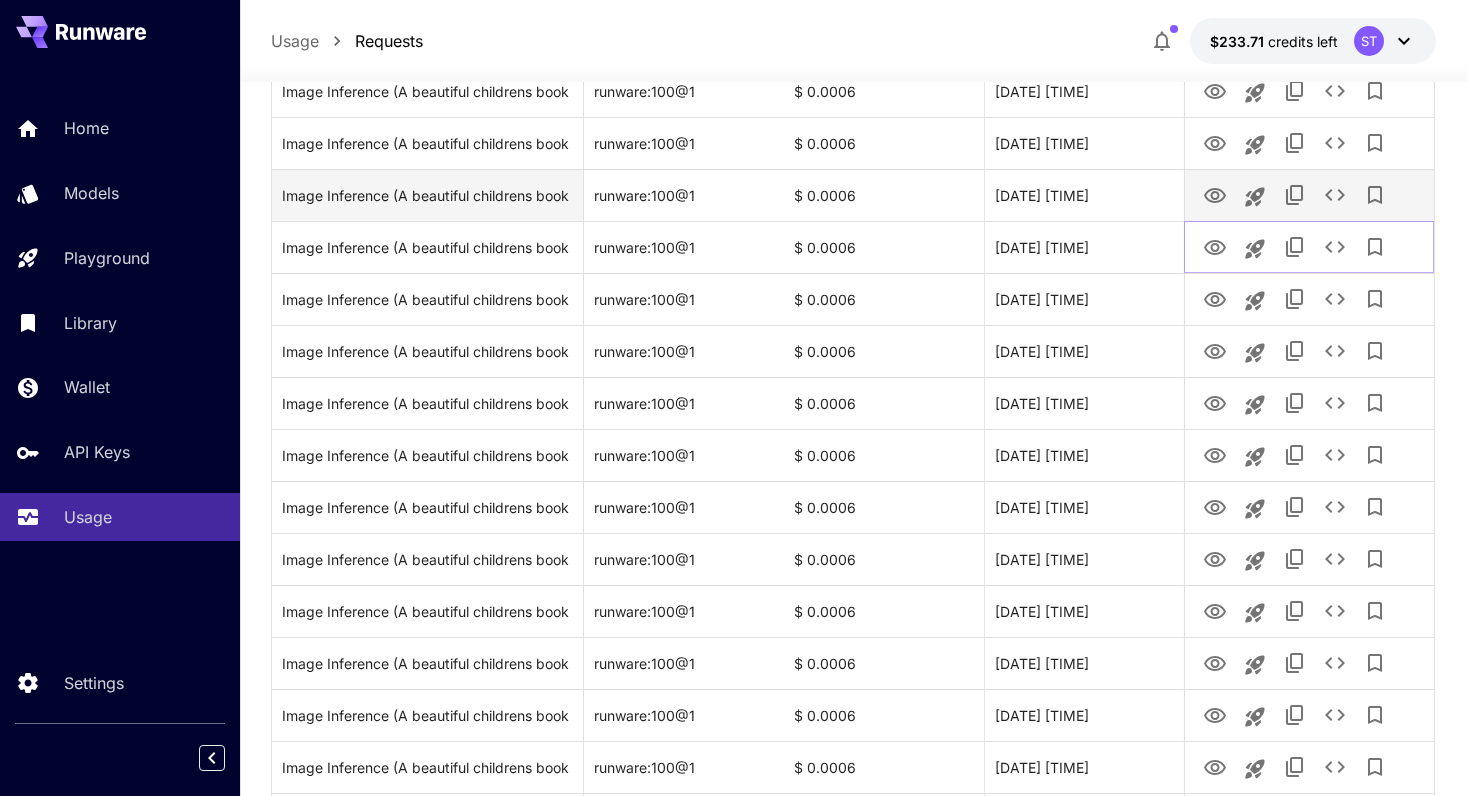 scroll, scrollTop: 2310, scrollLeft: 0, axis: vertical 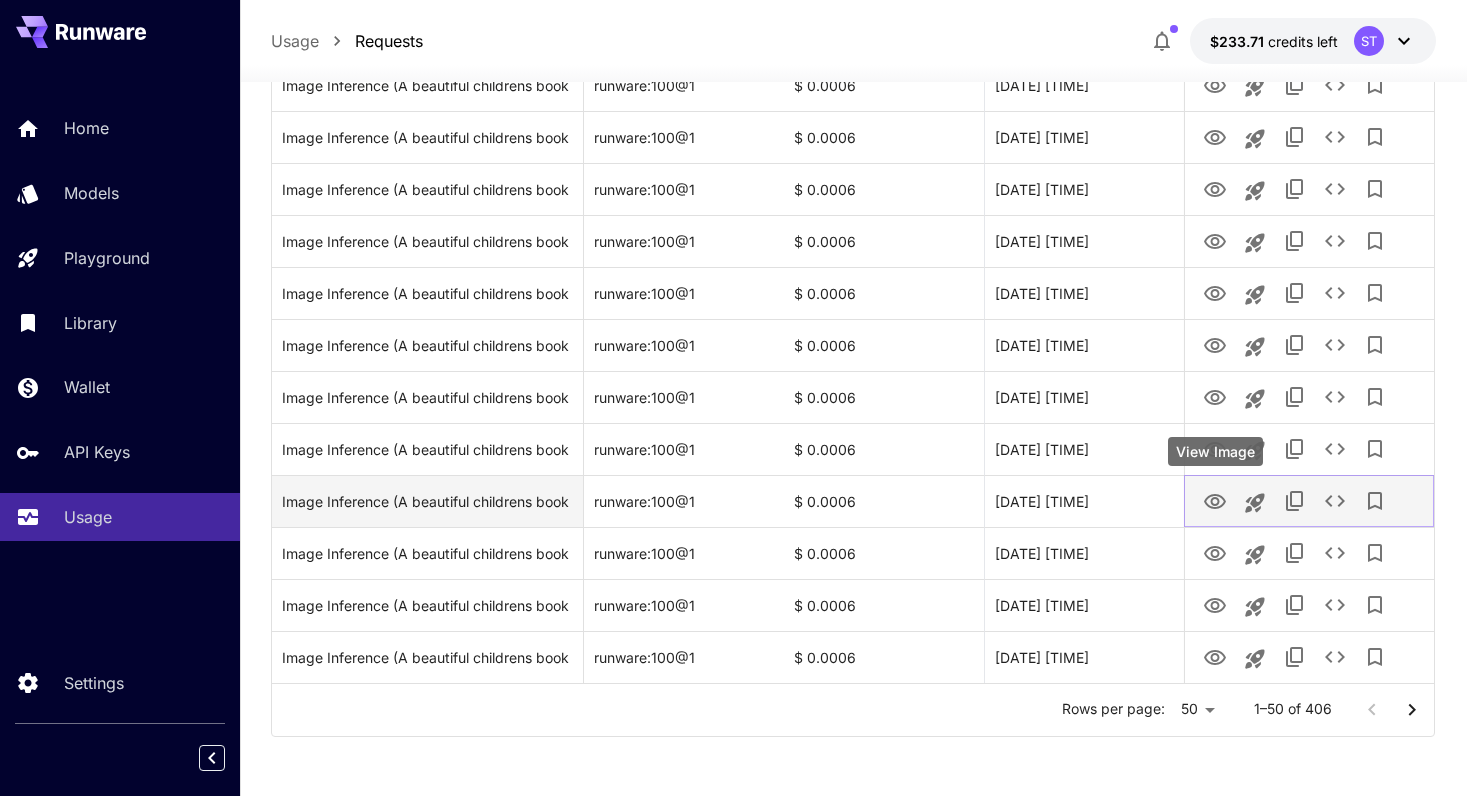 click 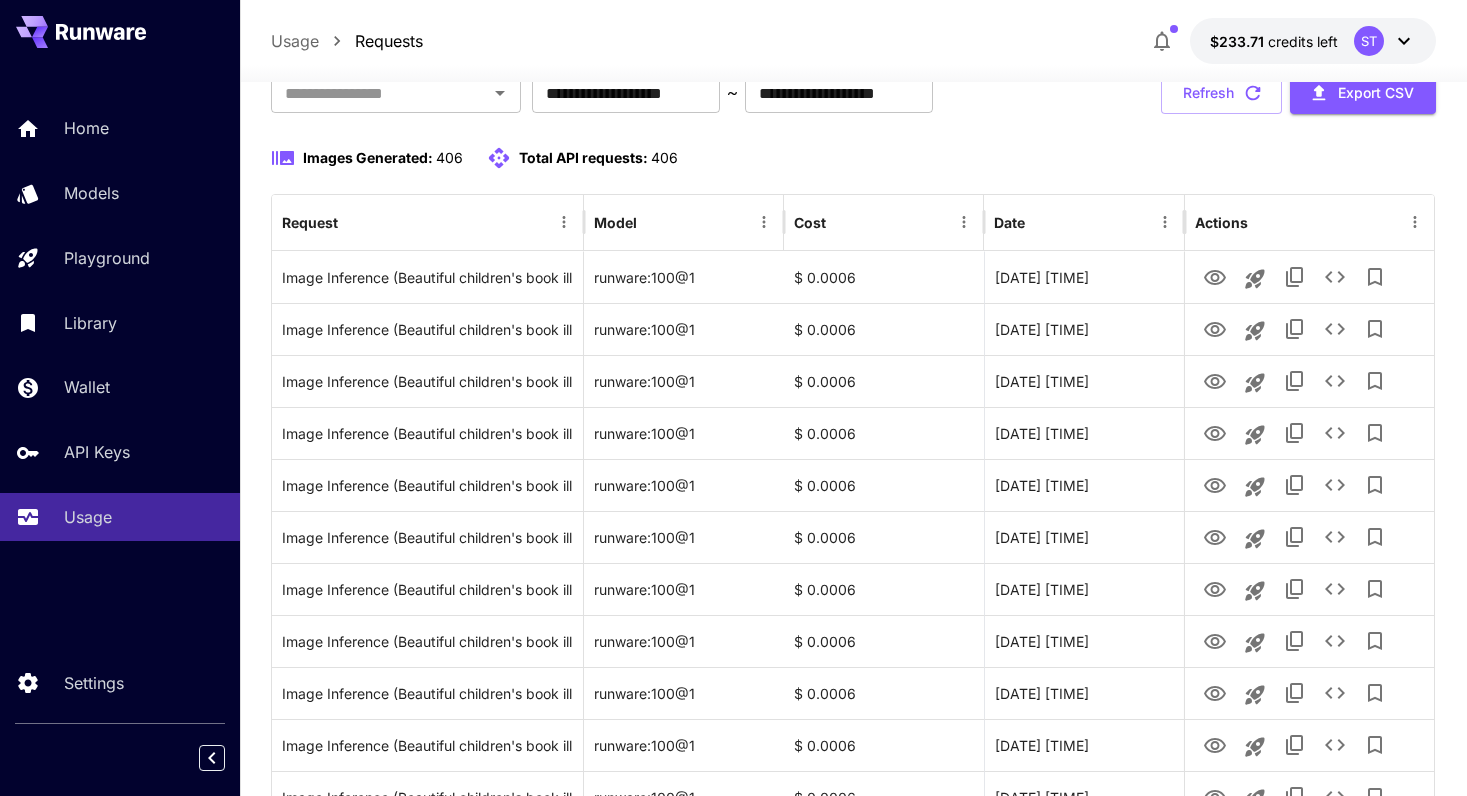 scroll, scrollTop: 0, scrollLeft: 0, axis: both 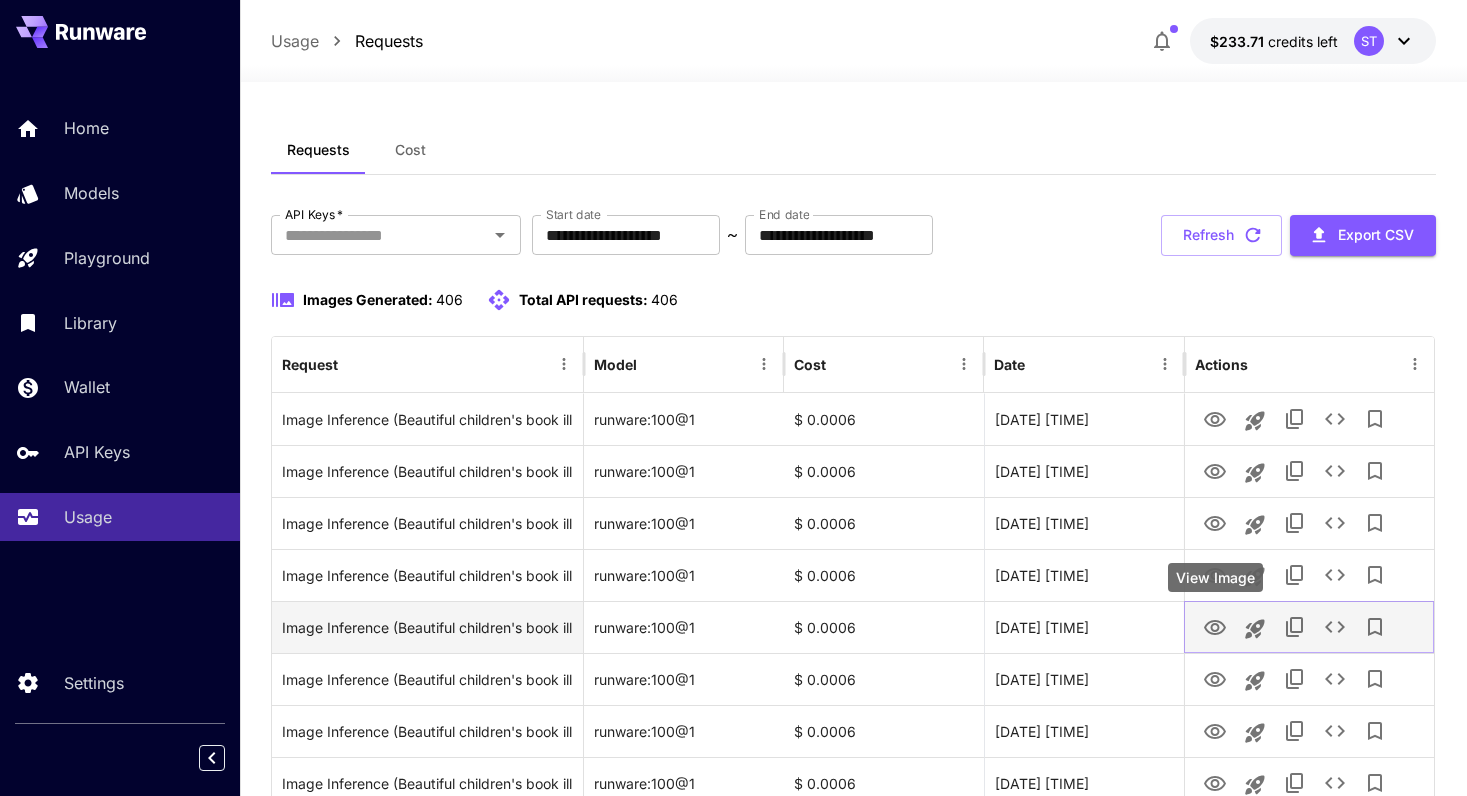 click 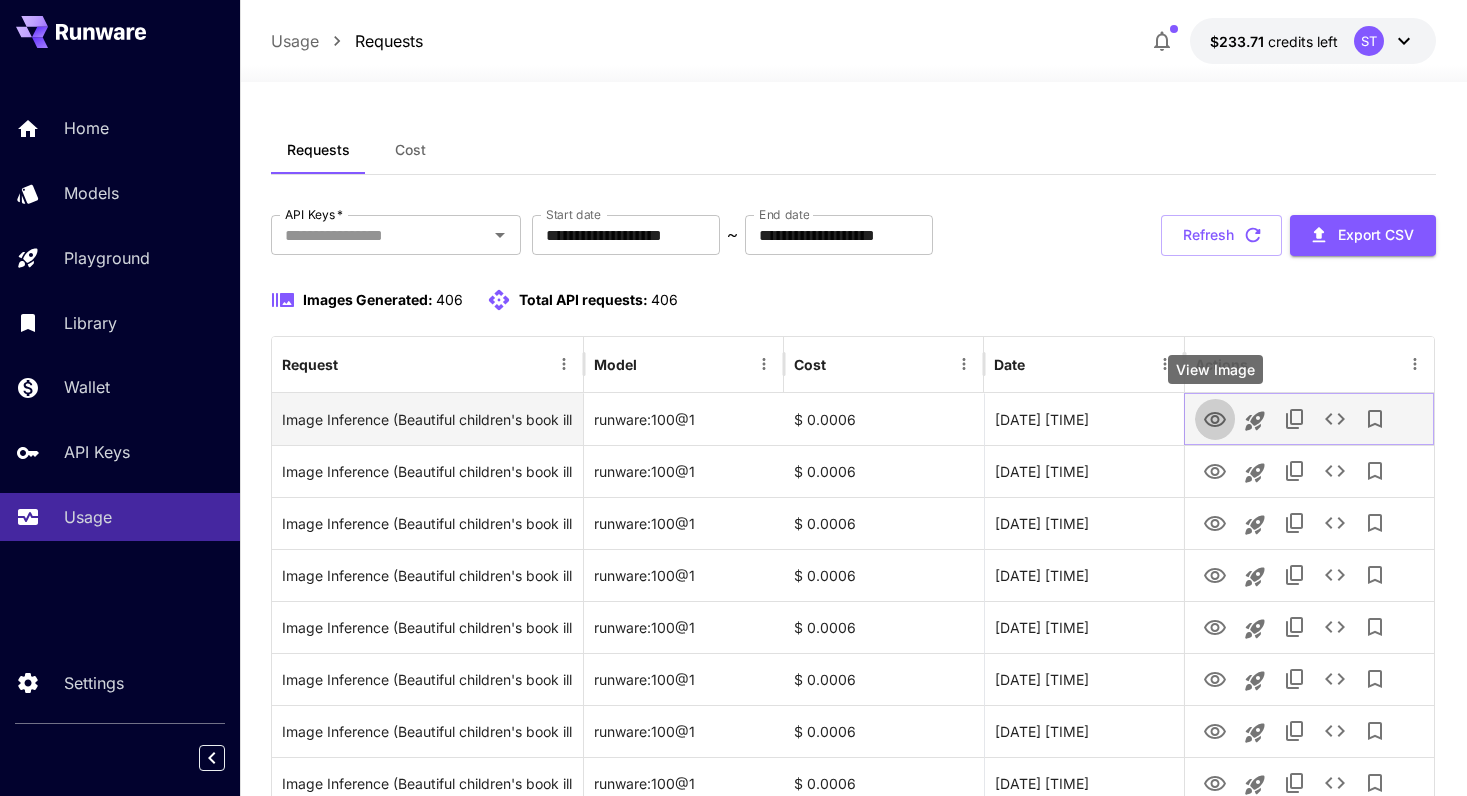 click 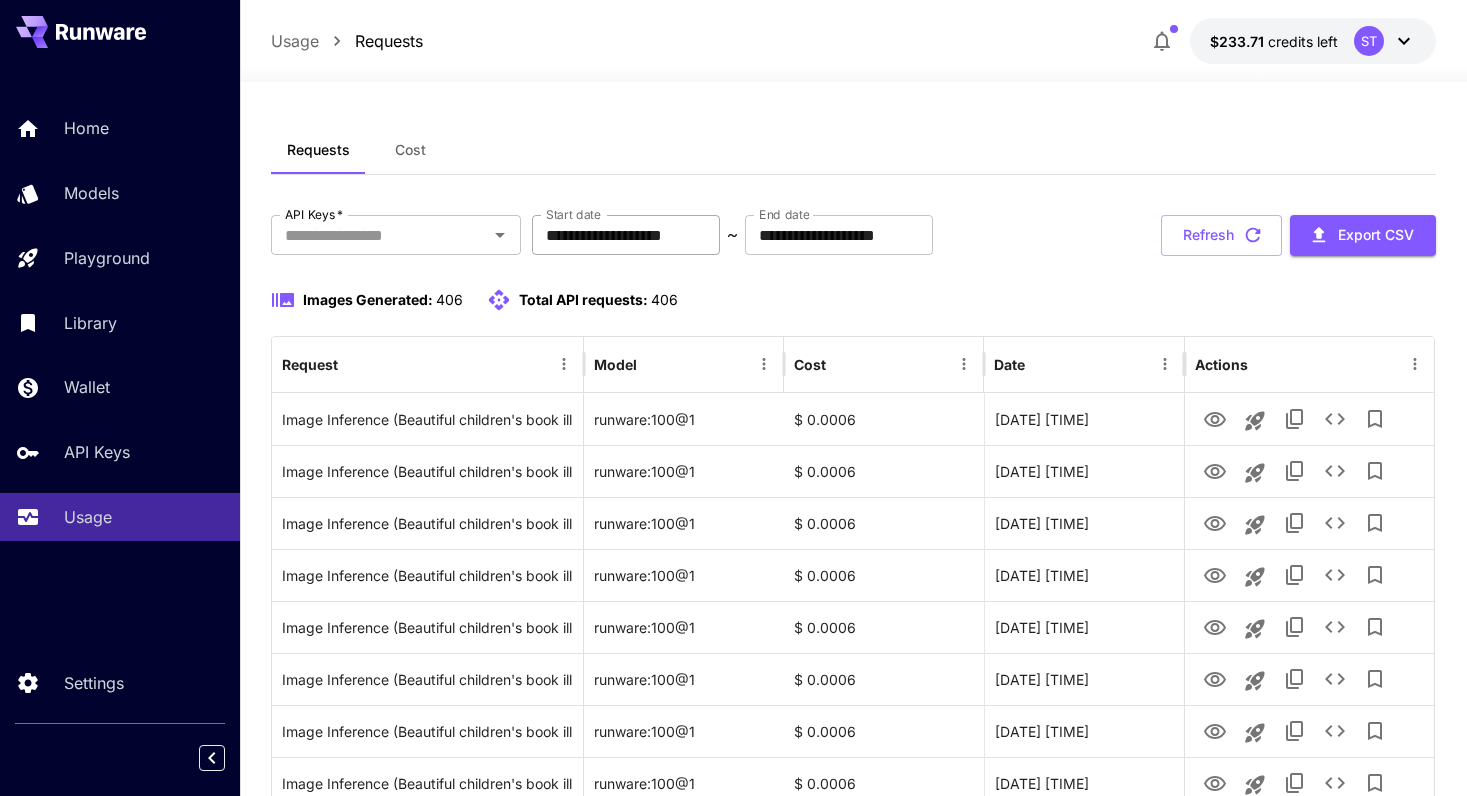 click on "**********" at bounding box center [626, 235] 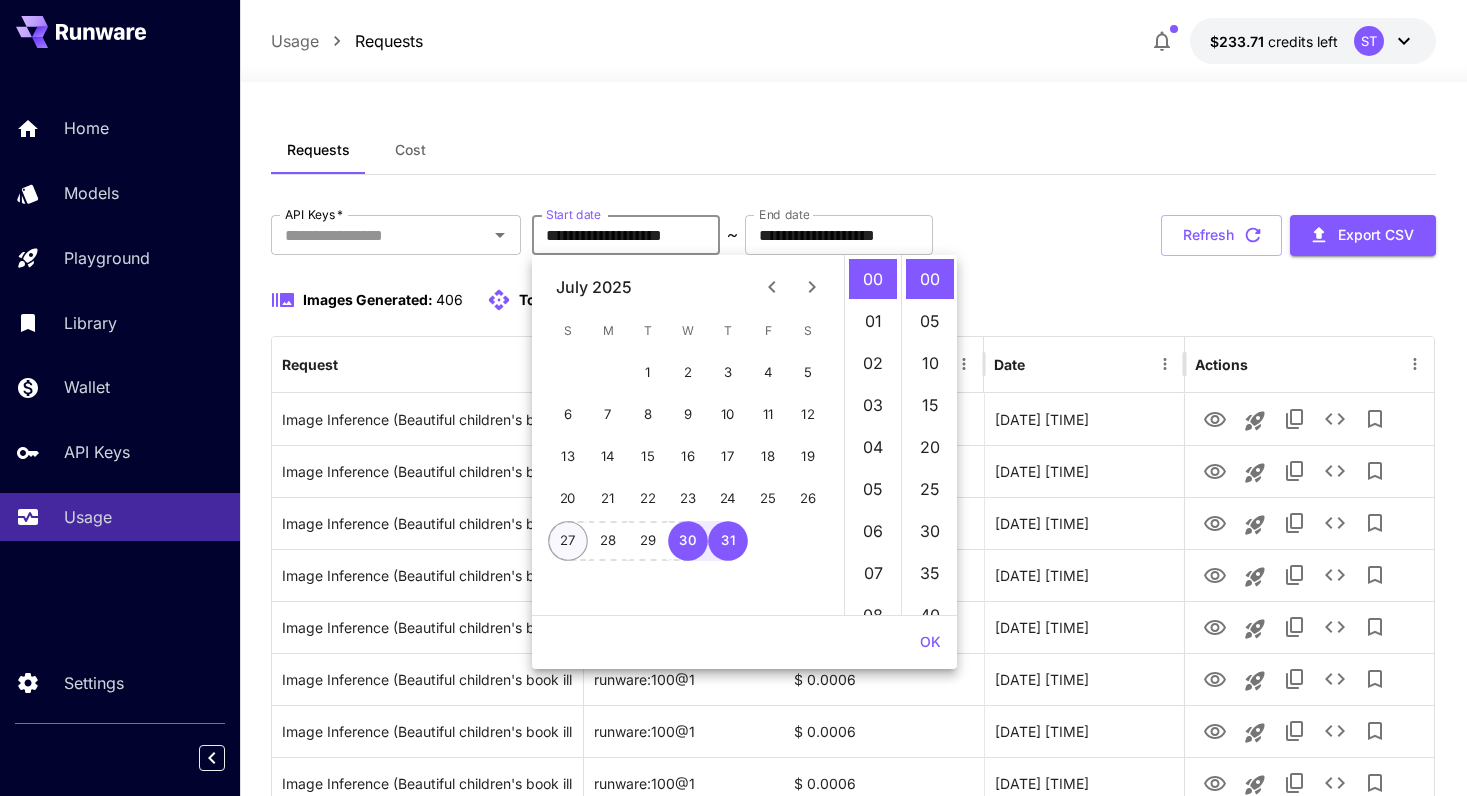 click on "27" at bounding box center (568, 541) 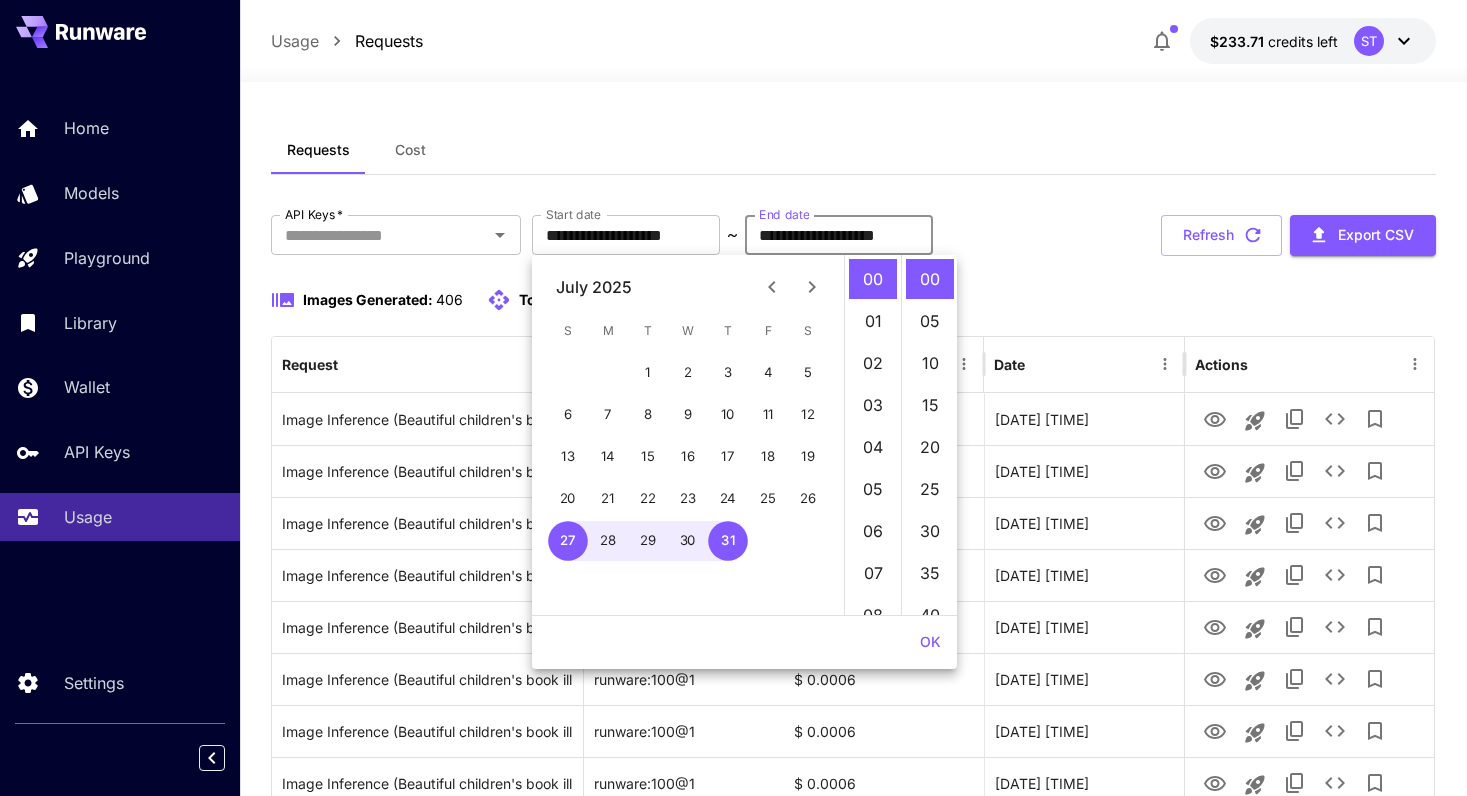 click on "**********" at bounding box center (839, 235) 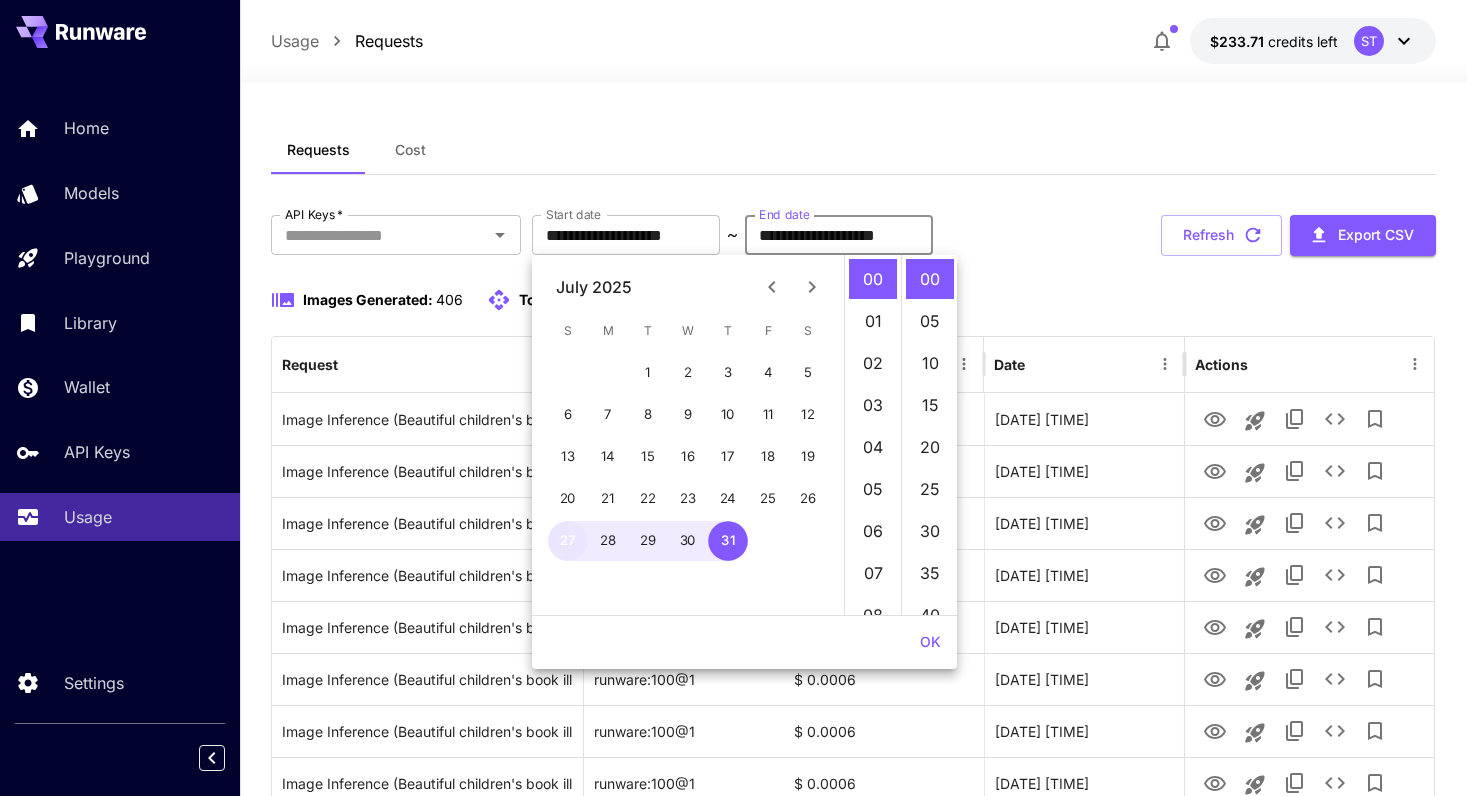 click on "27" at bounding box center (568, 541) 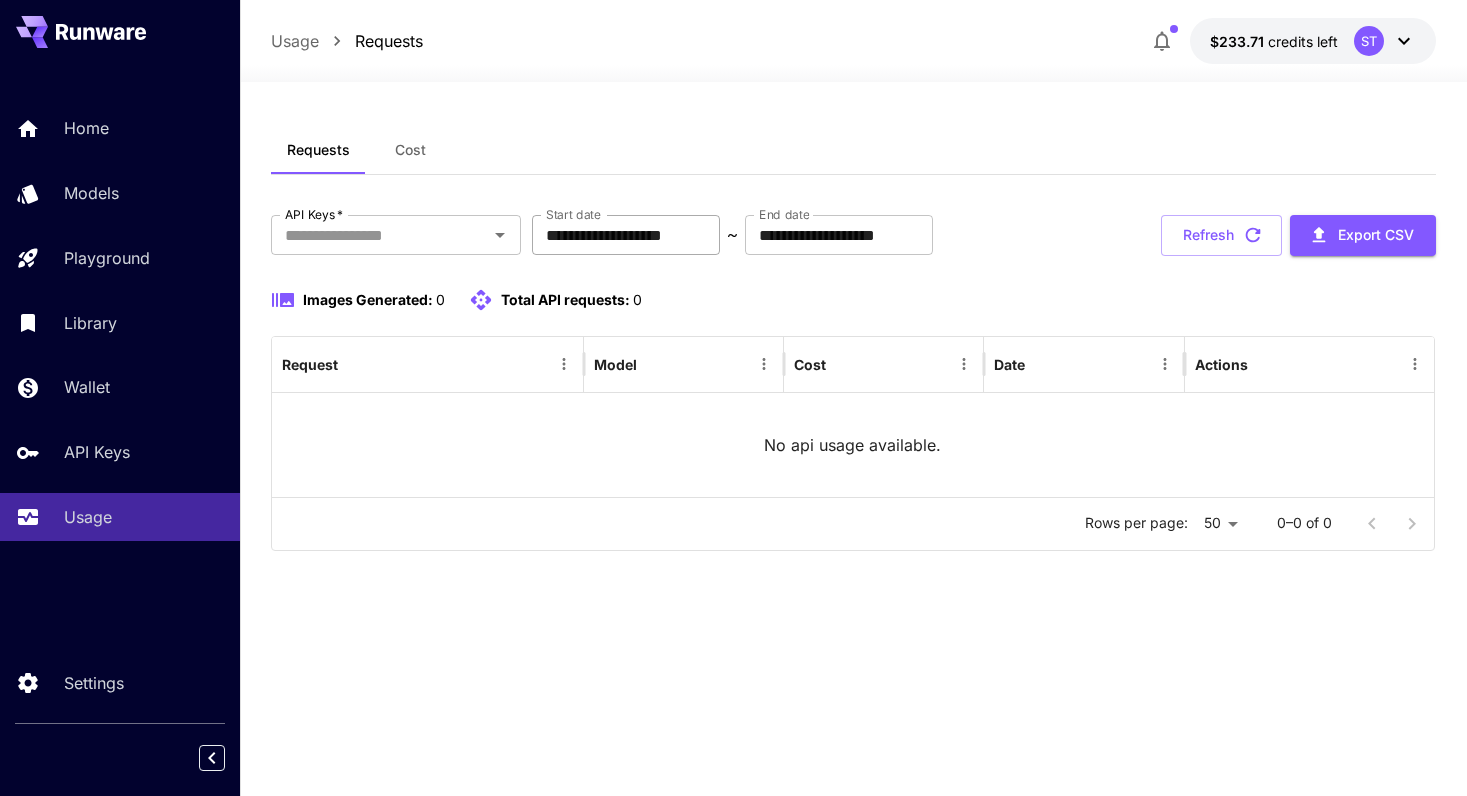 click on "**********" at bounding box center (626, 235) 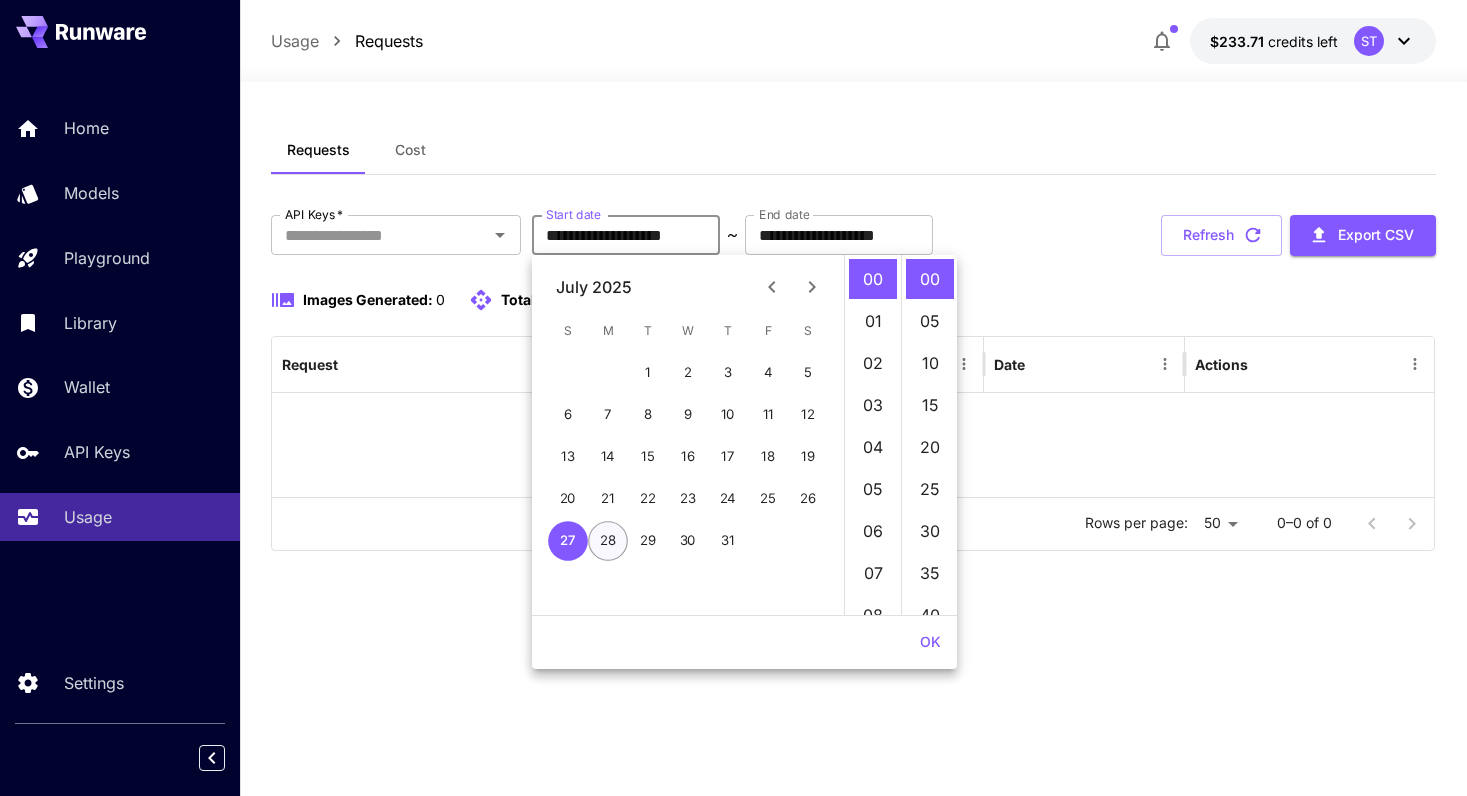 click on "28" at bounding box center (608, 541) 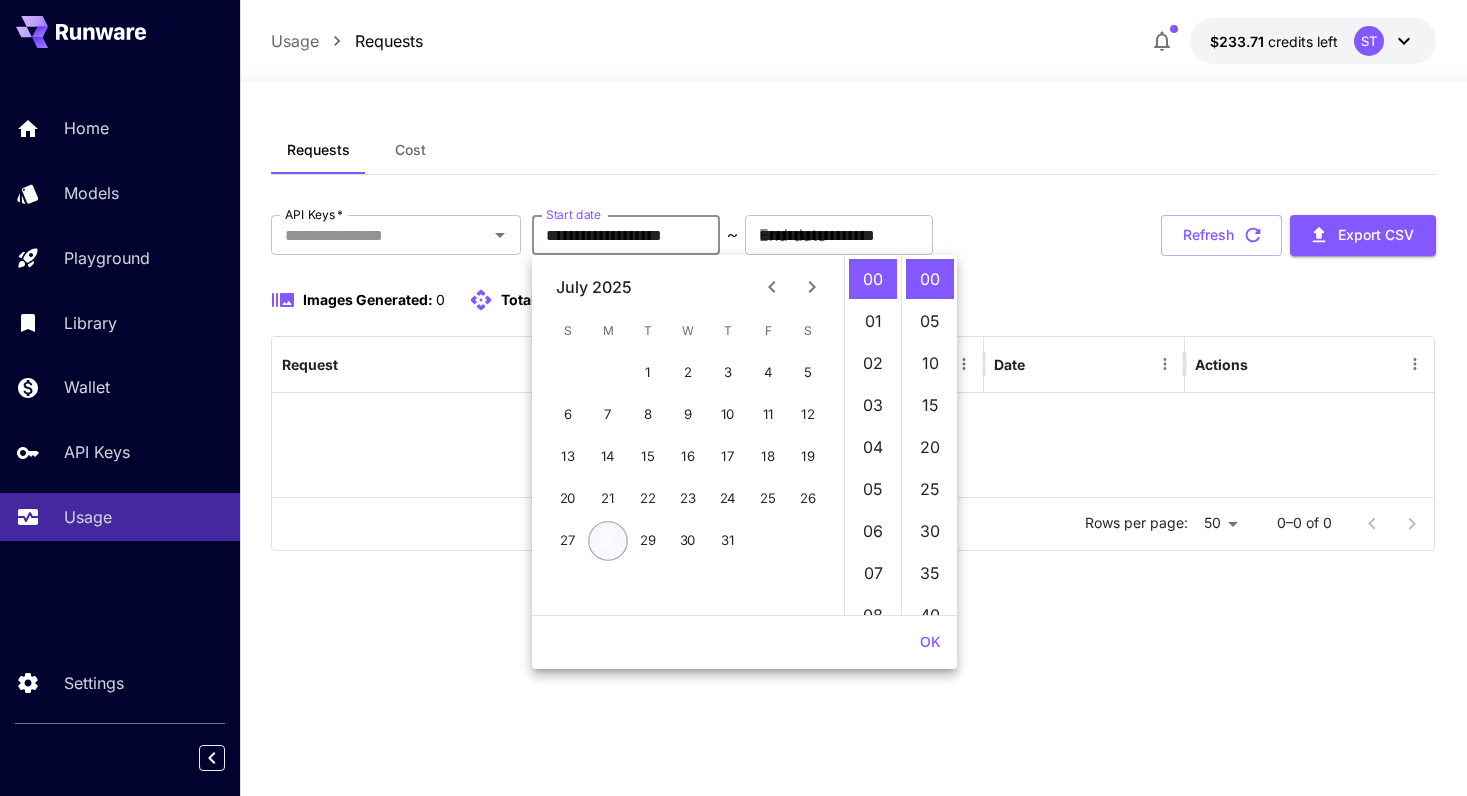 type on "**********" 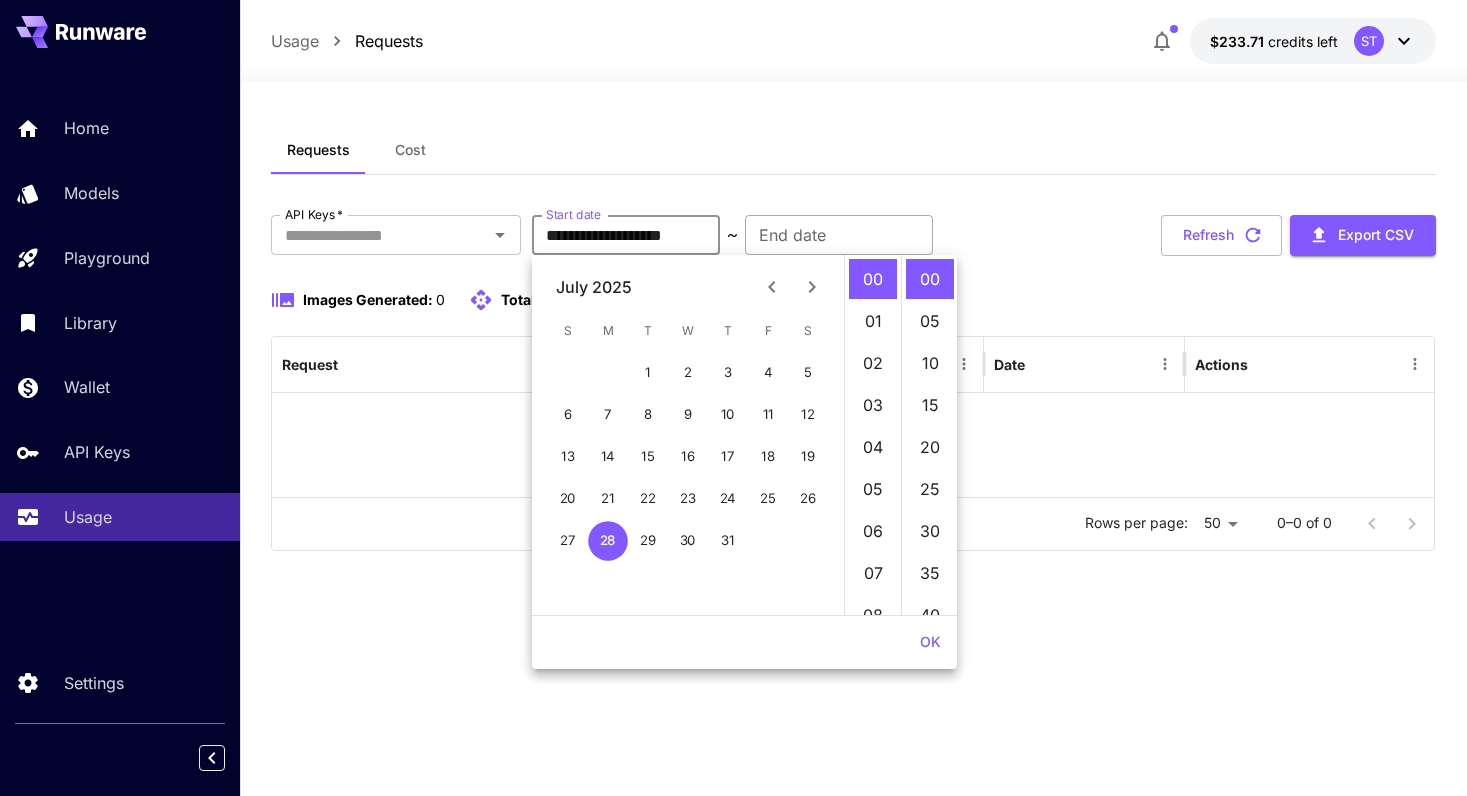 type on "**********" 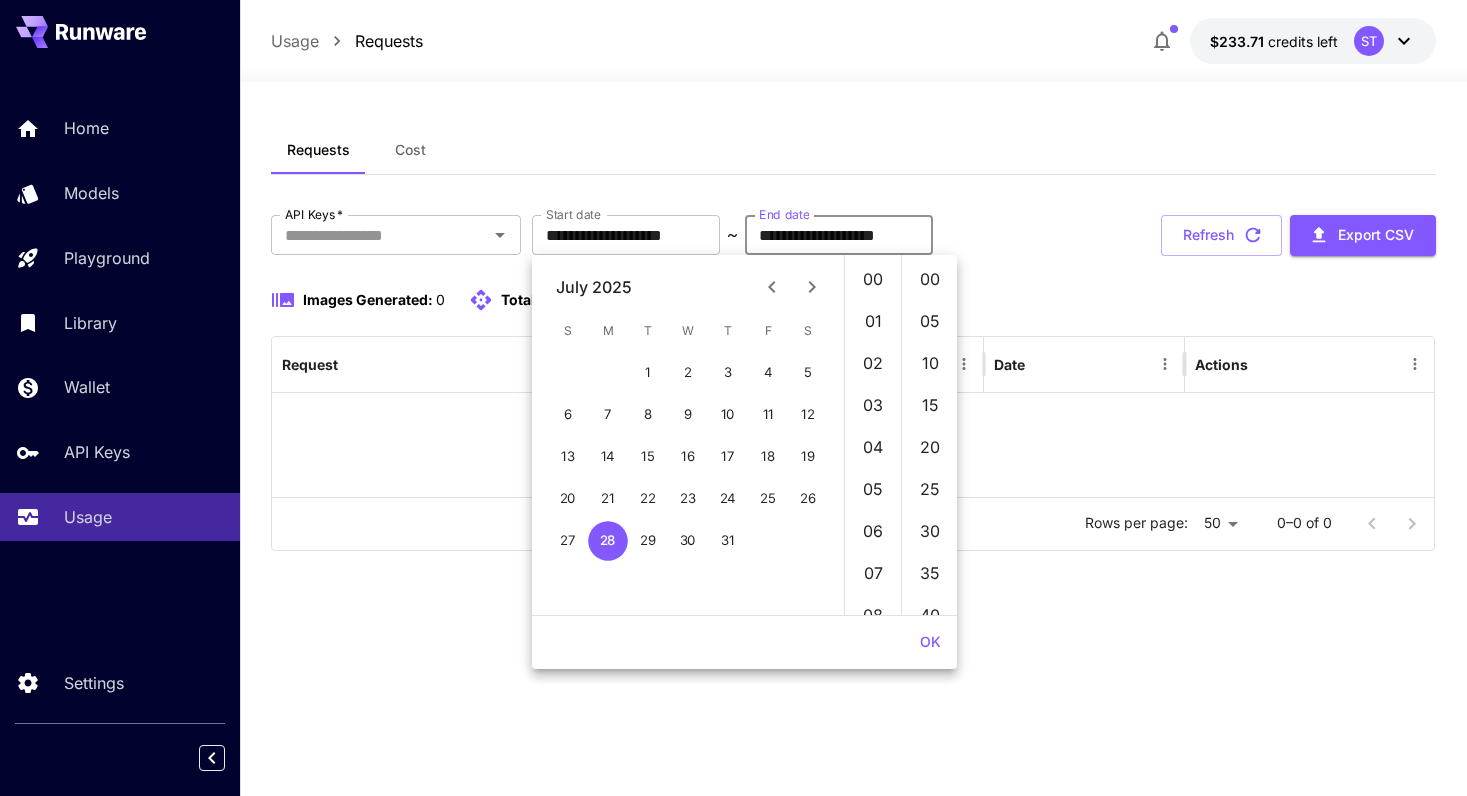 click on "**********" at bounding box center (839, 235) 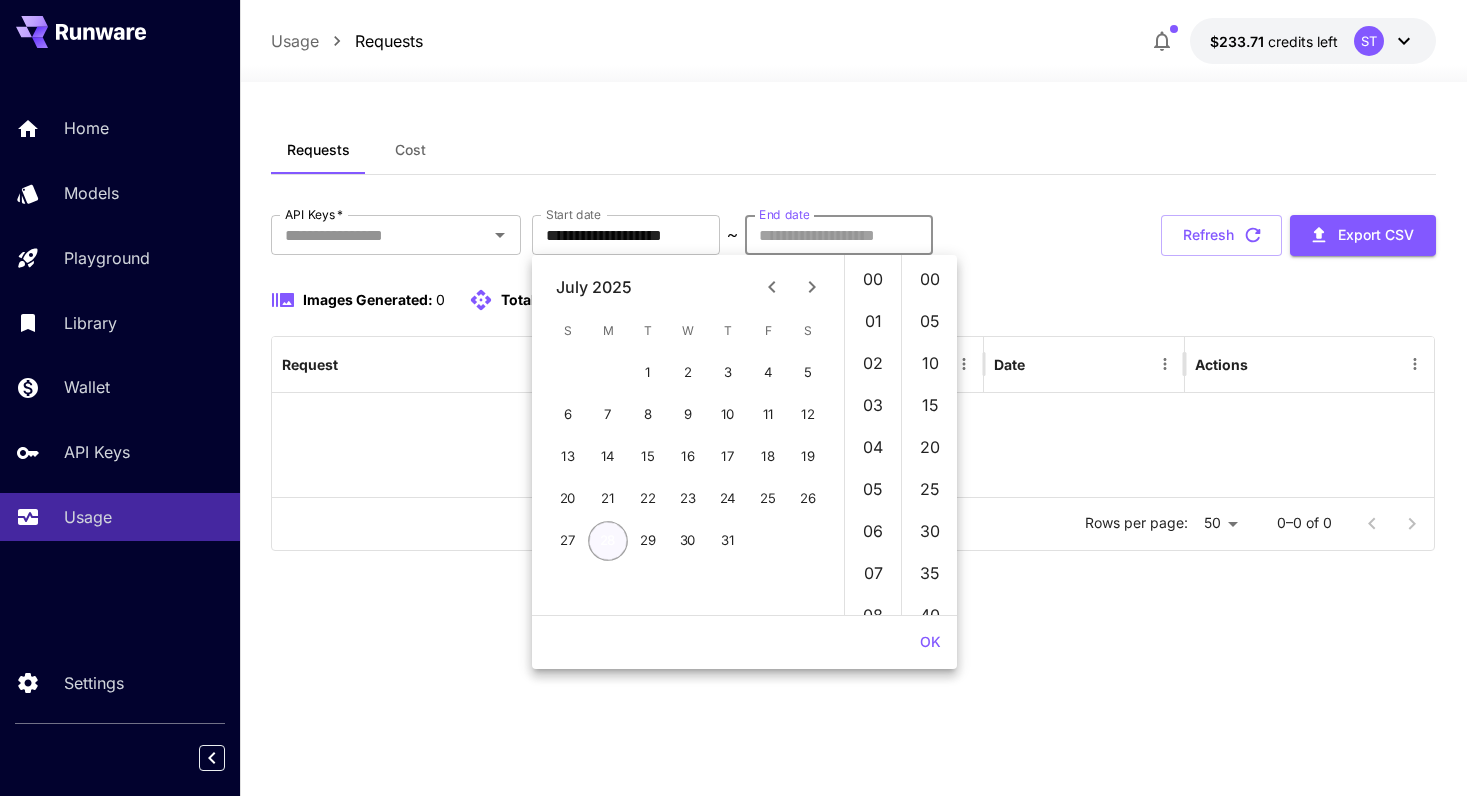 click on "28" at bounding box center [608, 541] 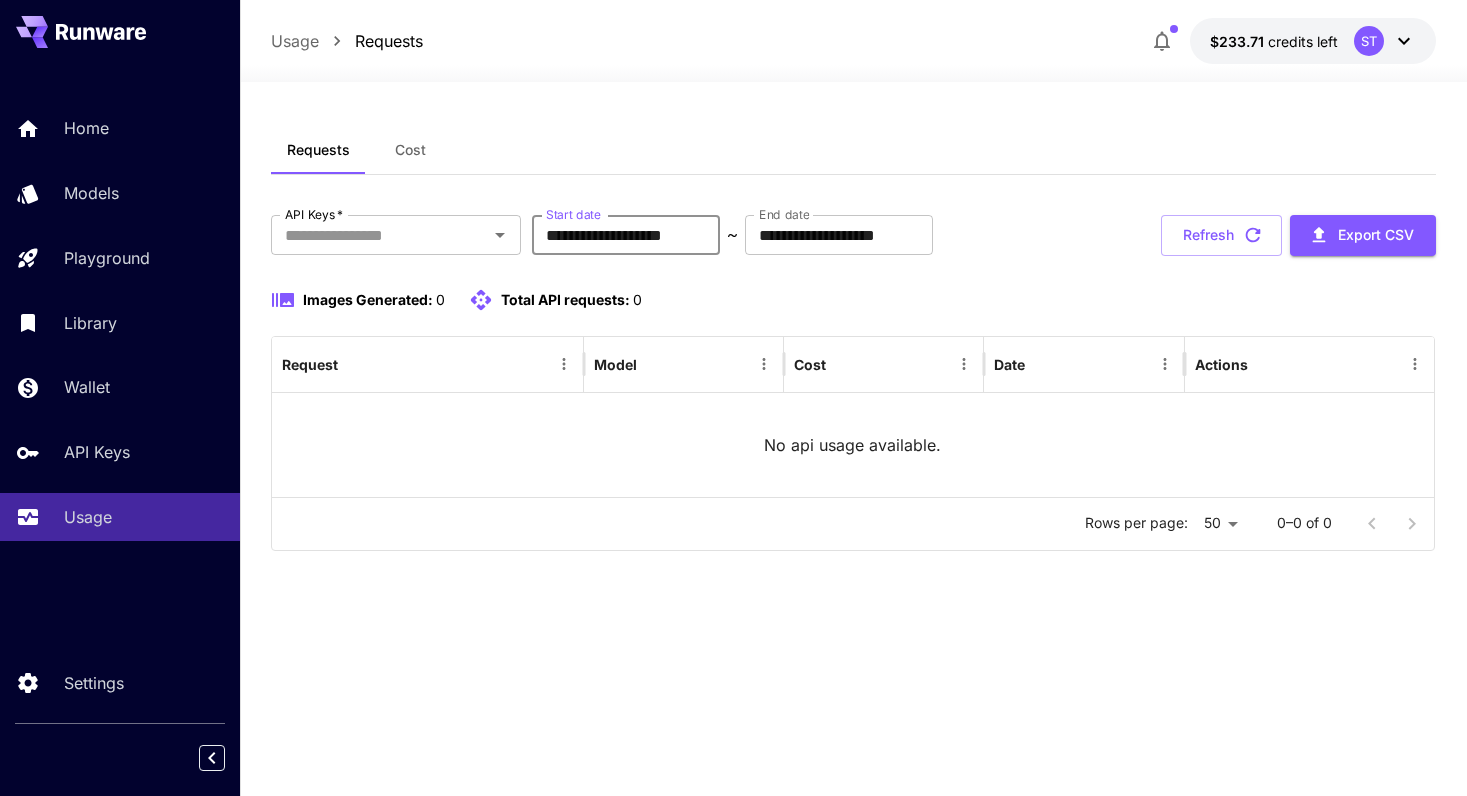 click on "**********" at bounding box center [626, 235] 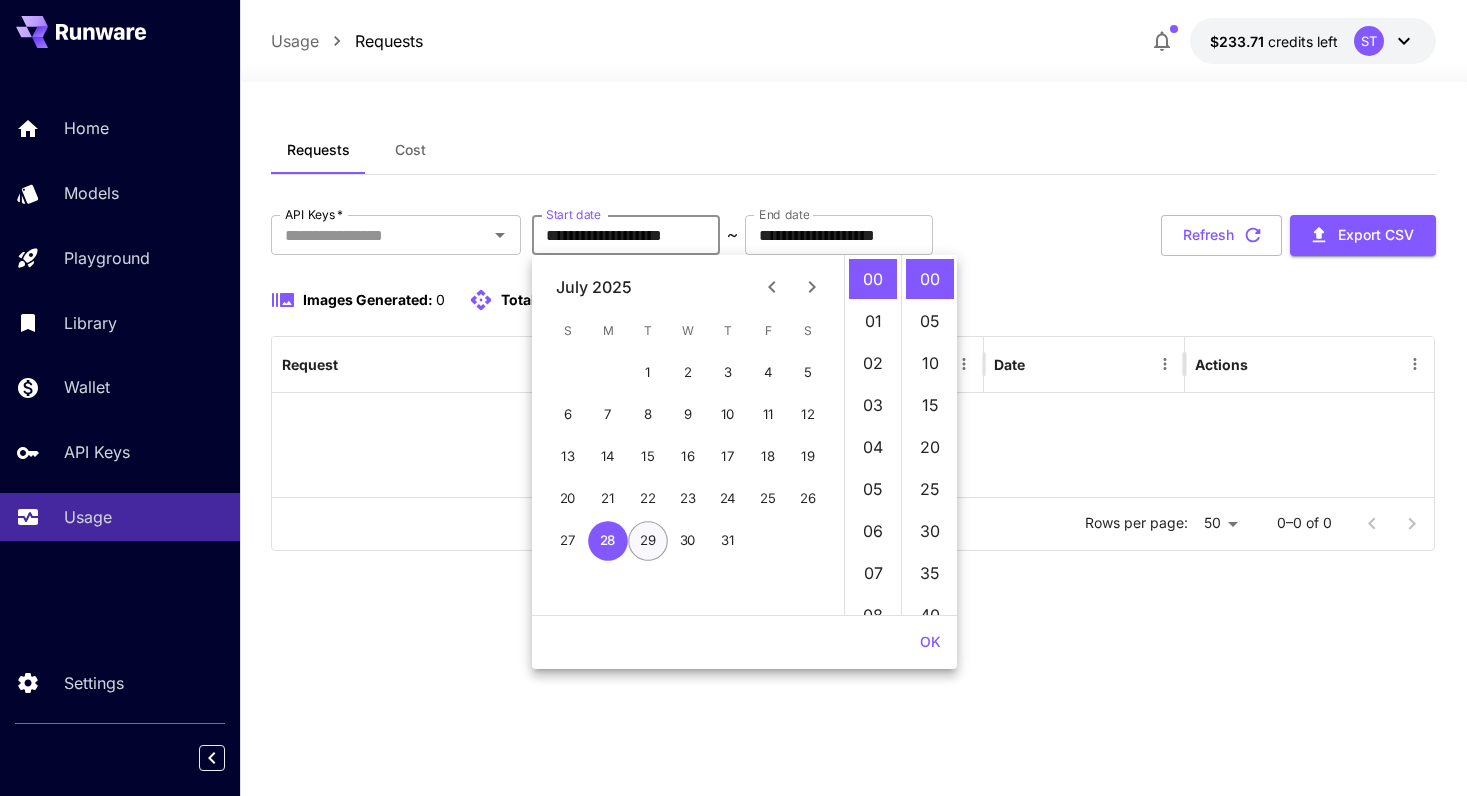 click on "29" at bounding box center (648, 541) 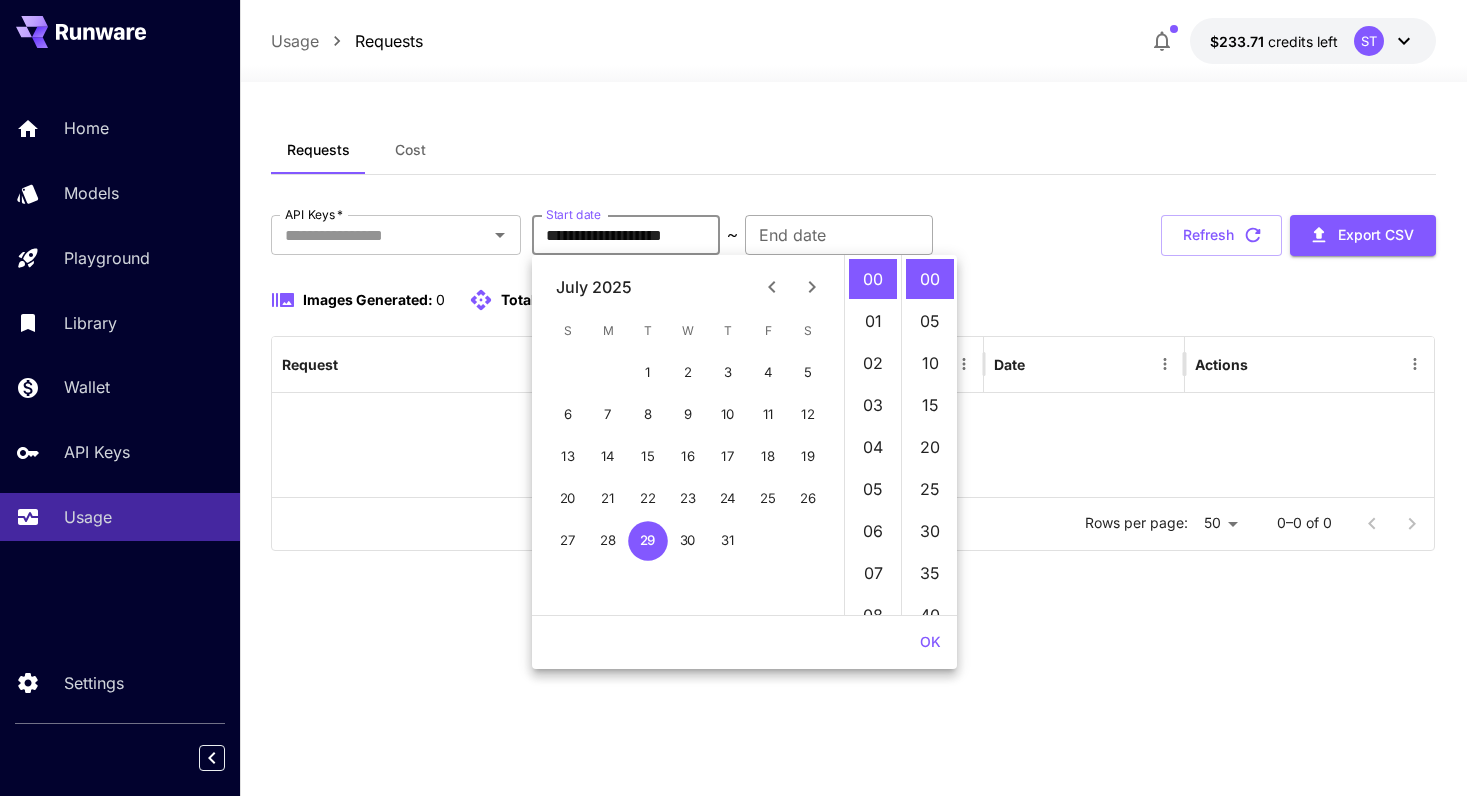 type on "**********" 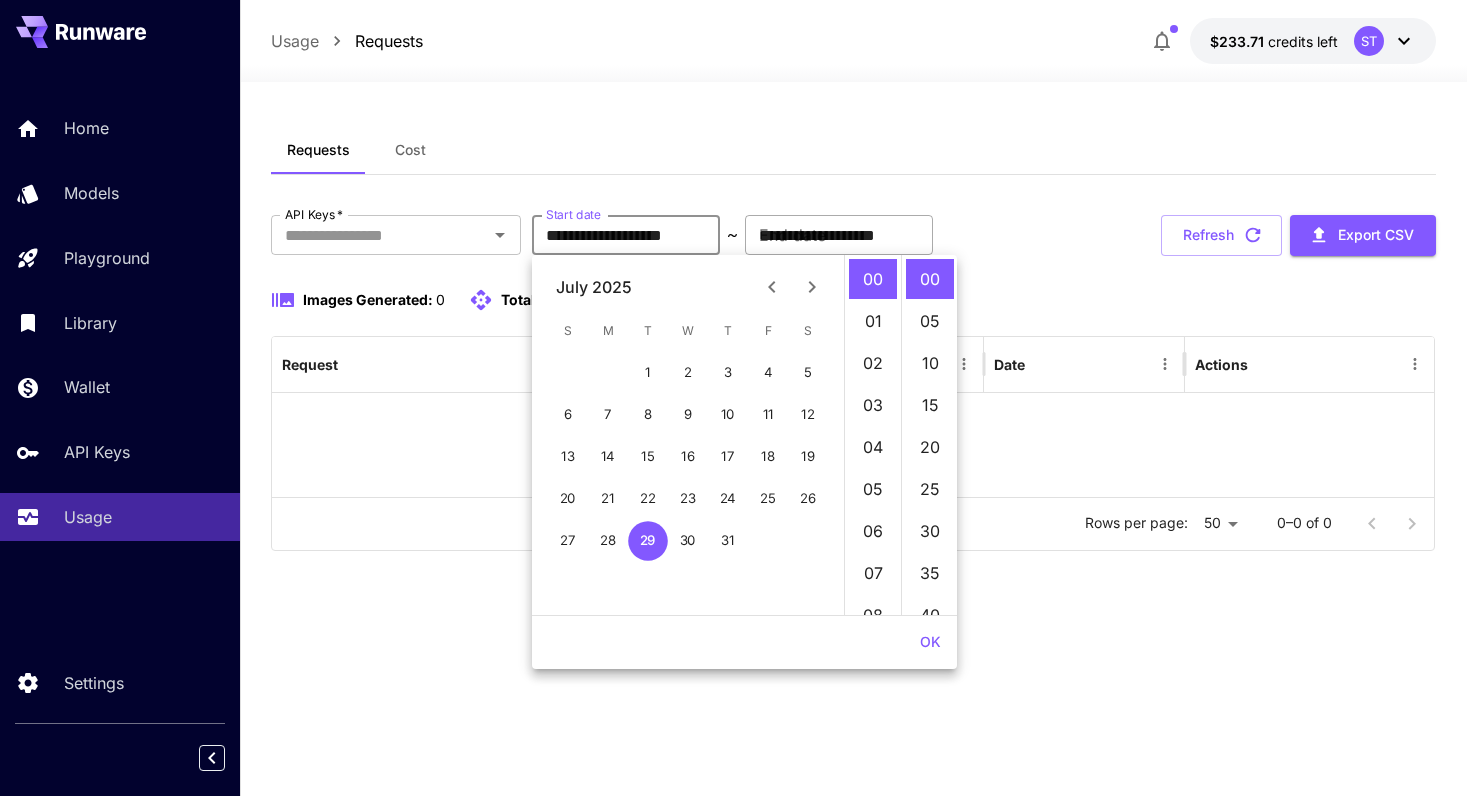 click on "**********" at bounding box center [839, 235] 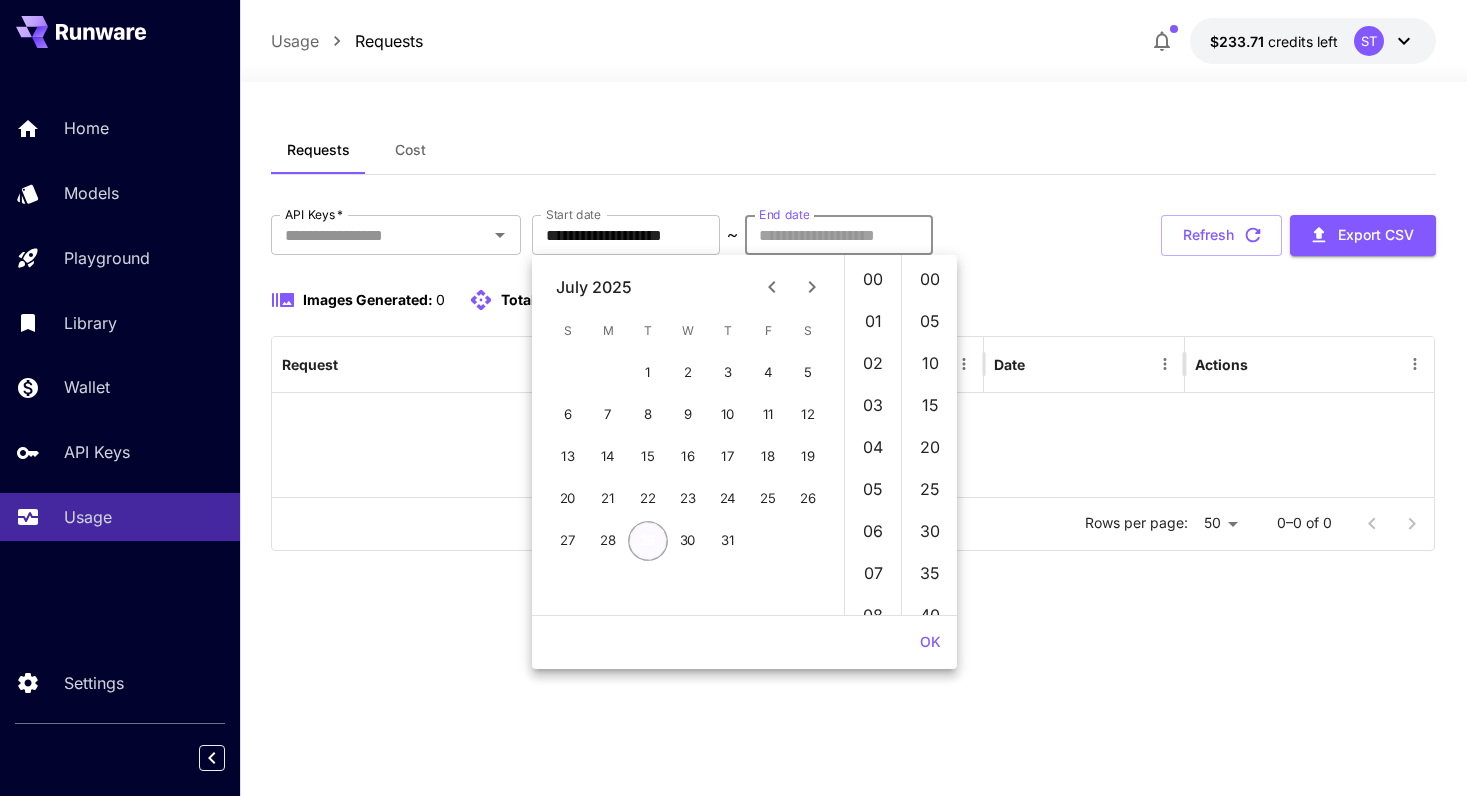 click on "29" at bounding box center [648, 541] 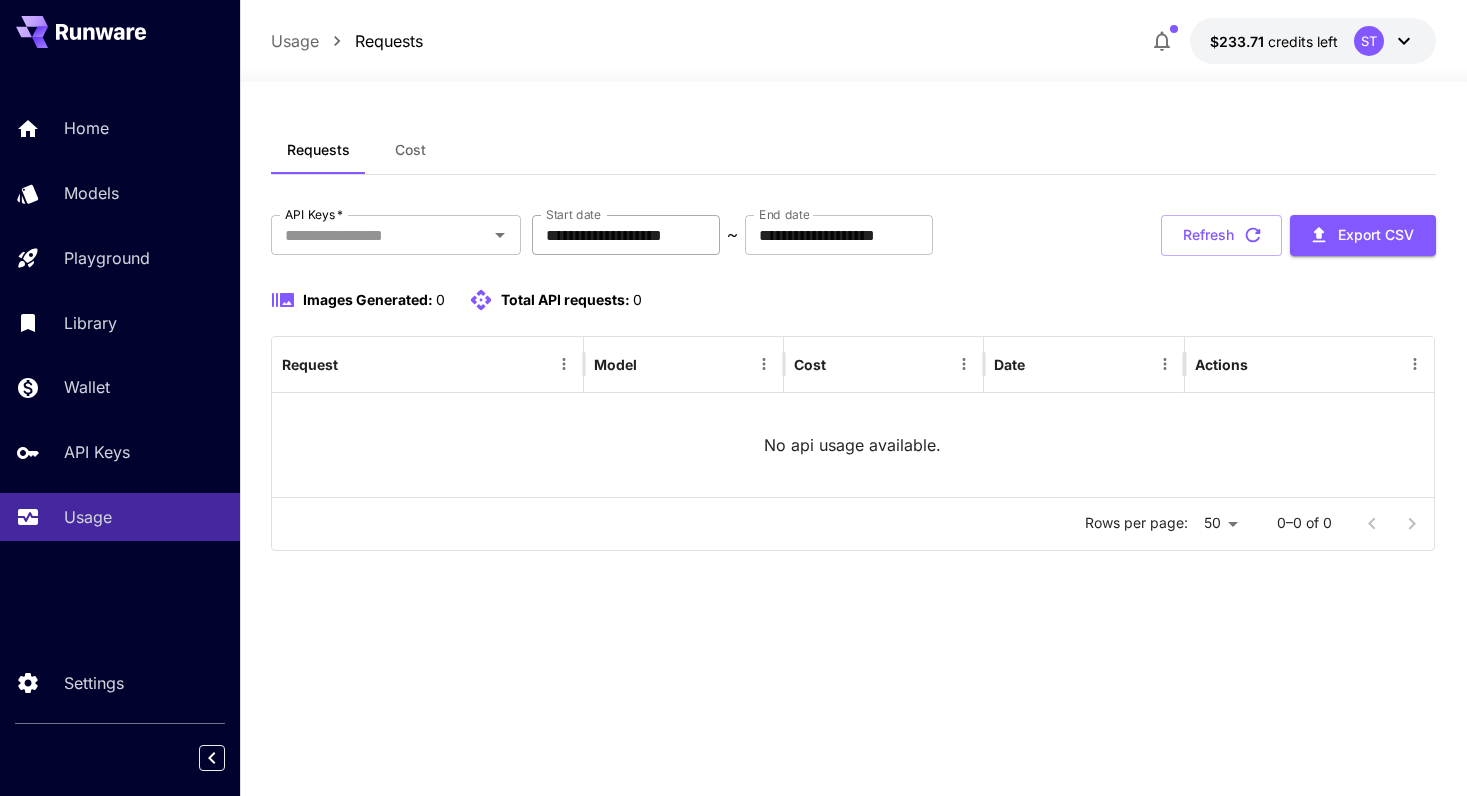 click on "**********" at bounding box center [626, 235] 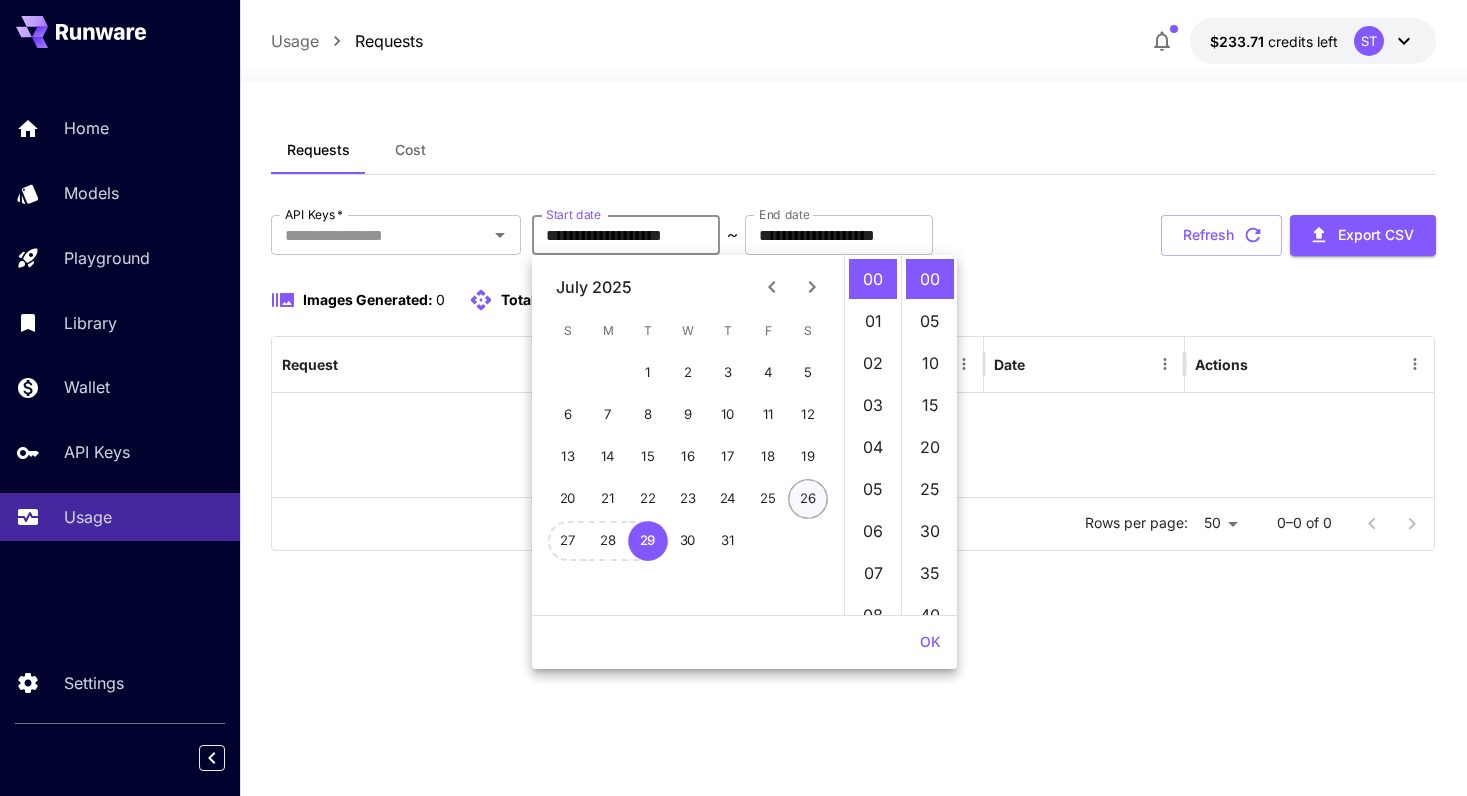 click on "26" at bounding box center (808, 499) 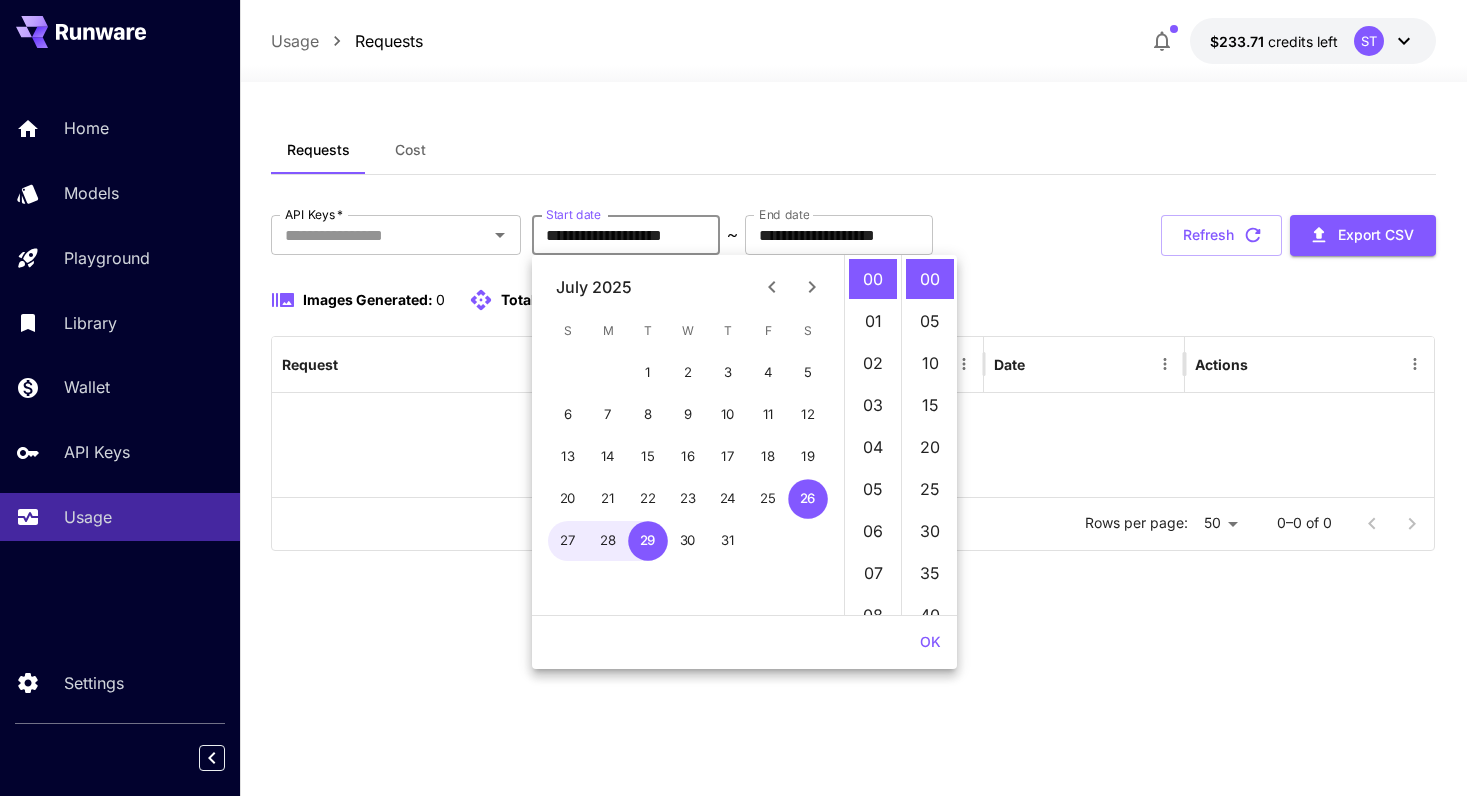 click on "End date" at bounding box center (784, 214) 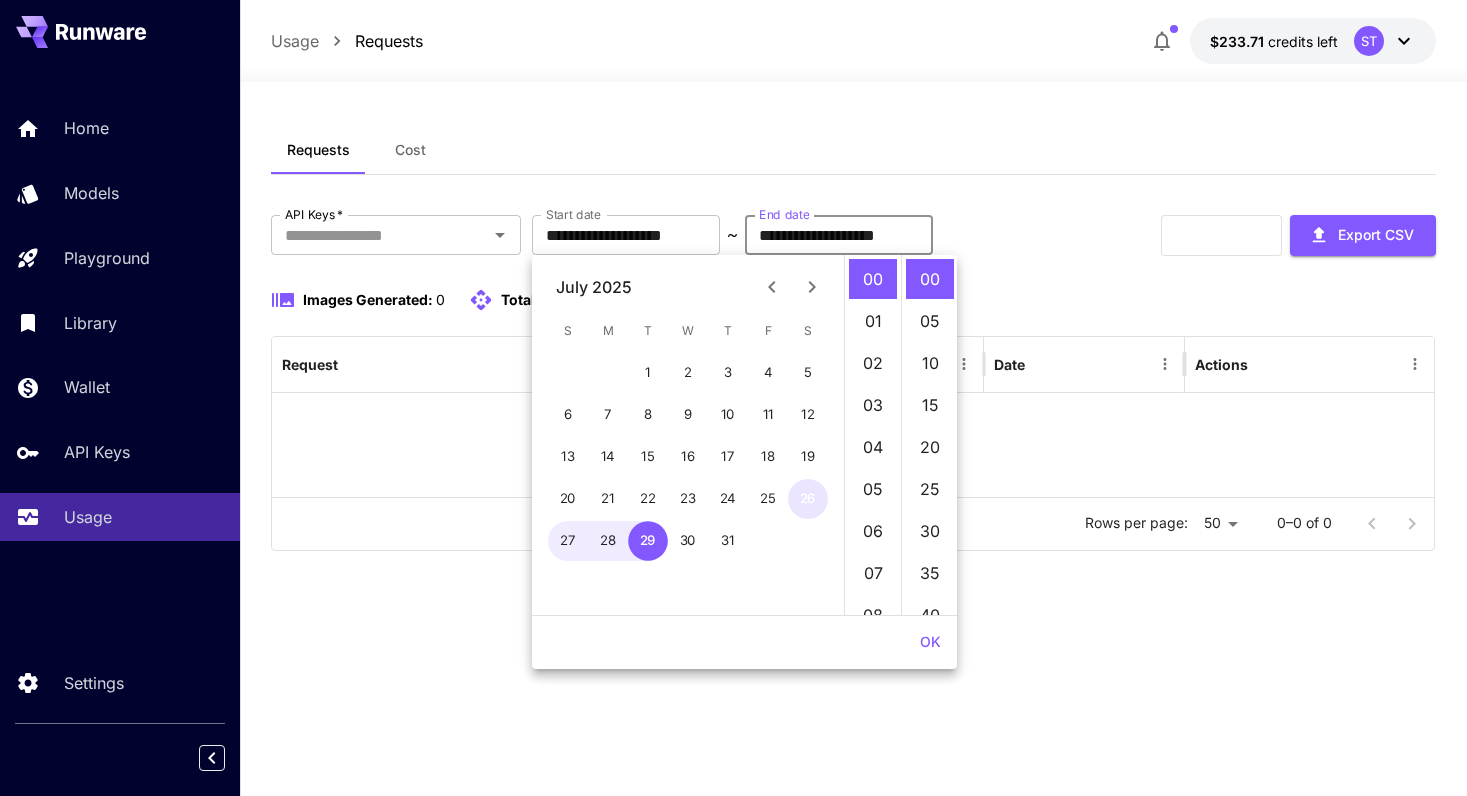 click on "26" at bounding box center [808, 499] 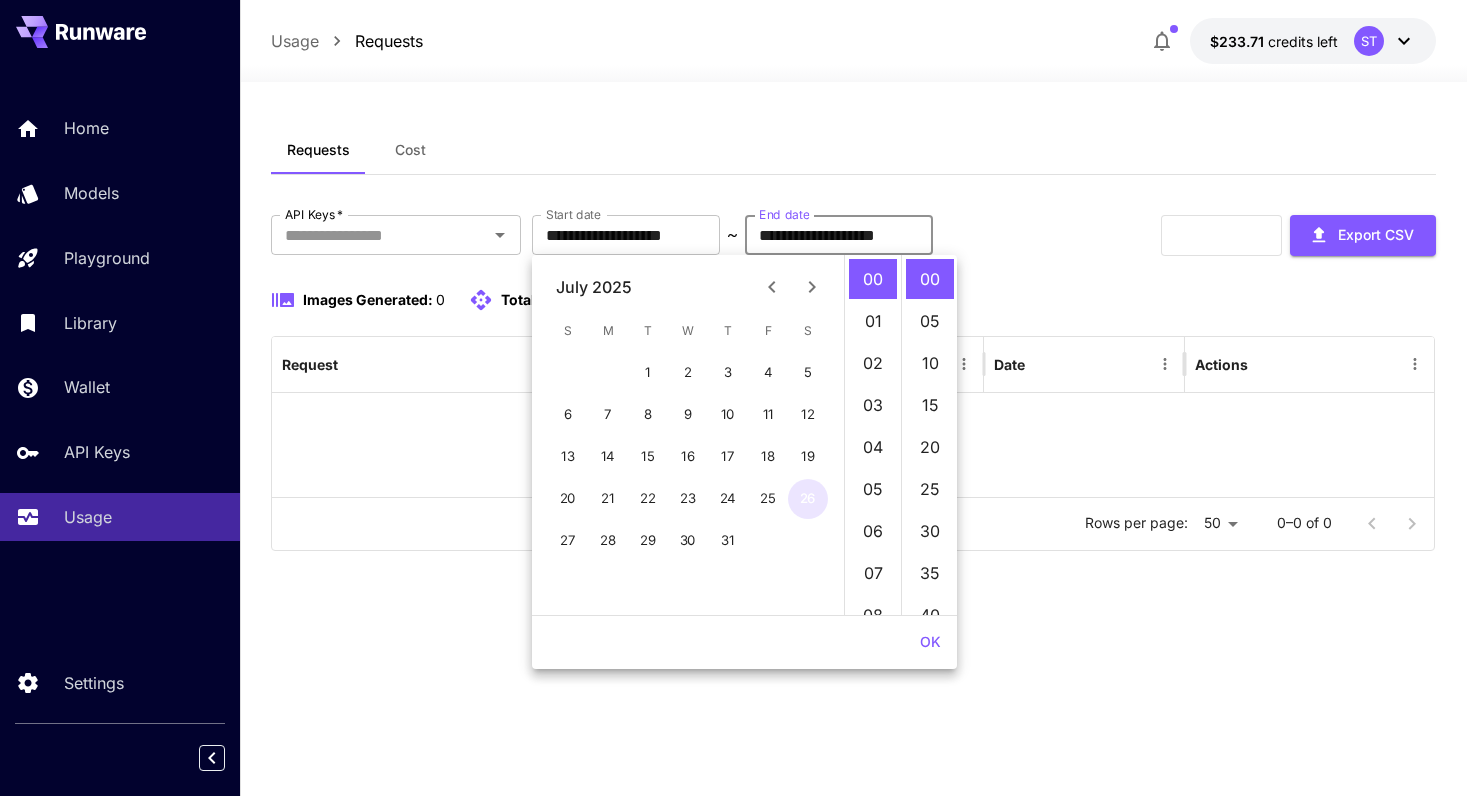 type on "**********" 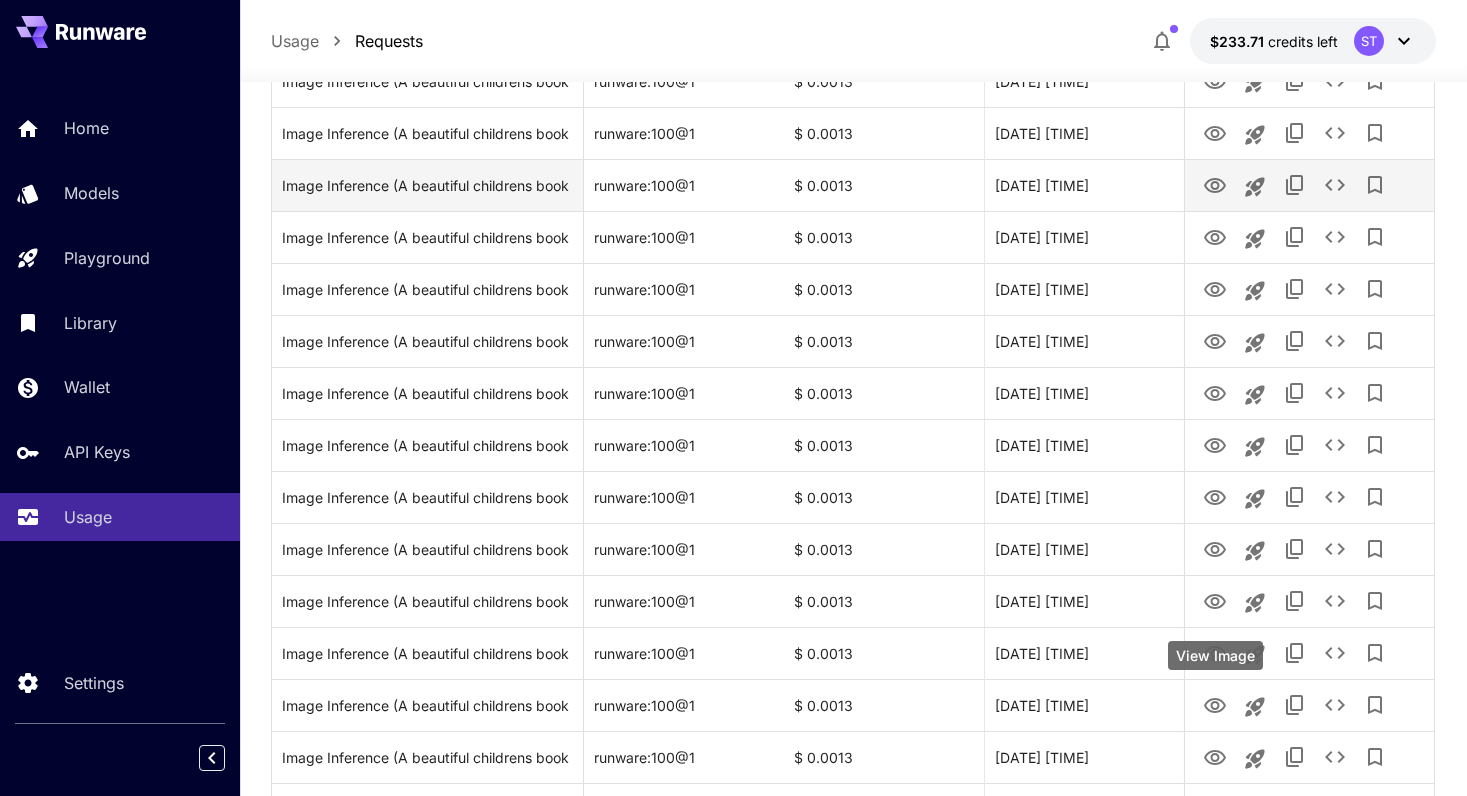 scroll, scrollTop: 2310, scrollLeft: 0, axis: vertical 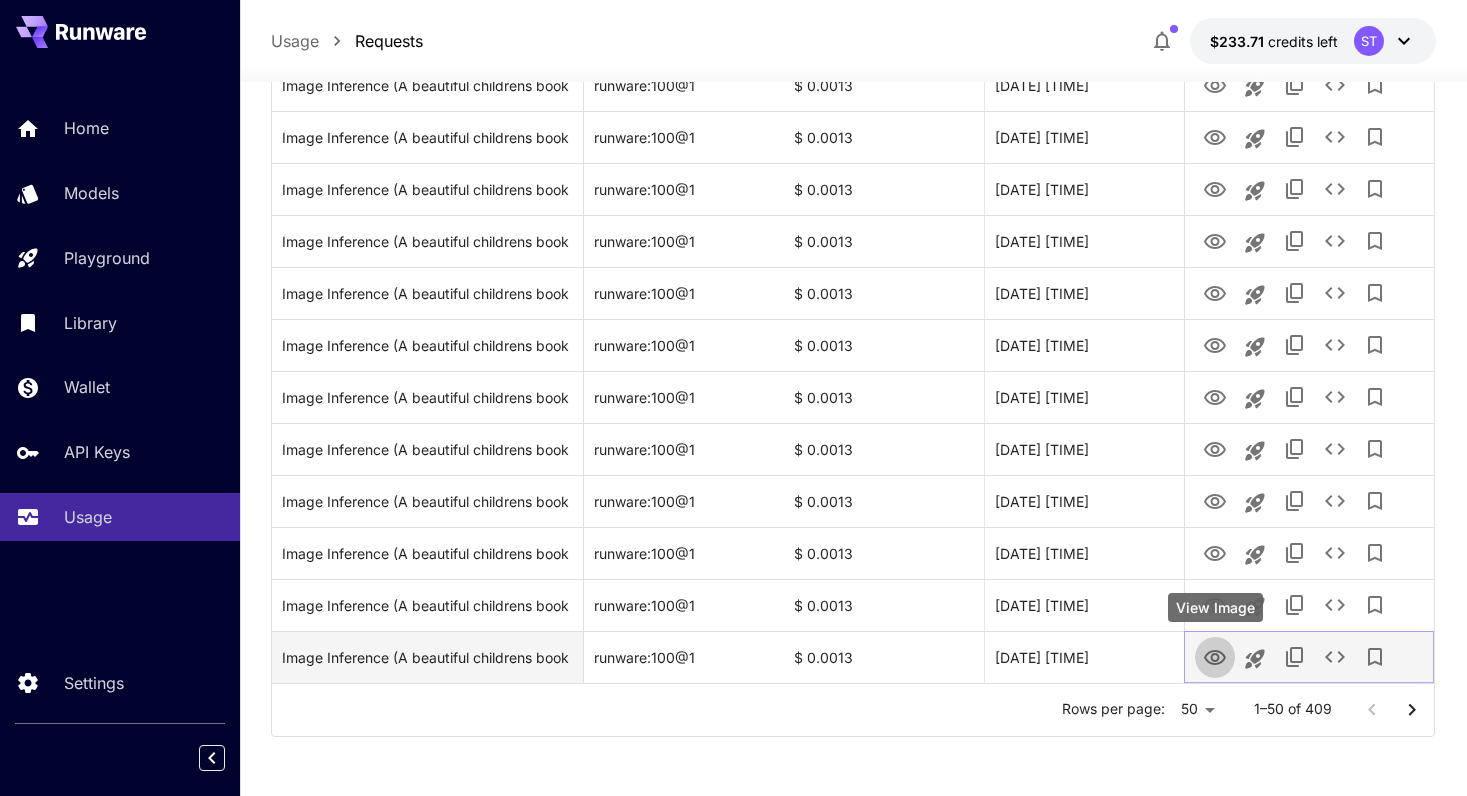 click 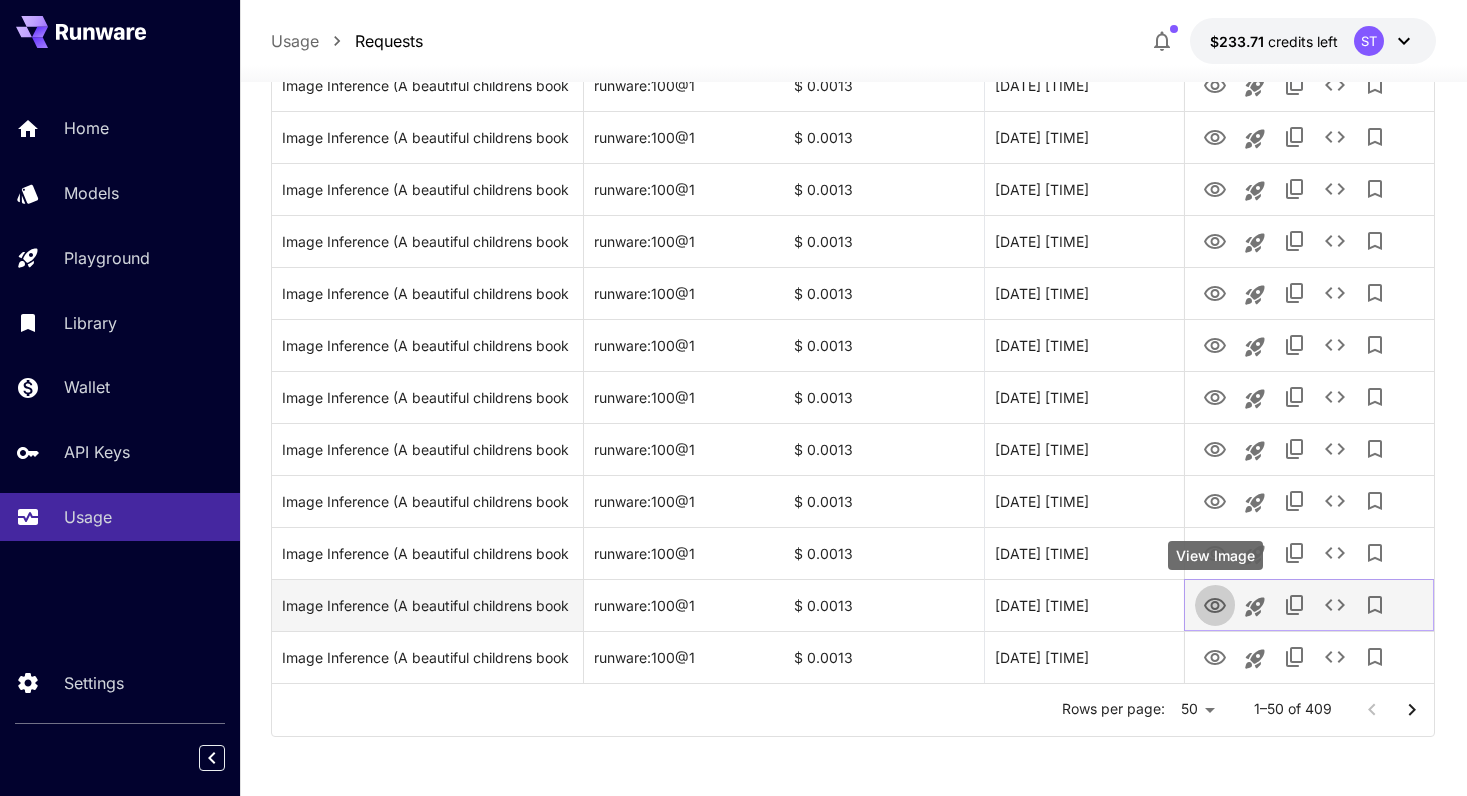 click 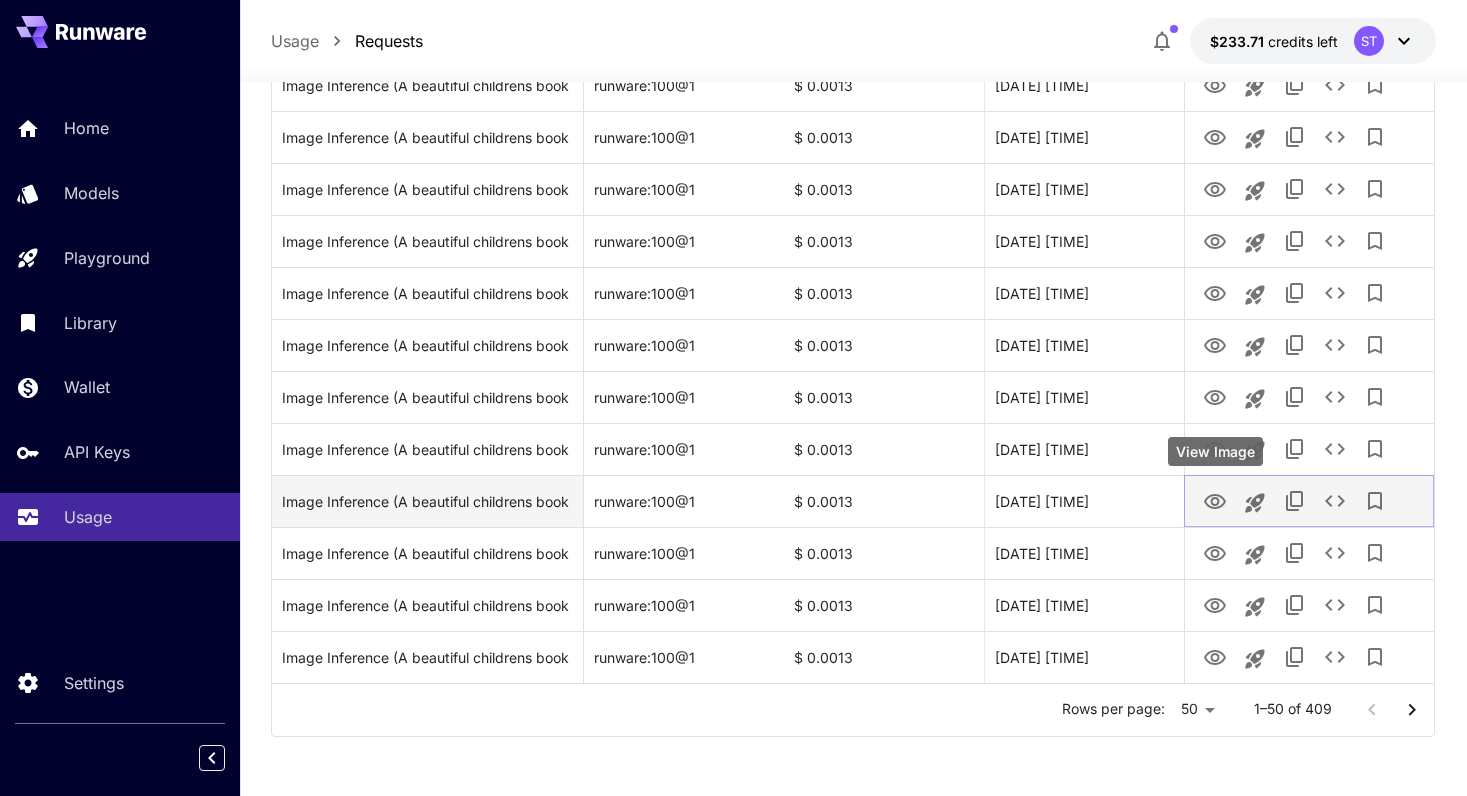 click 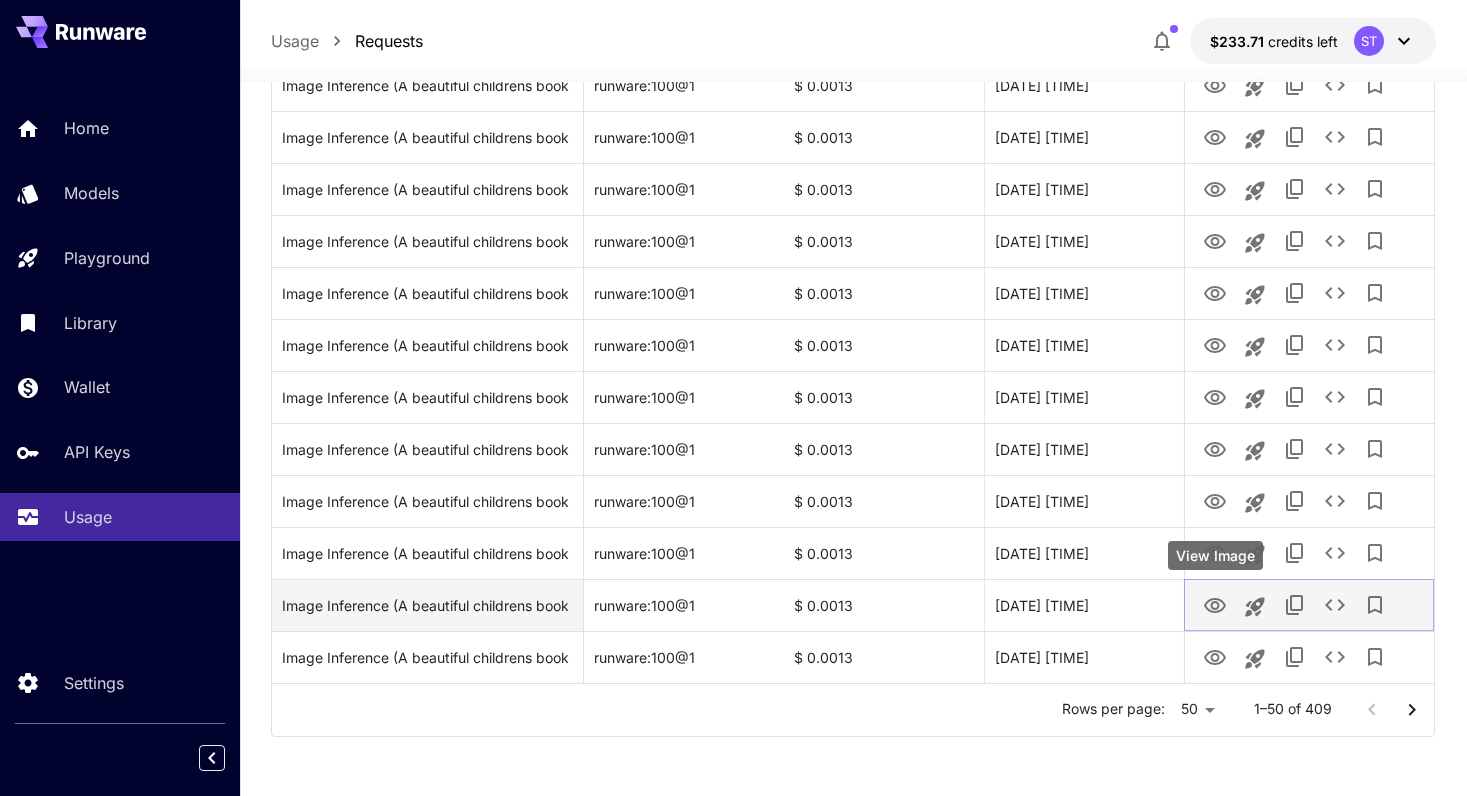 click 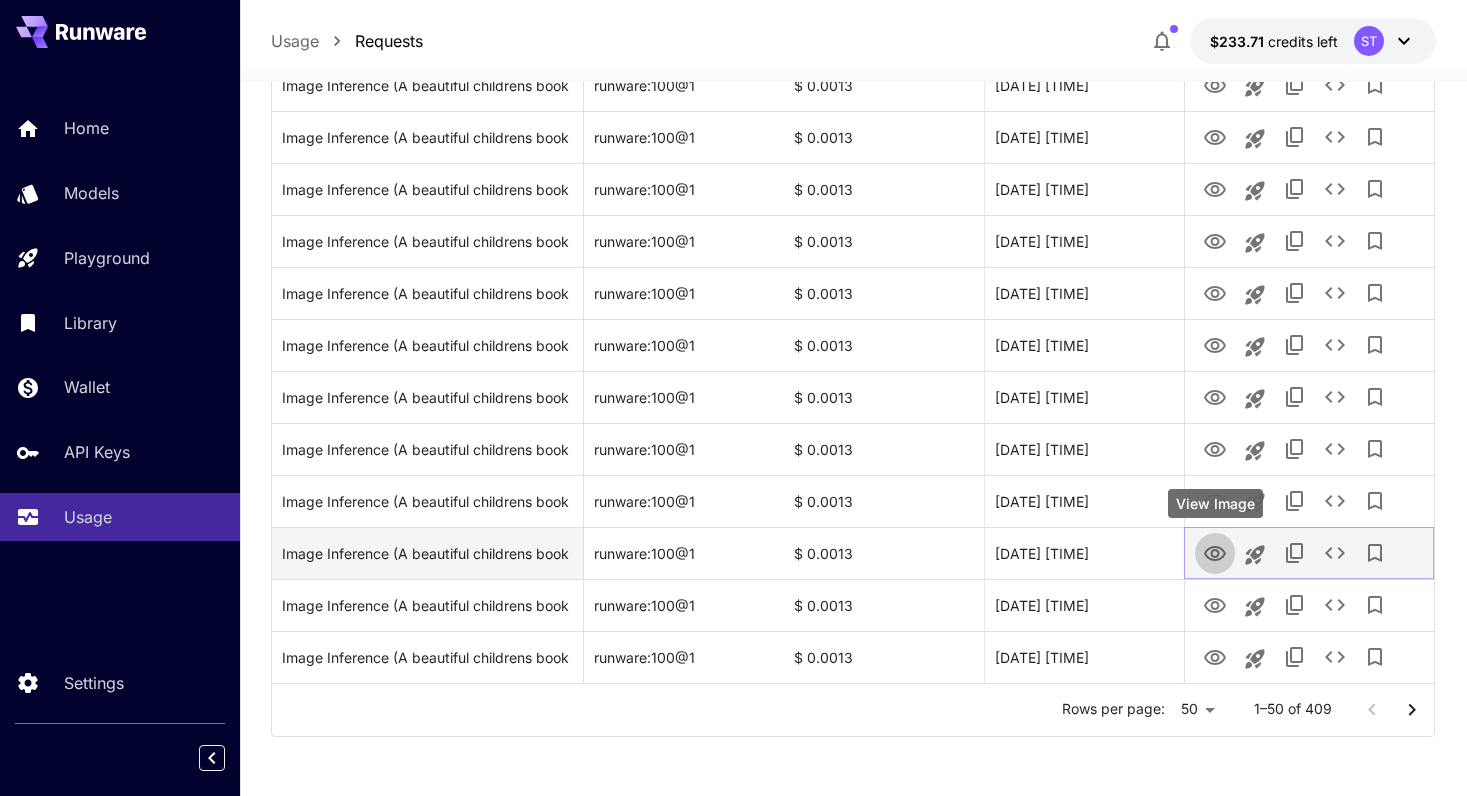 click 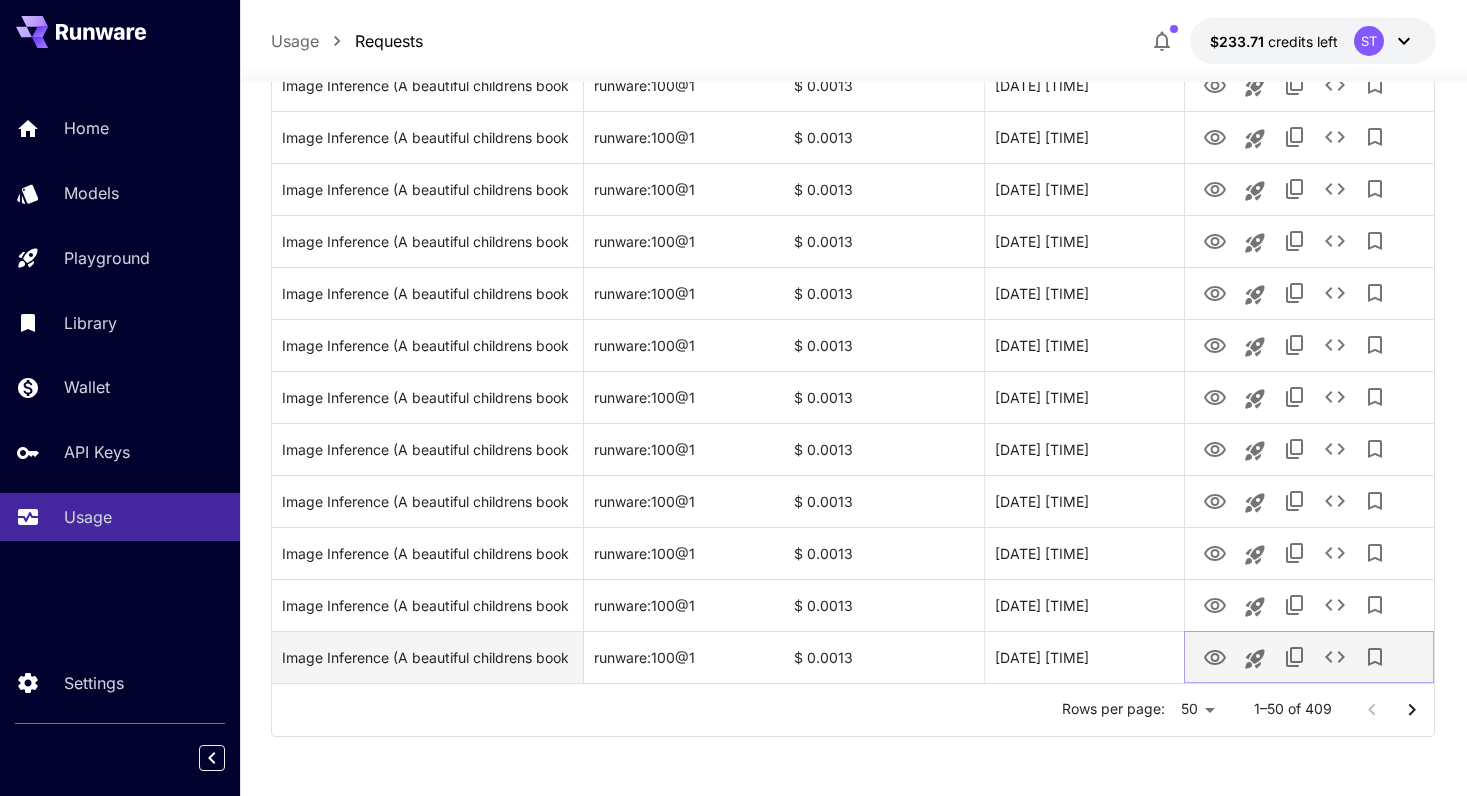 click 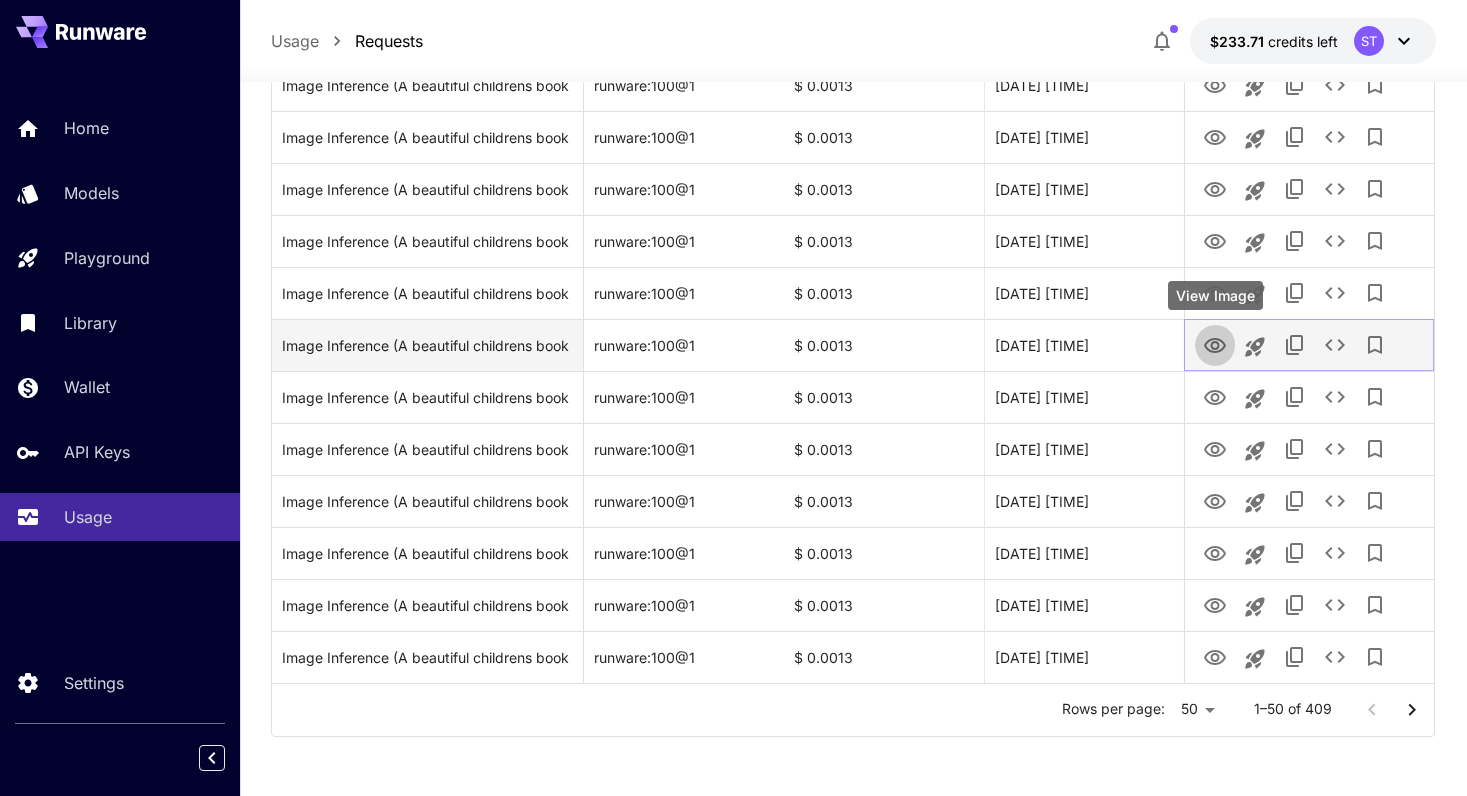 click 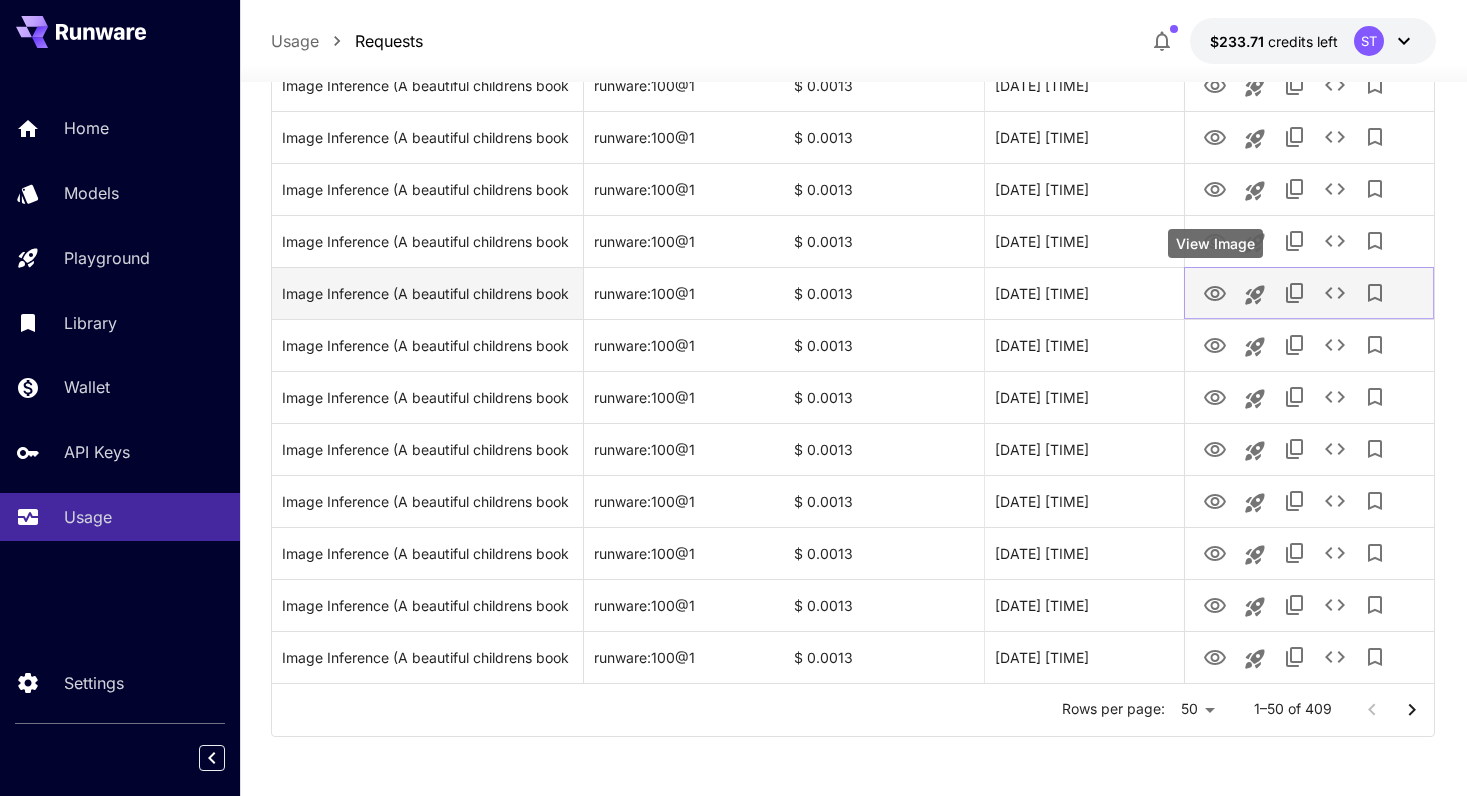 click 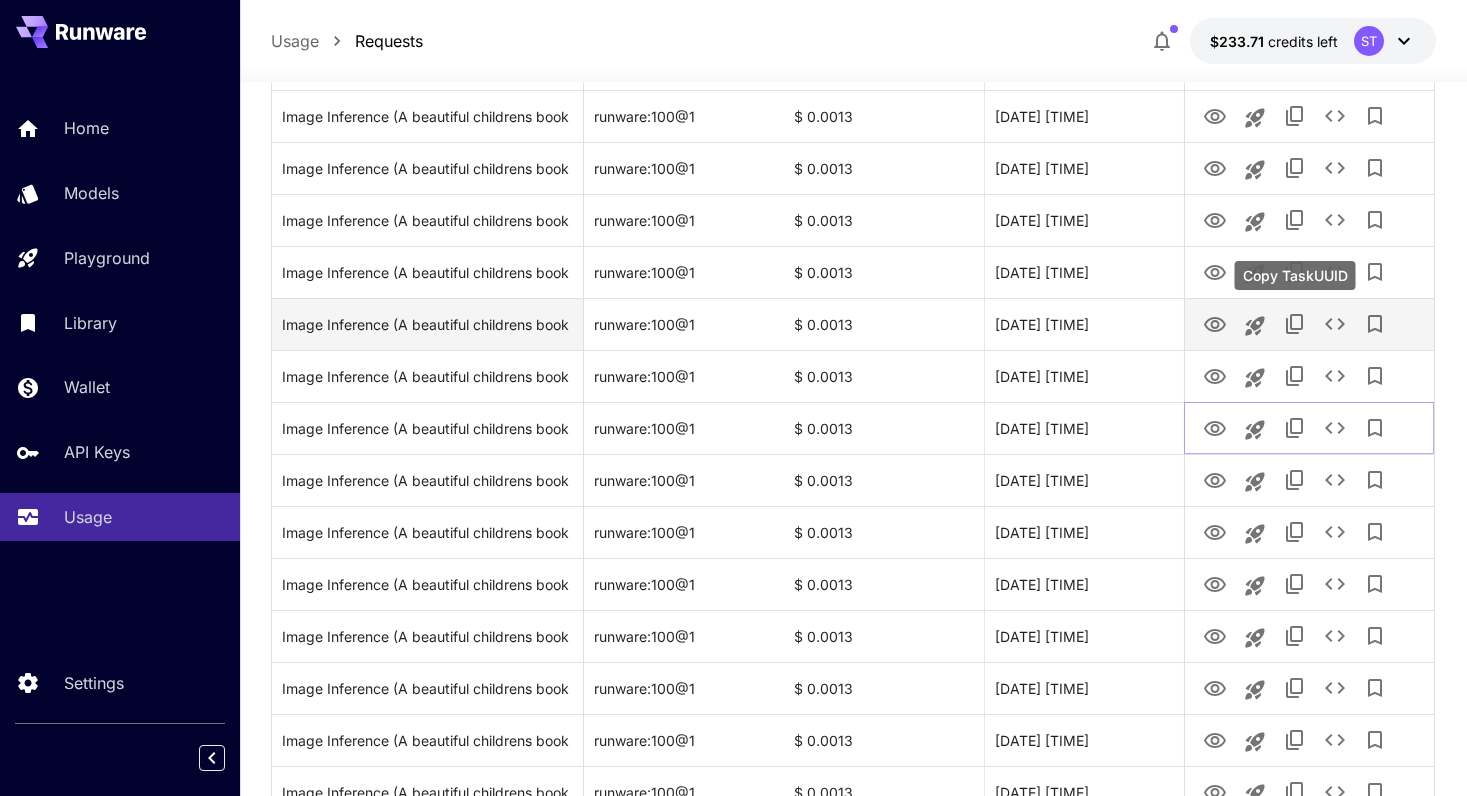scroll, scrollTop: 2179, scrollLeft: 0, axis: vertical 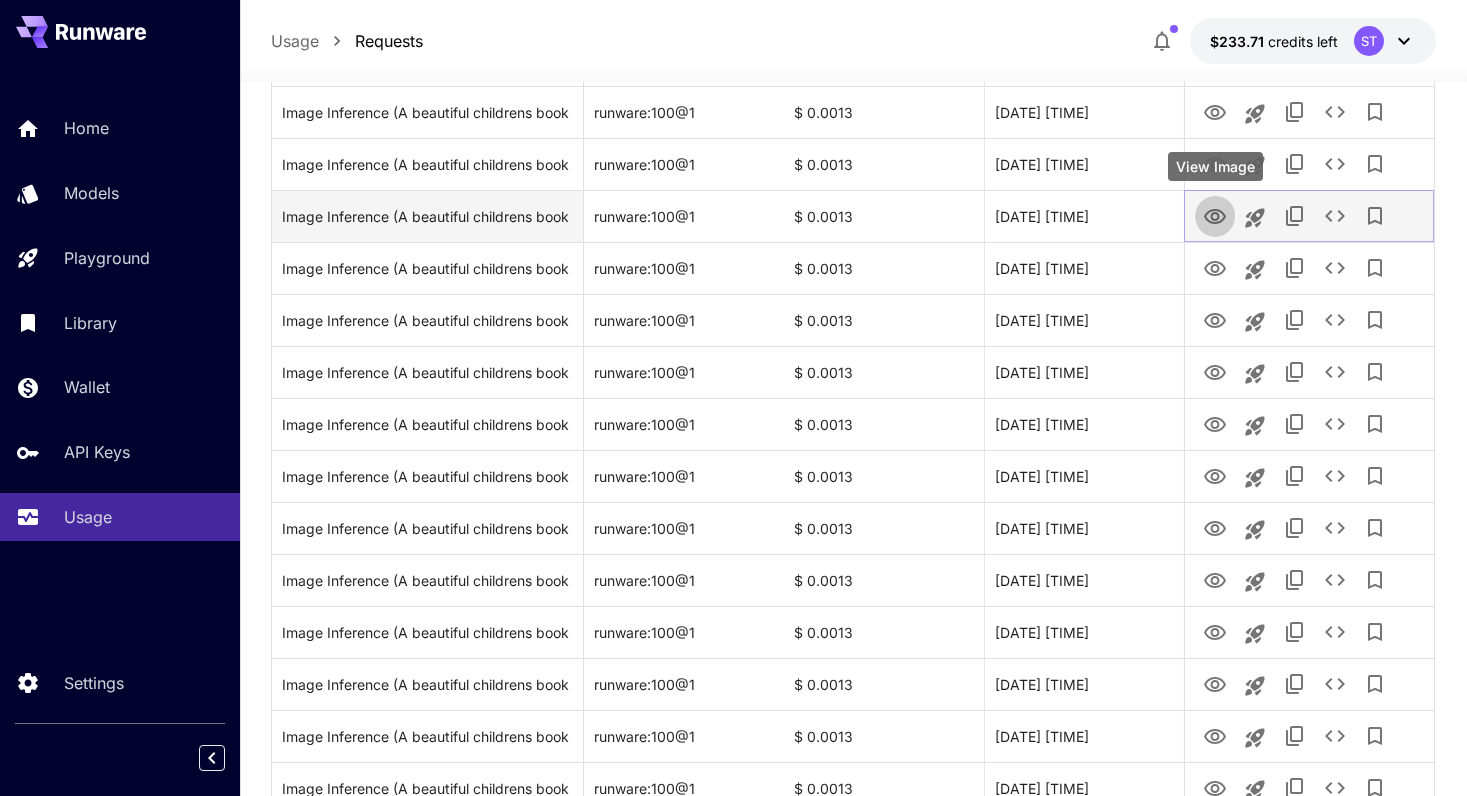 click 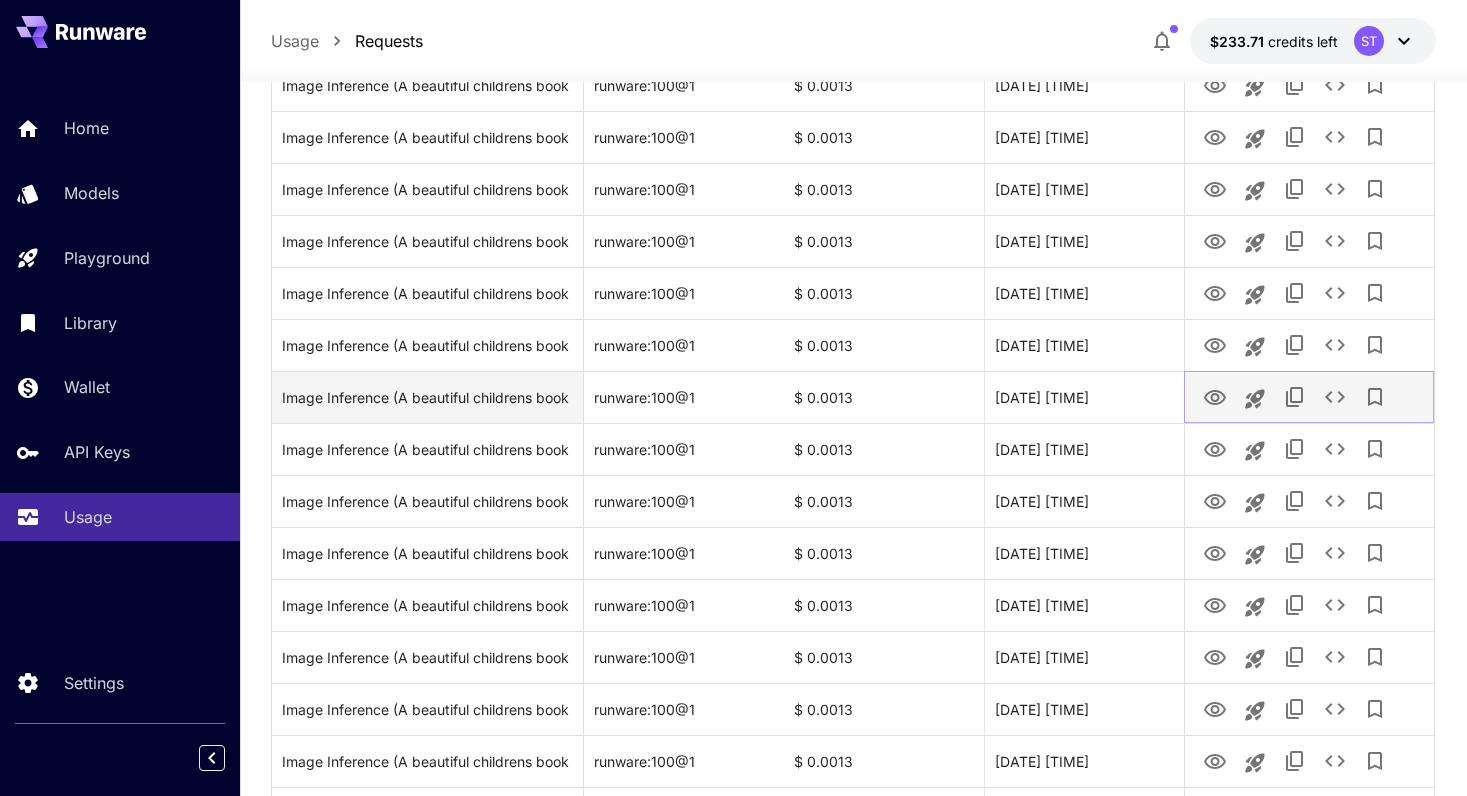scroll, scrollTop: 1986, scrollLeft: 0, axis: vertical 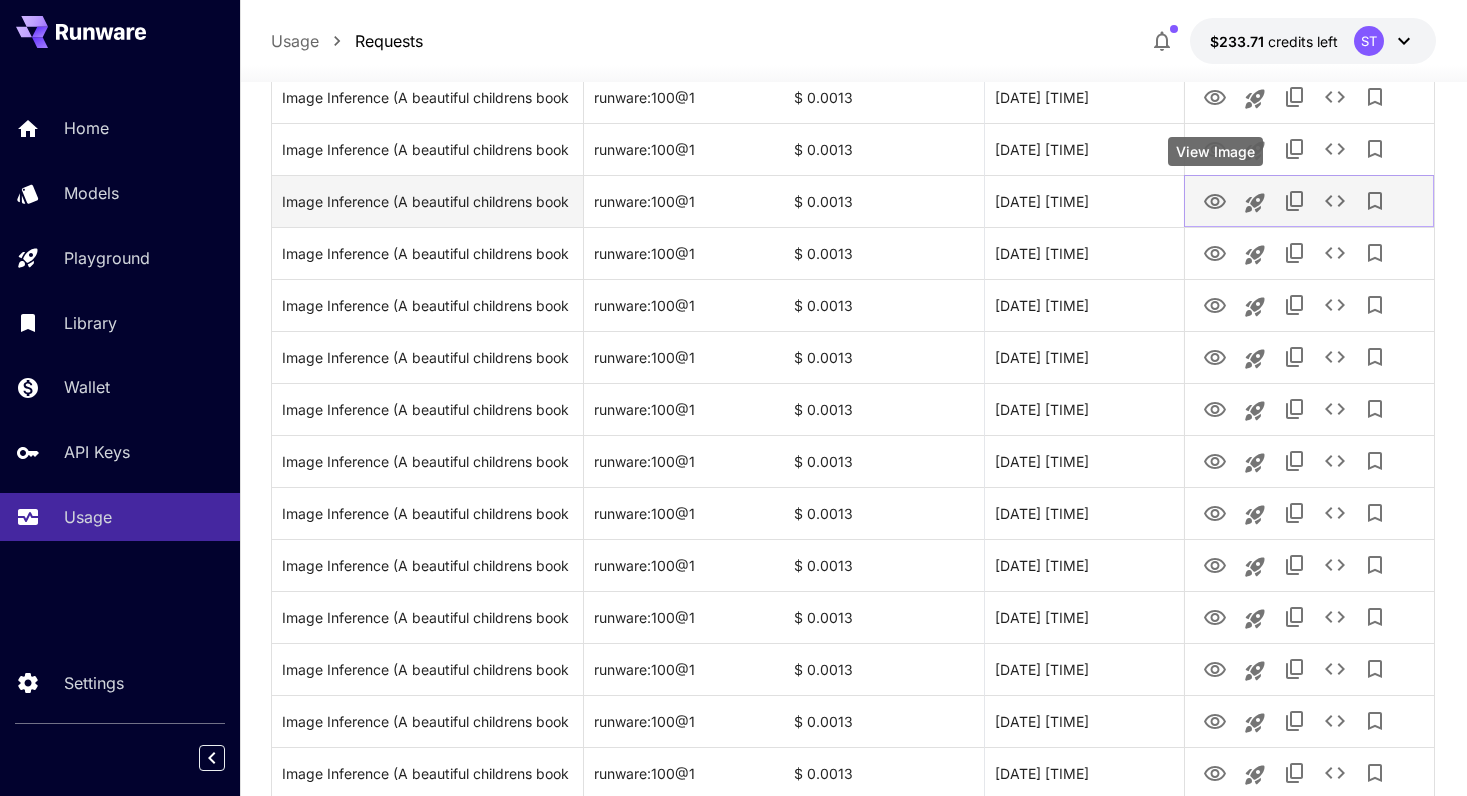 click 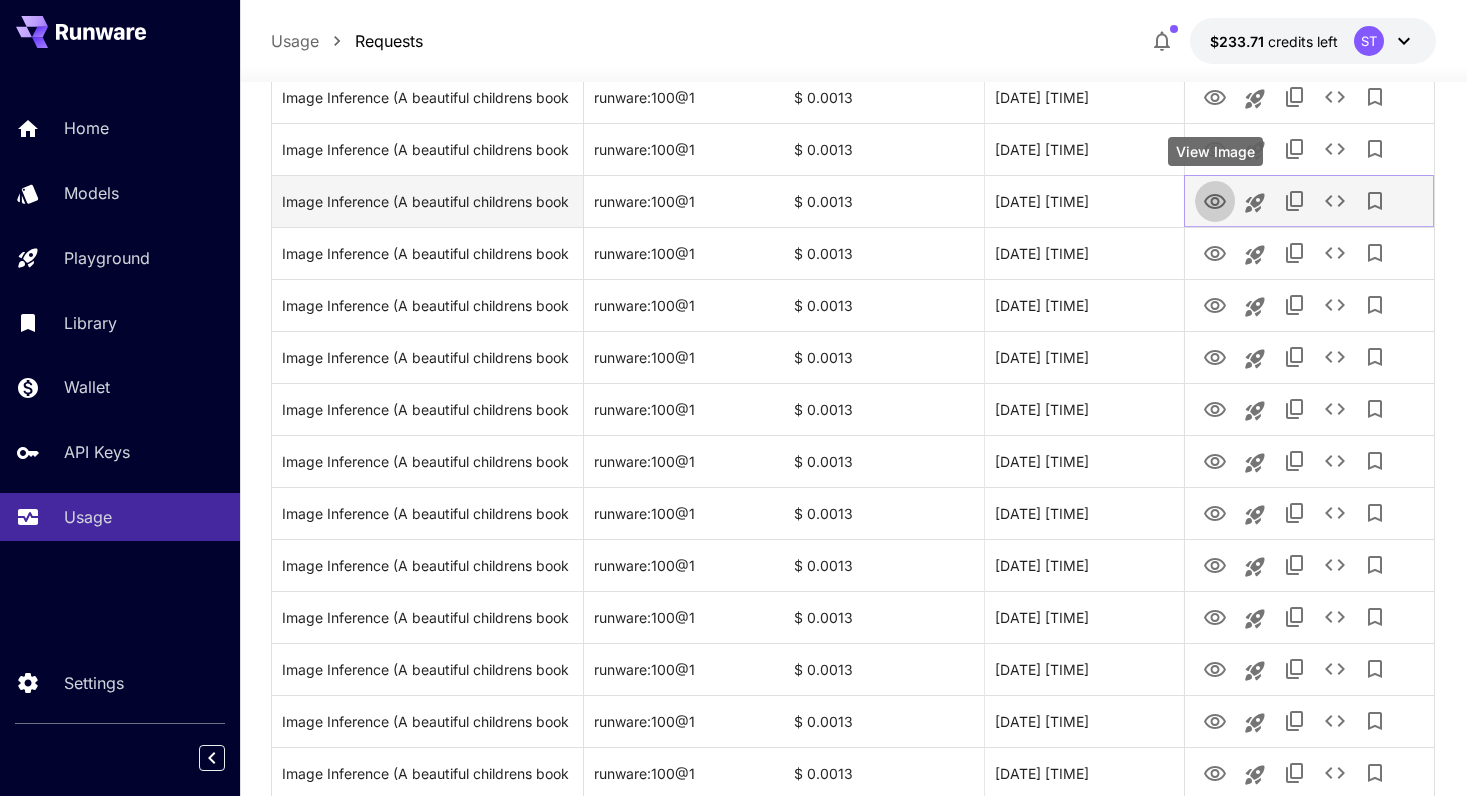 click 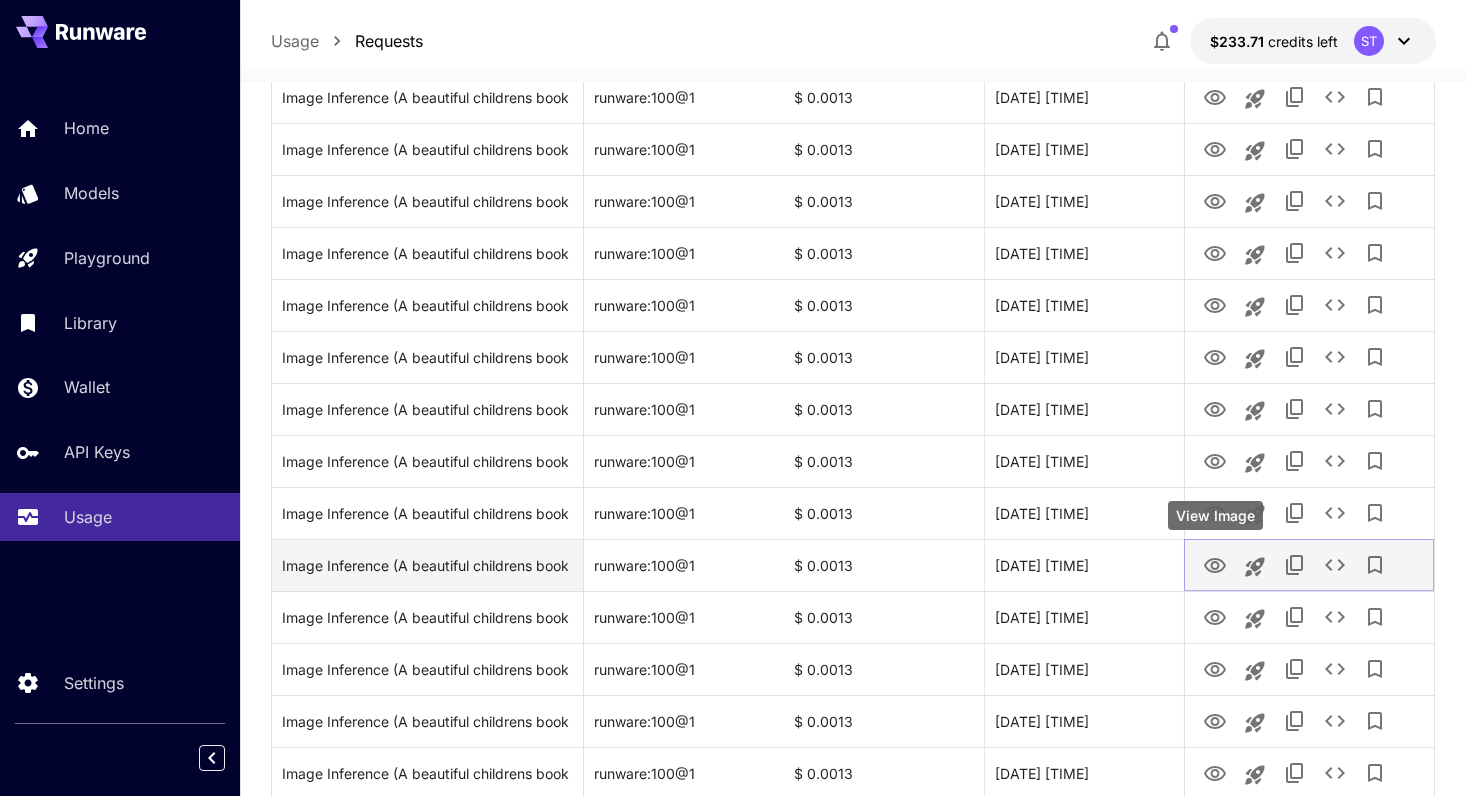 click 